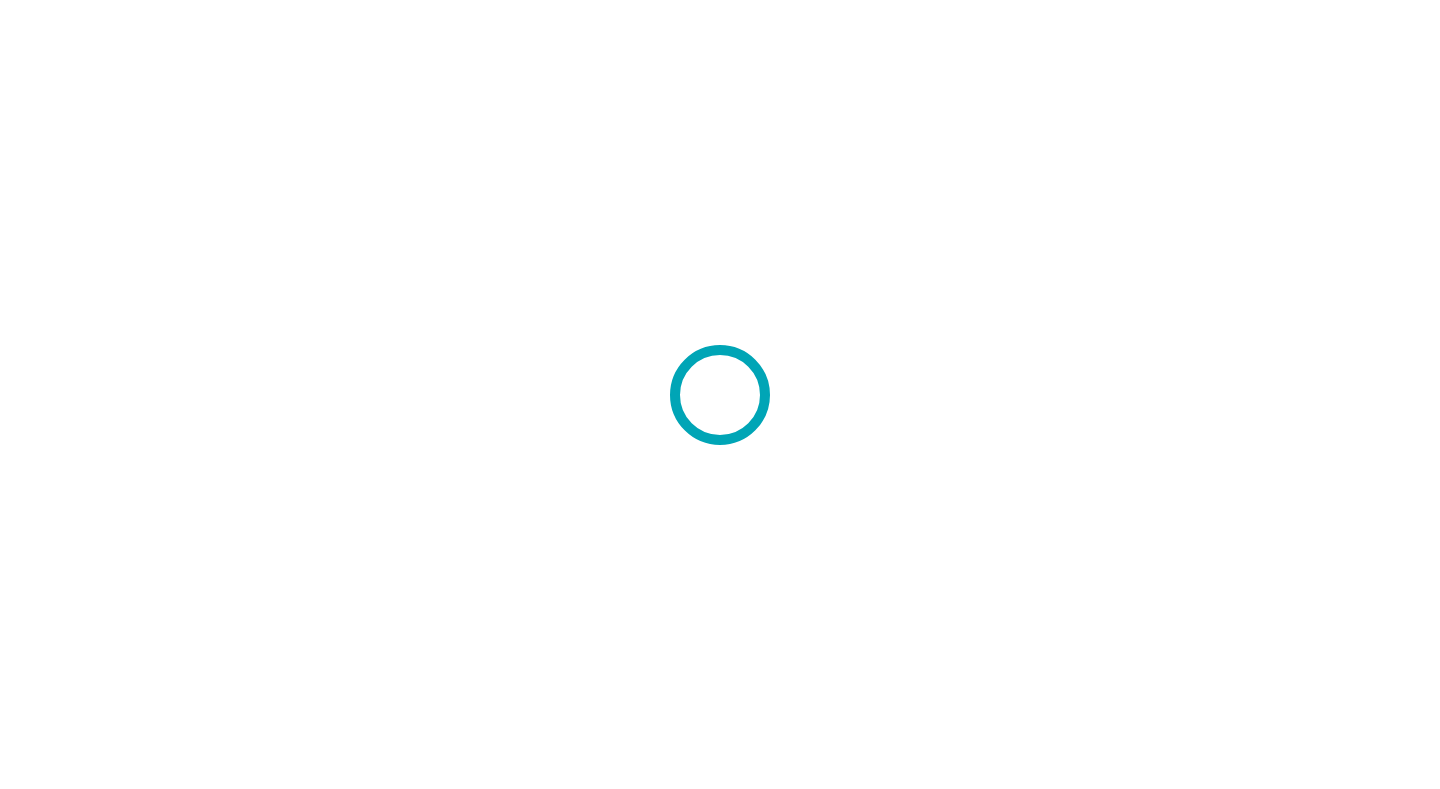 scroll, scrollTop: 0, scrollLeft: 0, axis: both 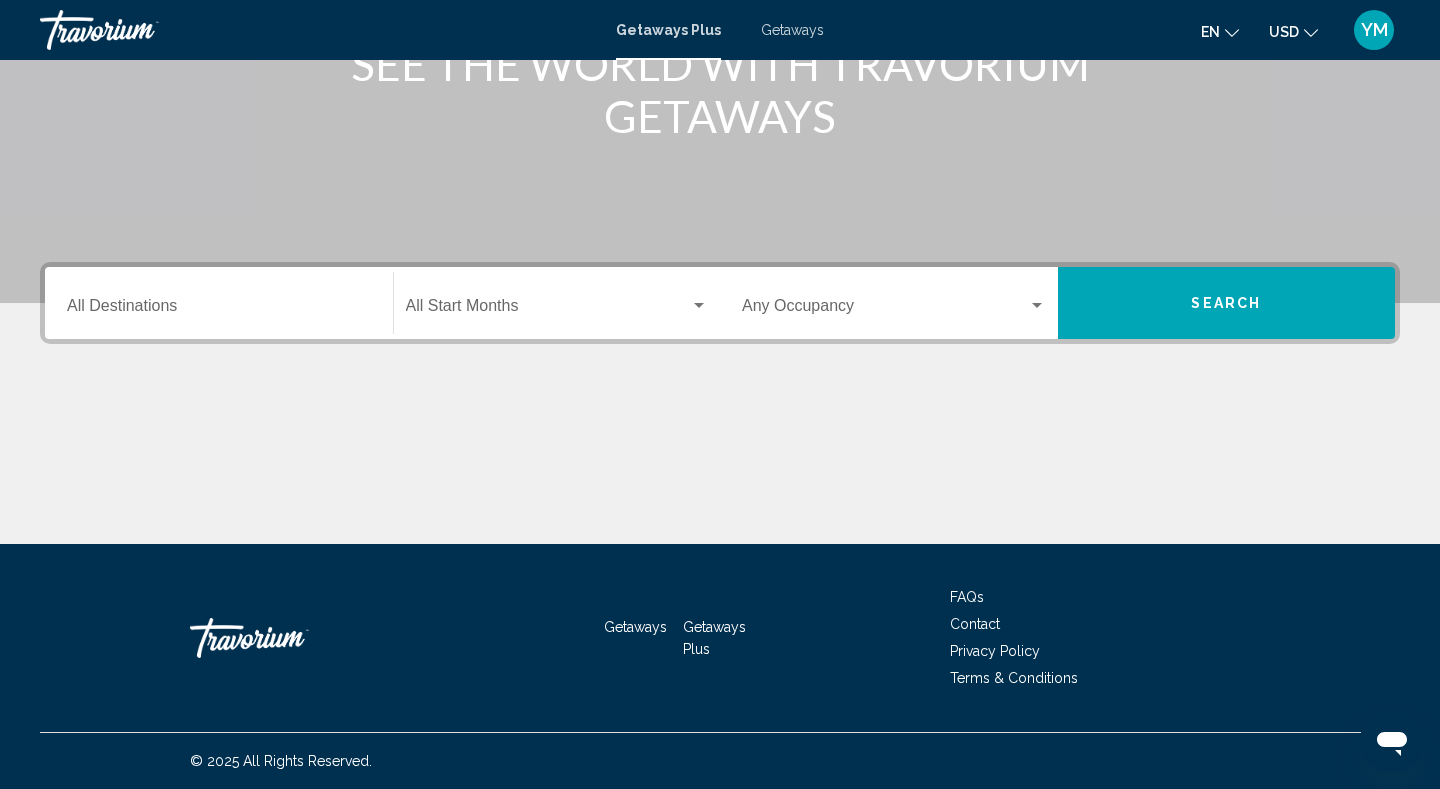 click on "Destination All Destinations" at bounding box center (219, 303) 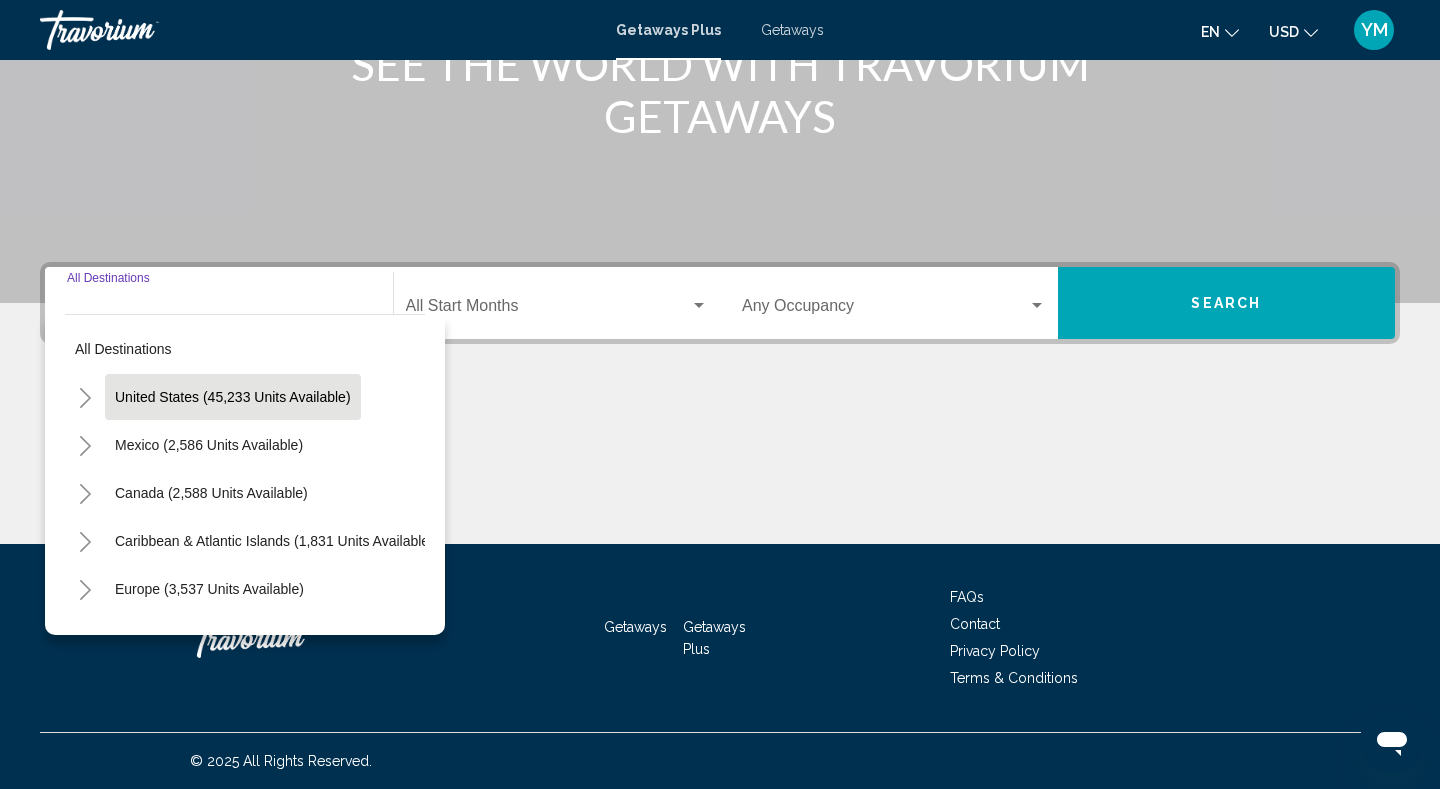 click on "United States (45,233 units available)" at bounding box center [209, 445] 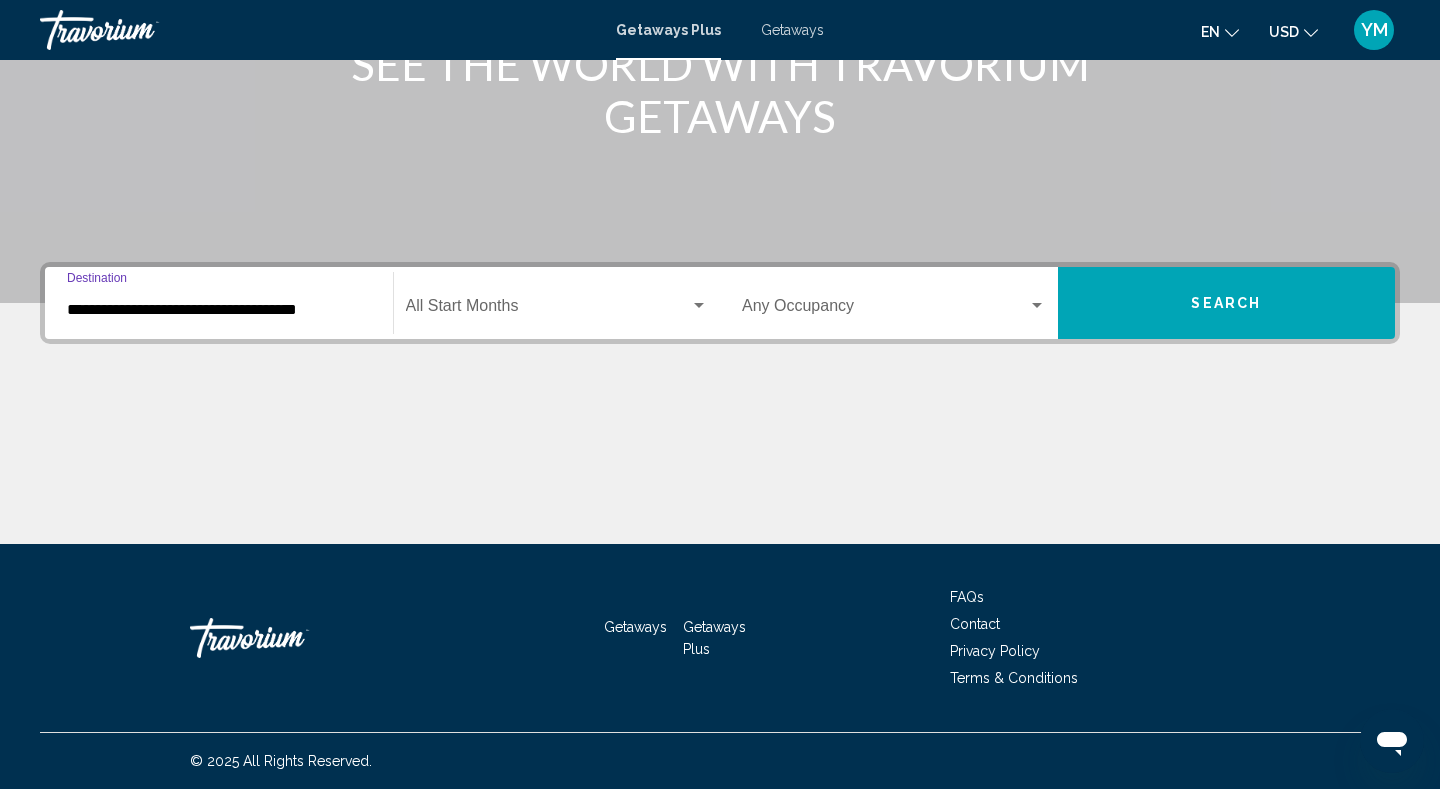 click at bounding box center [548, 310] 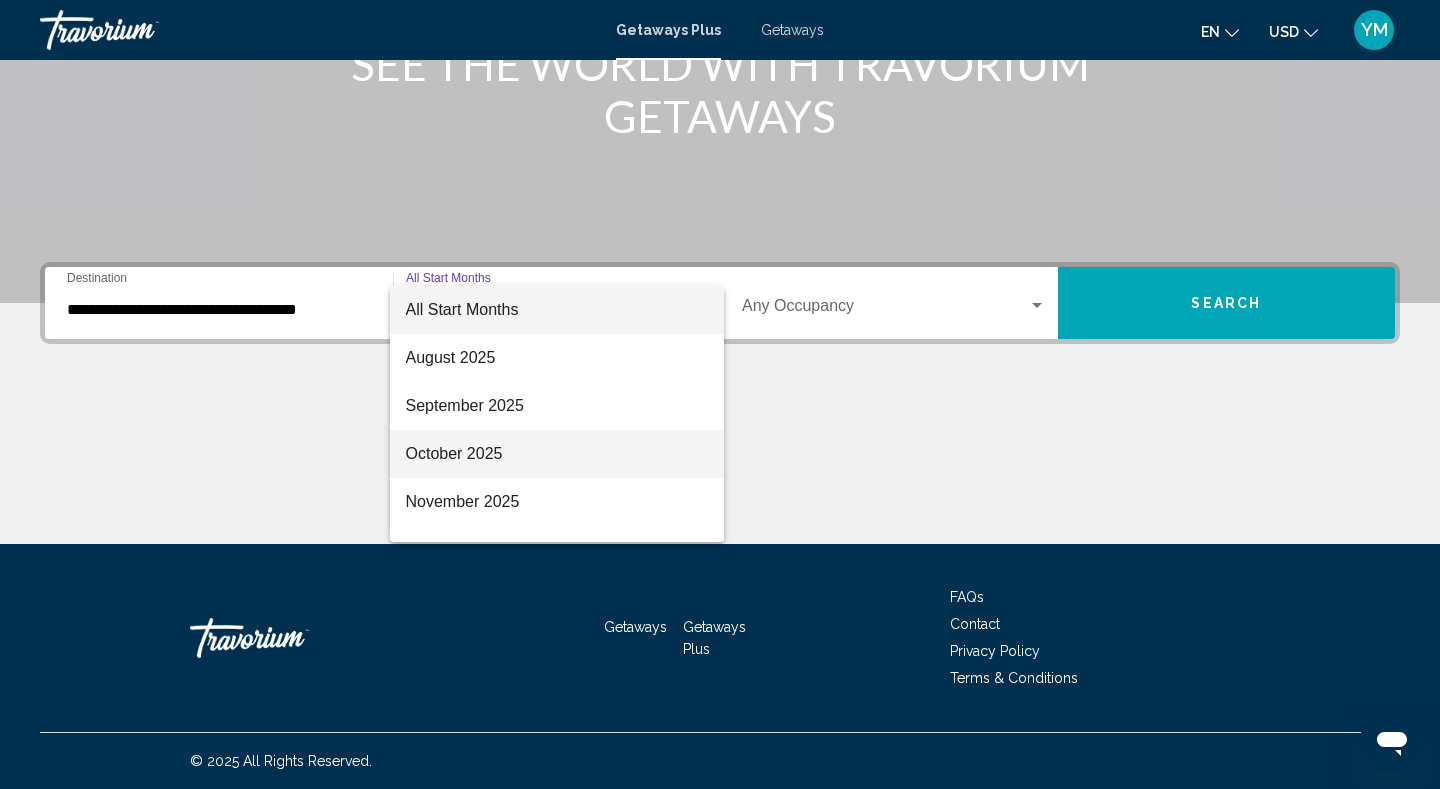 click on "October 2025" at bounding box center (557, 454) 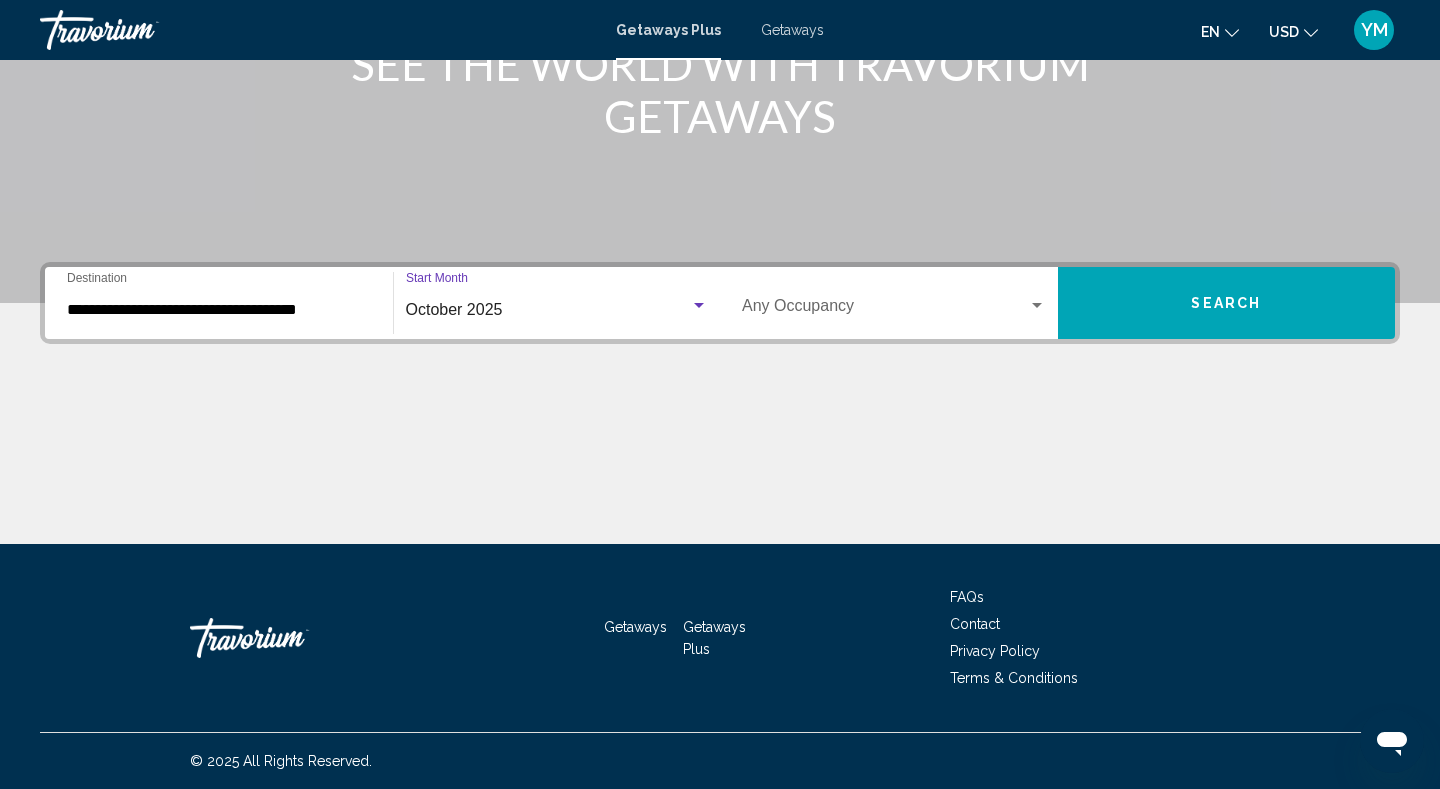 click on "Occupancy Any Occupancy" at bounding box center [894, 303] 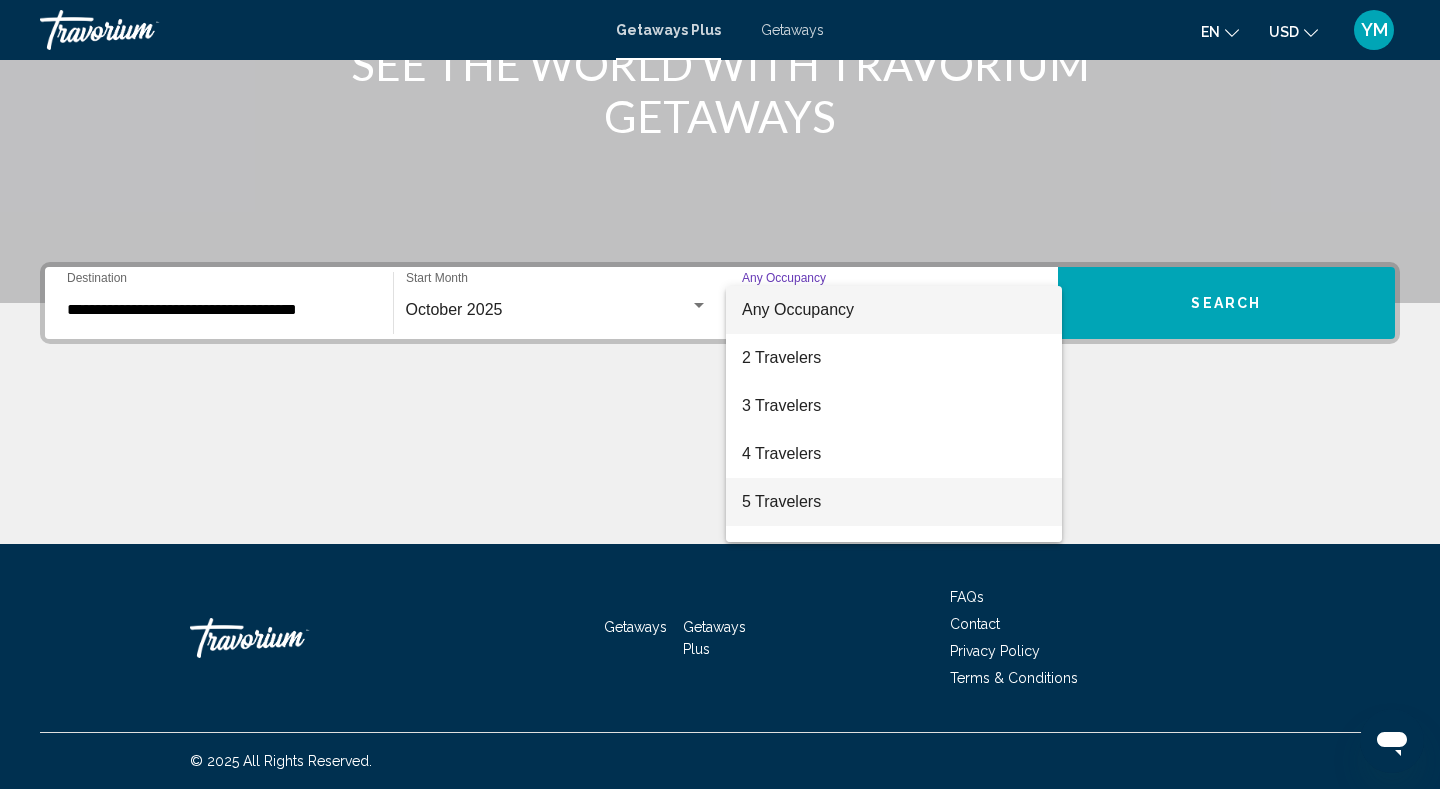 click on "5 Travelers" at bounding box center (894, 502) 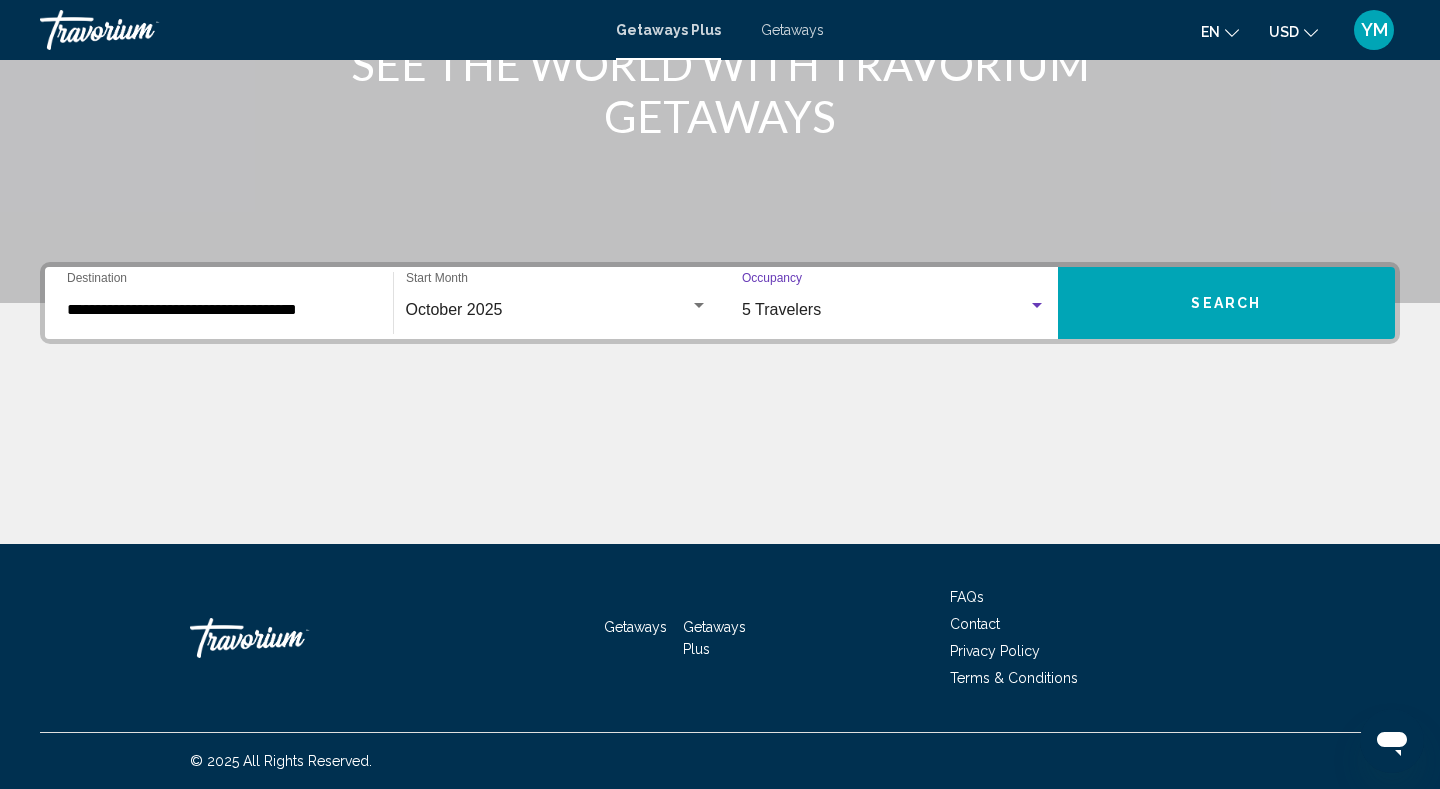 click on "Search" at bounding box center (1226, 304) 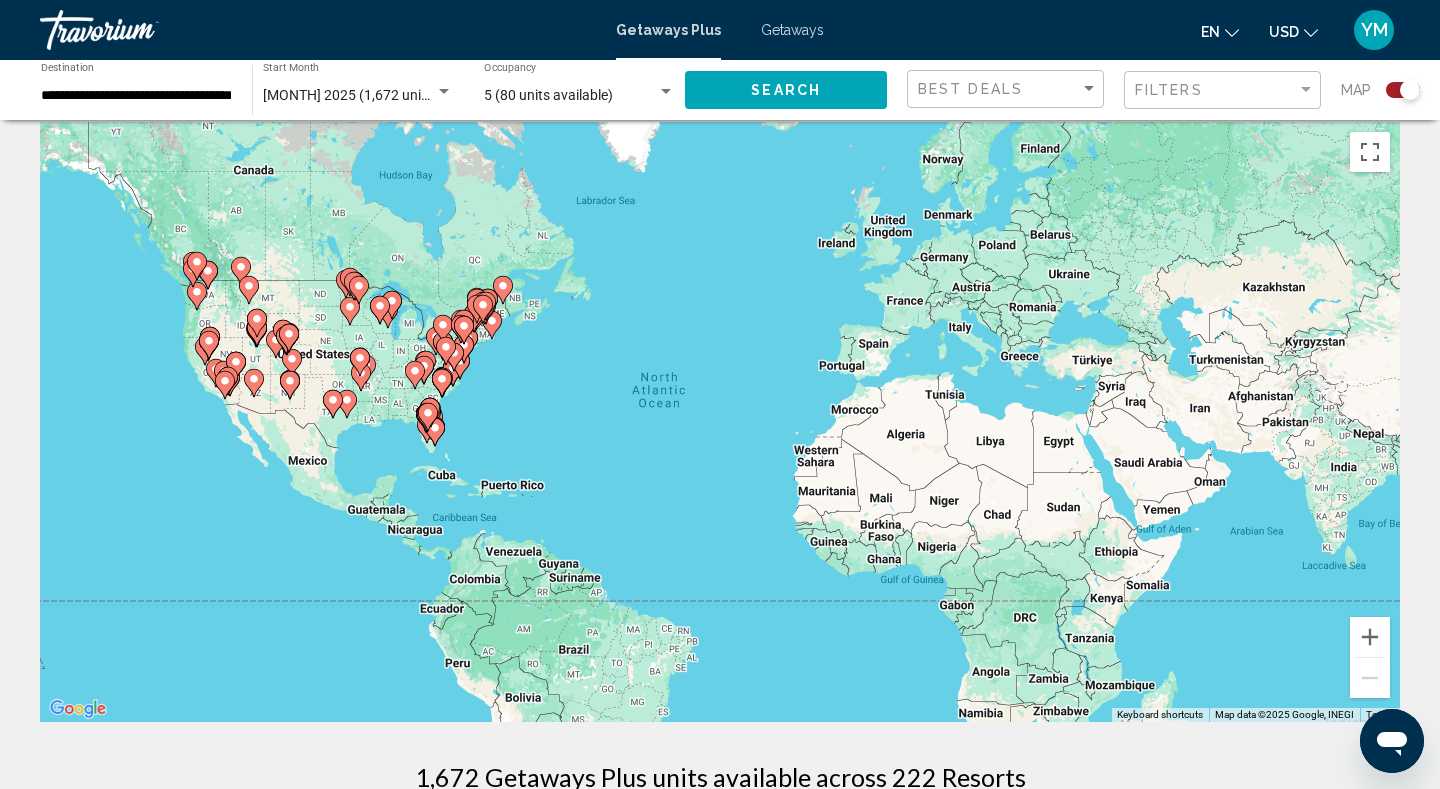 scroll, scrollTop: 28, scrollLeft: 0, axis: vertical 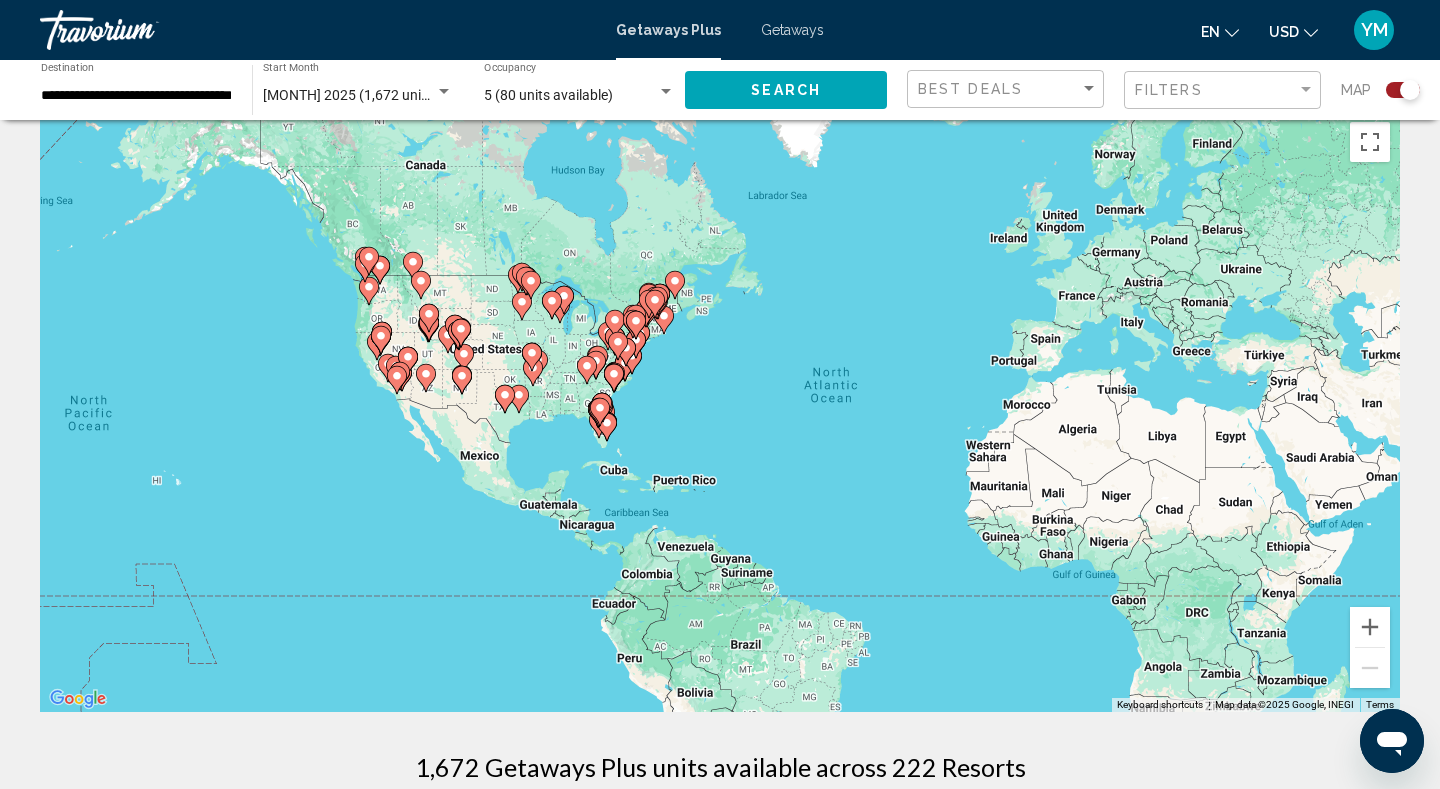 drag, startPoint x: 306, startPoint y: 424, endPoint x: 481, endPoint y: 425, distance: 175.00285 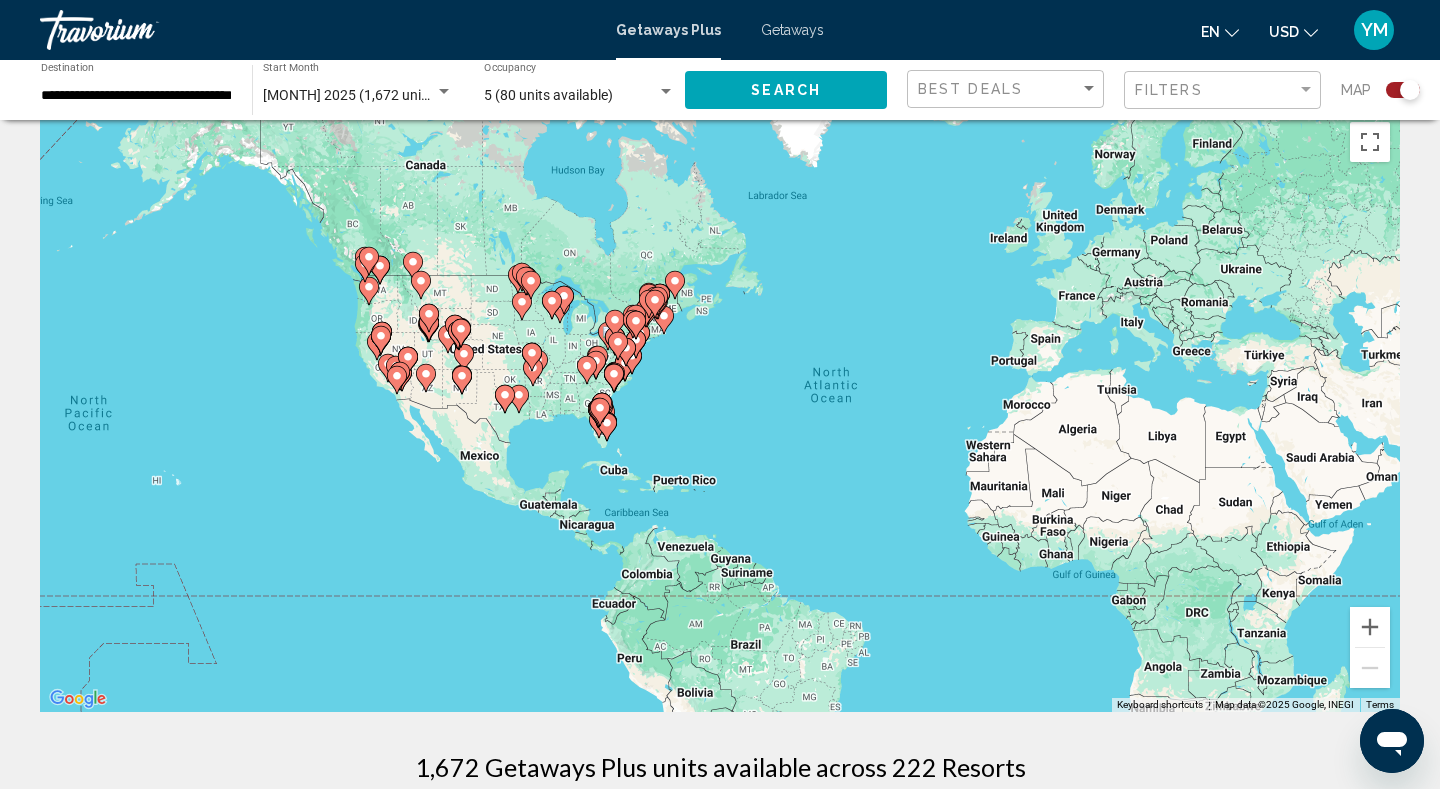 click on "To activate drag with keyboard, press Alt + Enter. Once in keyboard drag state, use the arrow keys to move the marker. To complete the drag, press the Enter key. To cancel, press Escape." at bounding box center (720, 412) 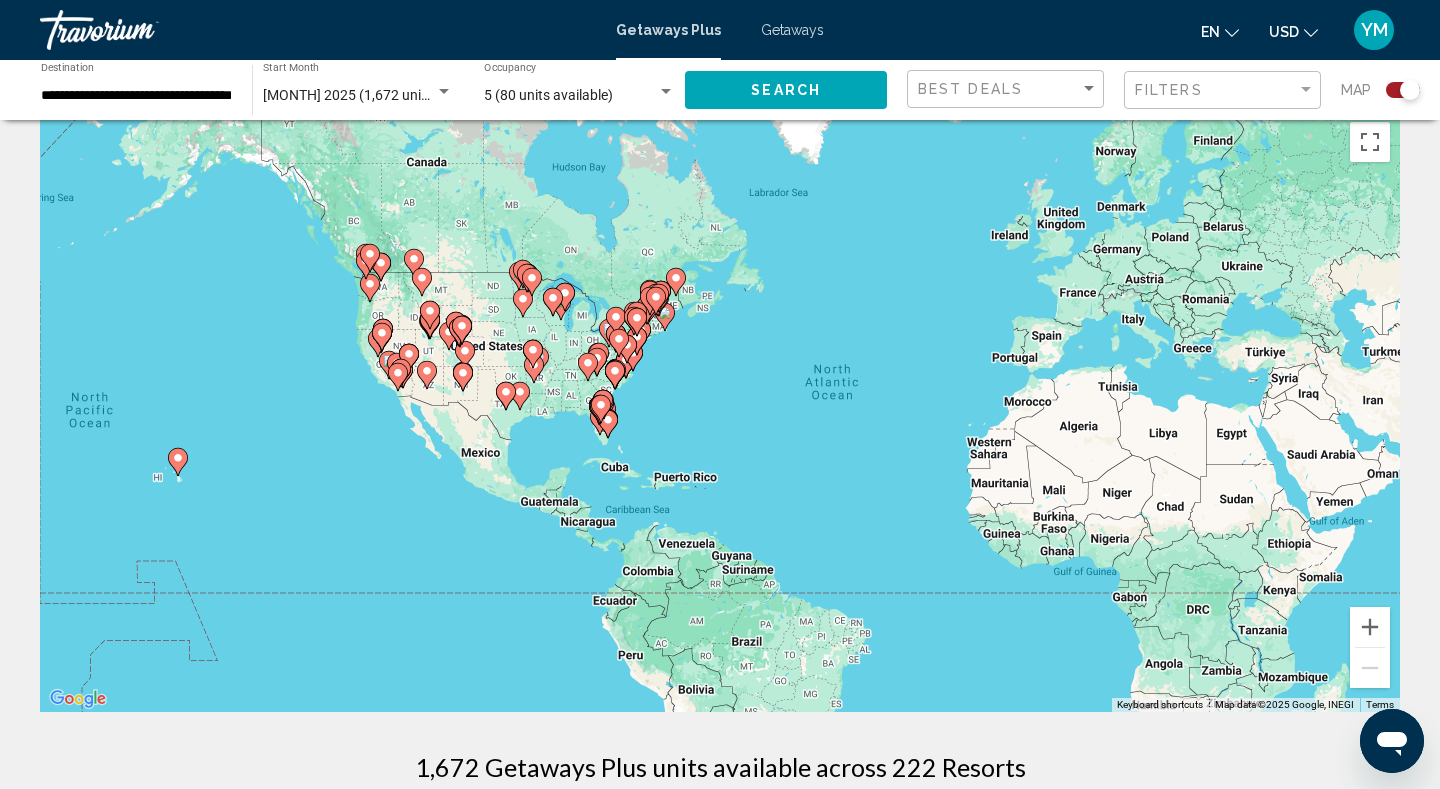 click 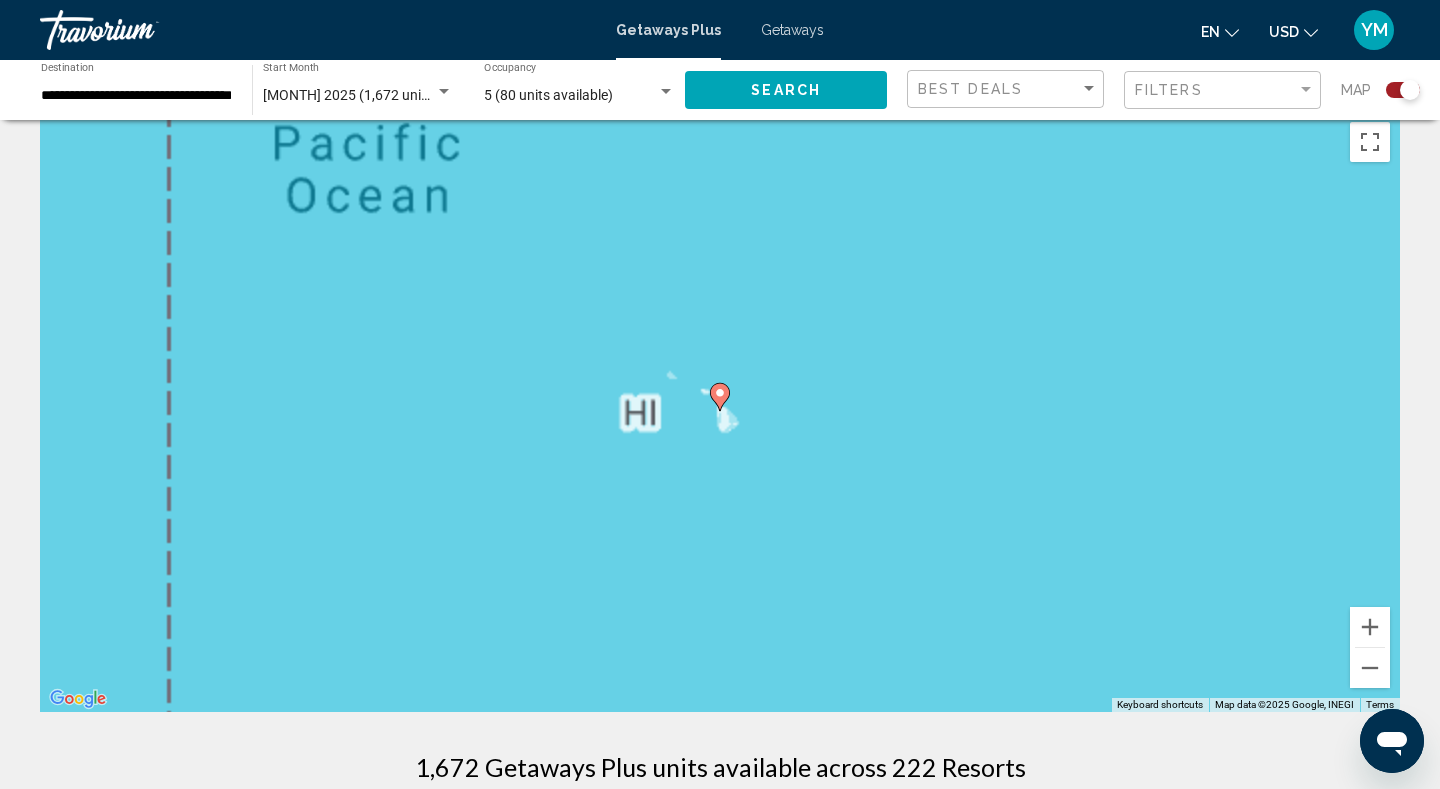 click 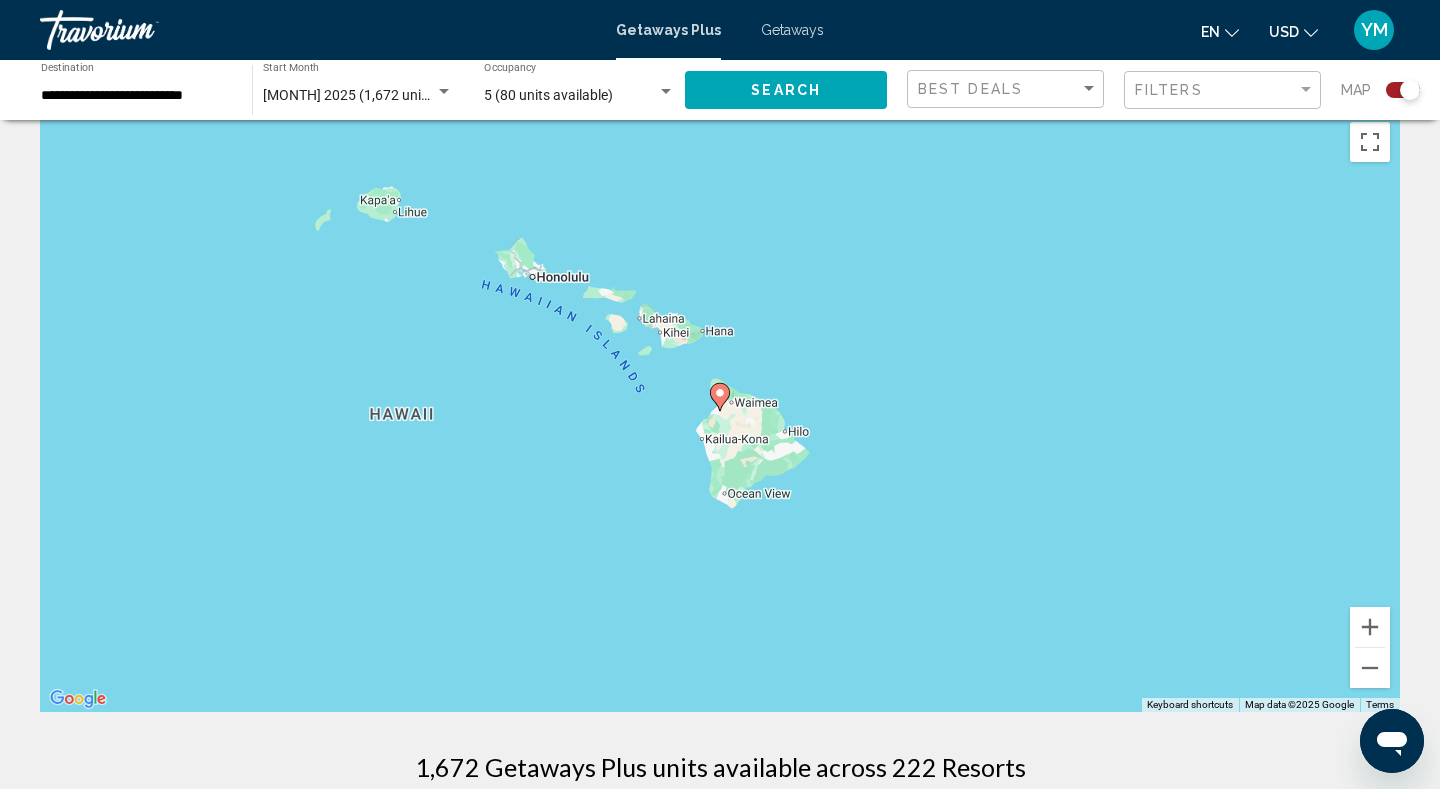 click 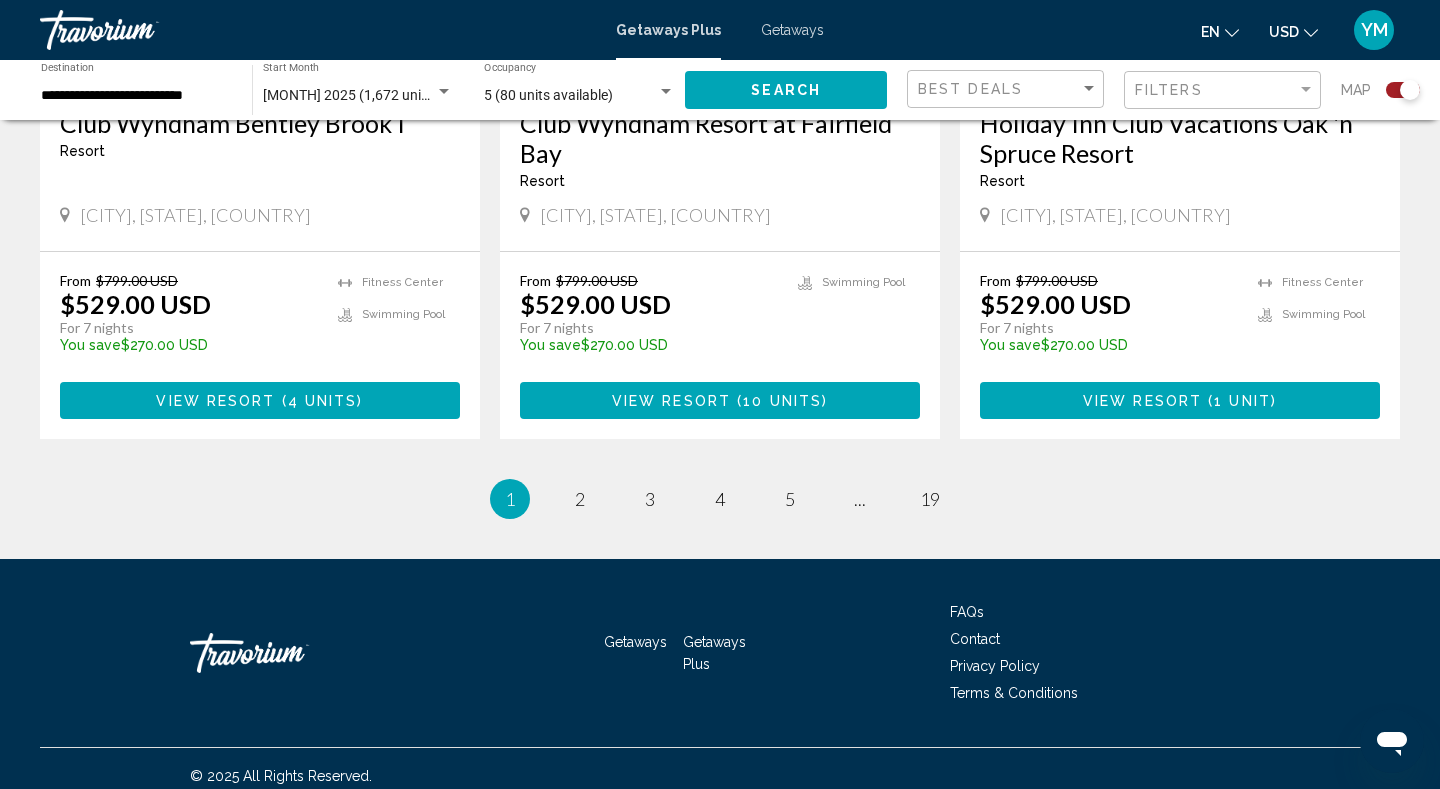scroll, scrollTop: 3149, scrollLeft: 0, axis: vertical 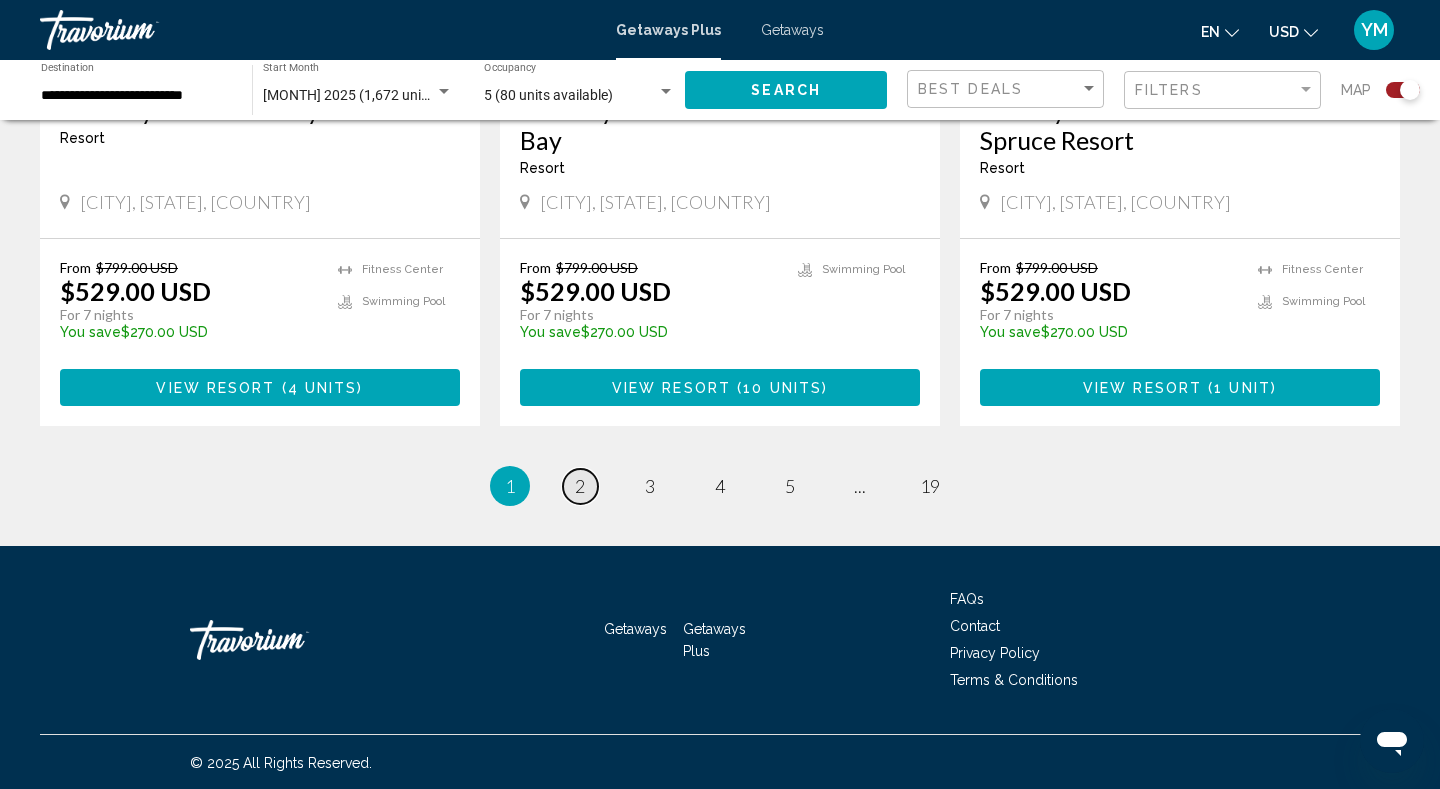 click on "2" at bounding box center (580, 486) 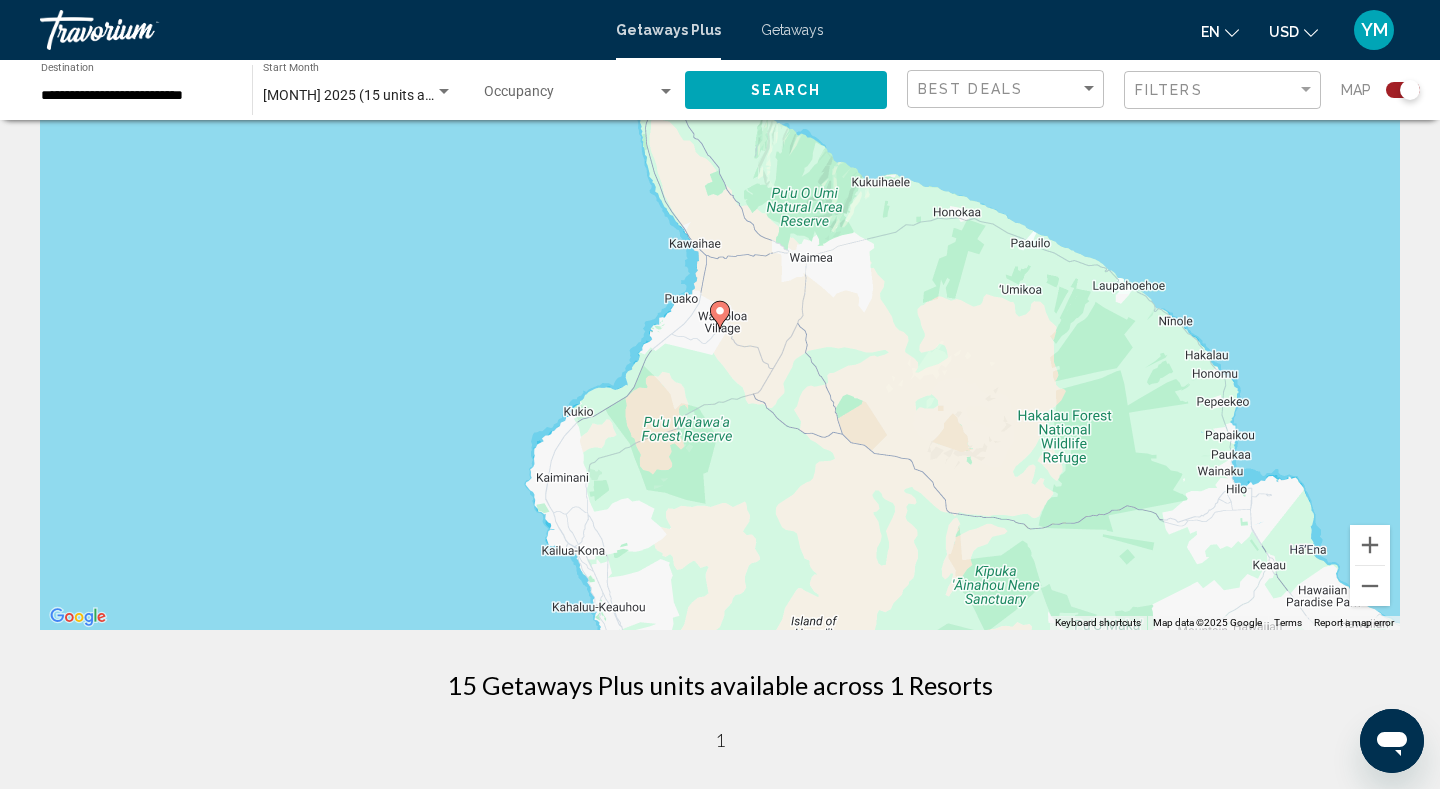 scroll, scrollTop: 0, scrollLeft: 0, axis: both 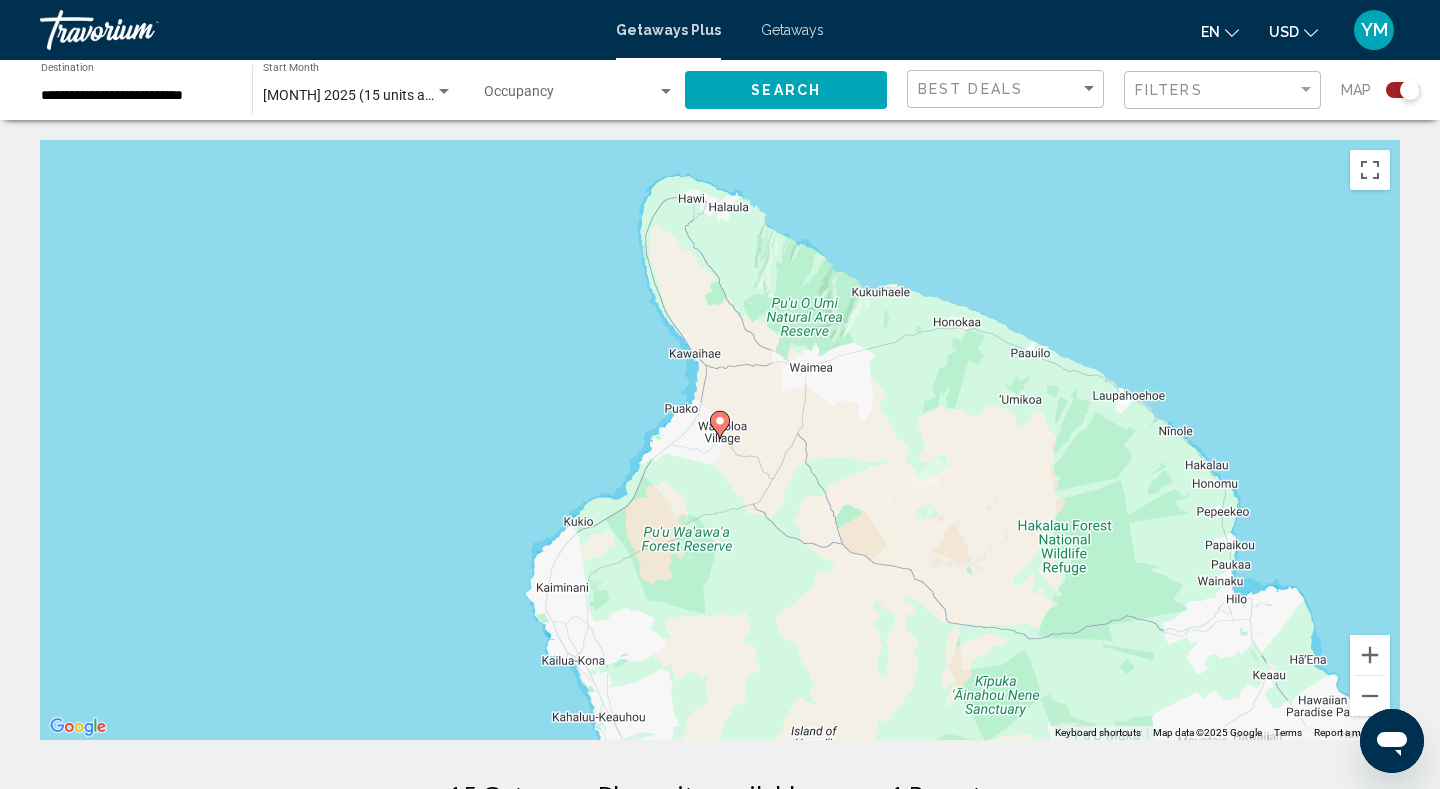 click 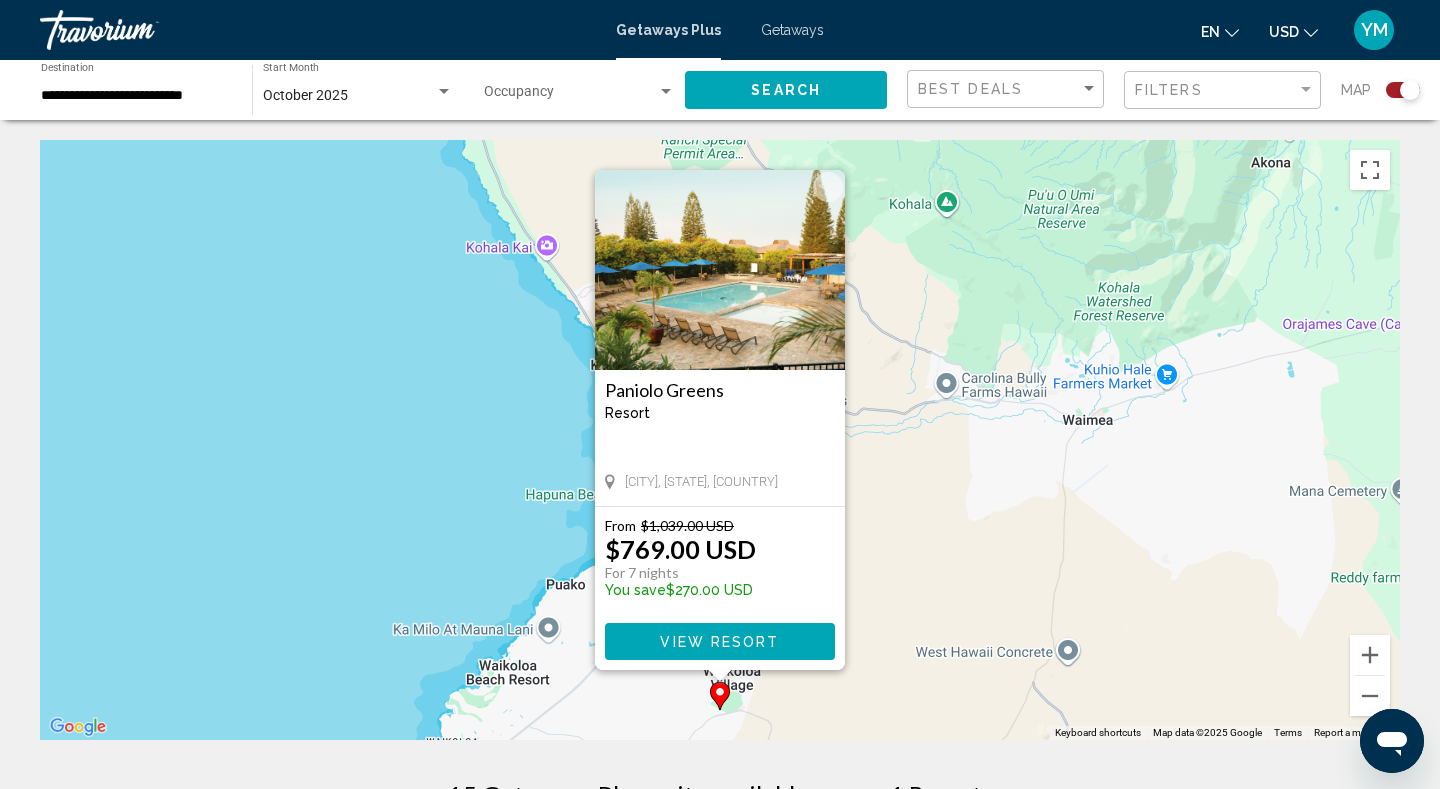 click on "To activate drag with keyboard, press Alt + Enter. Once in keyboard drag state, use the arrow keys to move the marker. To complete the drag, press the Enter key. To cancel, press Escape.  Paniolo Greens  Resort  -  This is an adults only resort
Waikoloa, HI, USA From $1,039.00 USD $769.00 USD For 7 nights You save  $270.00 USD  View Resort" at bounding box center [720, 440] 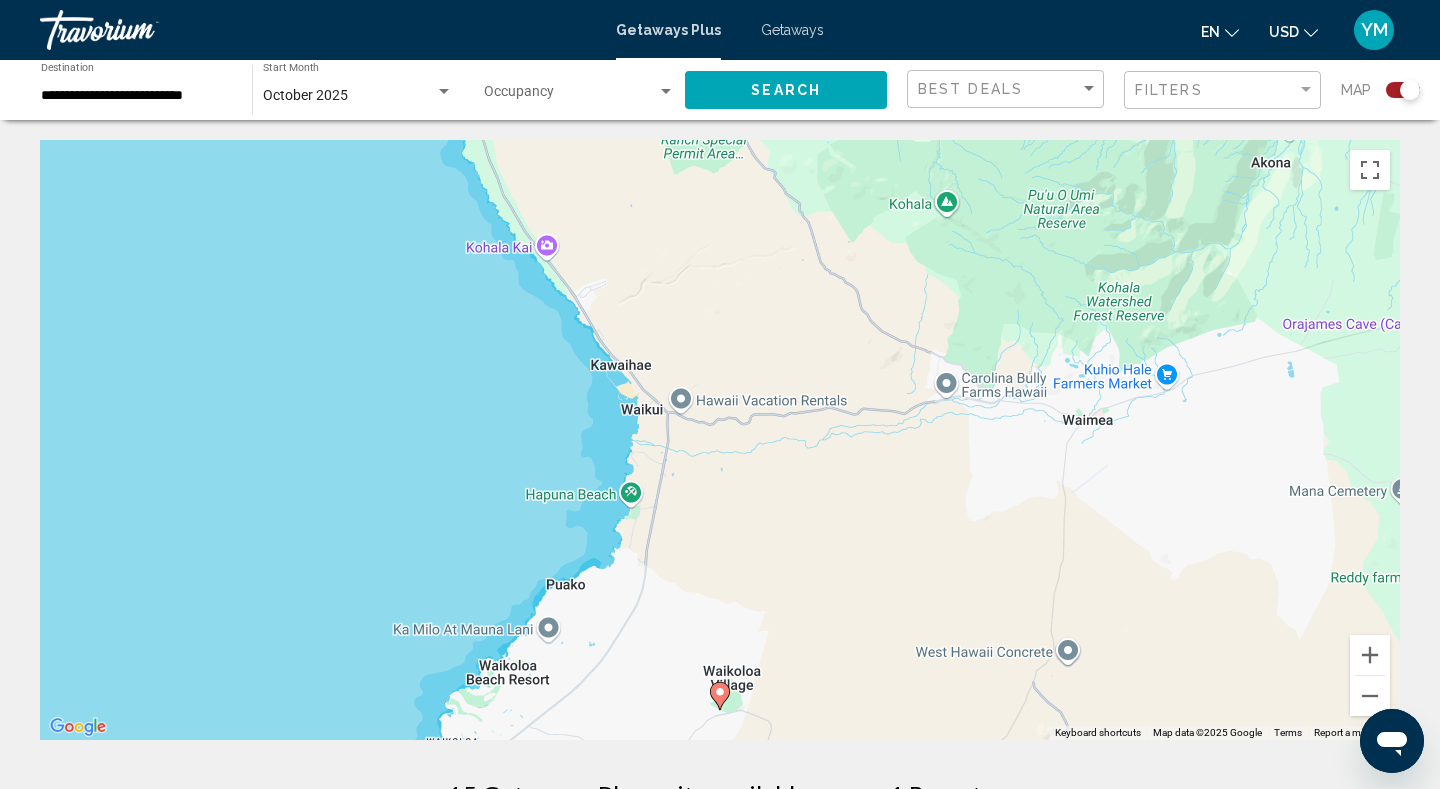 click on "To activate drag with keyboard, press Alt + Enter. Once in keyboard drag state, use the arrow keys to move the marker. To complete the drag, press the Enter key. To cancel, press Escape." at bounding box center (720, 440) 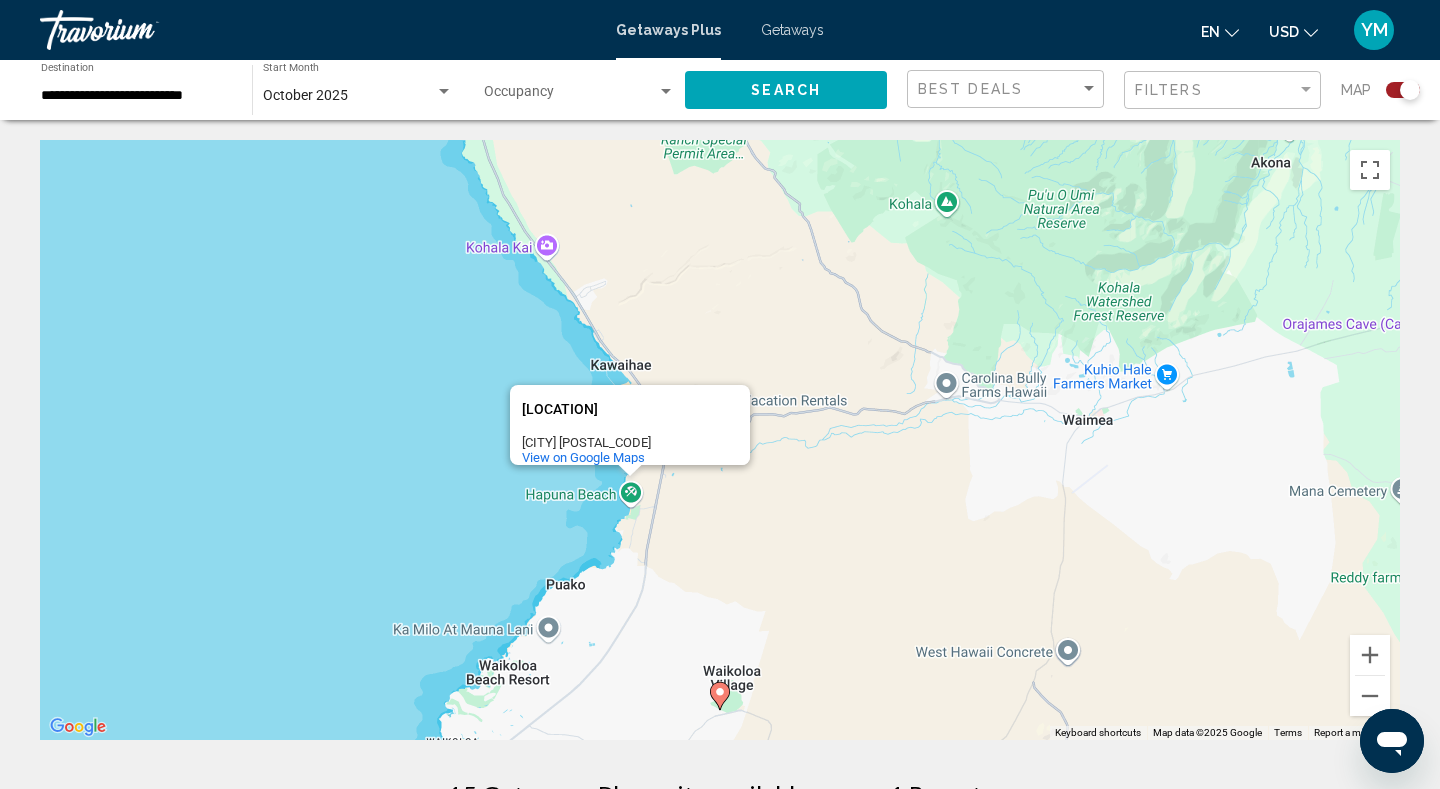 click on "To activate drag with keyboard, press Alt + Enter. Once in keyboard drag state, use the arrow keys to move the marker. To complete the drag, press the Enter key. To cancel, press Escape.     Hapuna Beach                     Hapuna Beach                 Hawaii 96743              View on Google Maps" at bounding box center [720, 440] 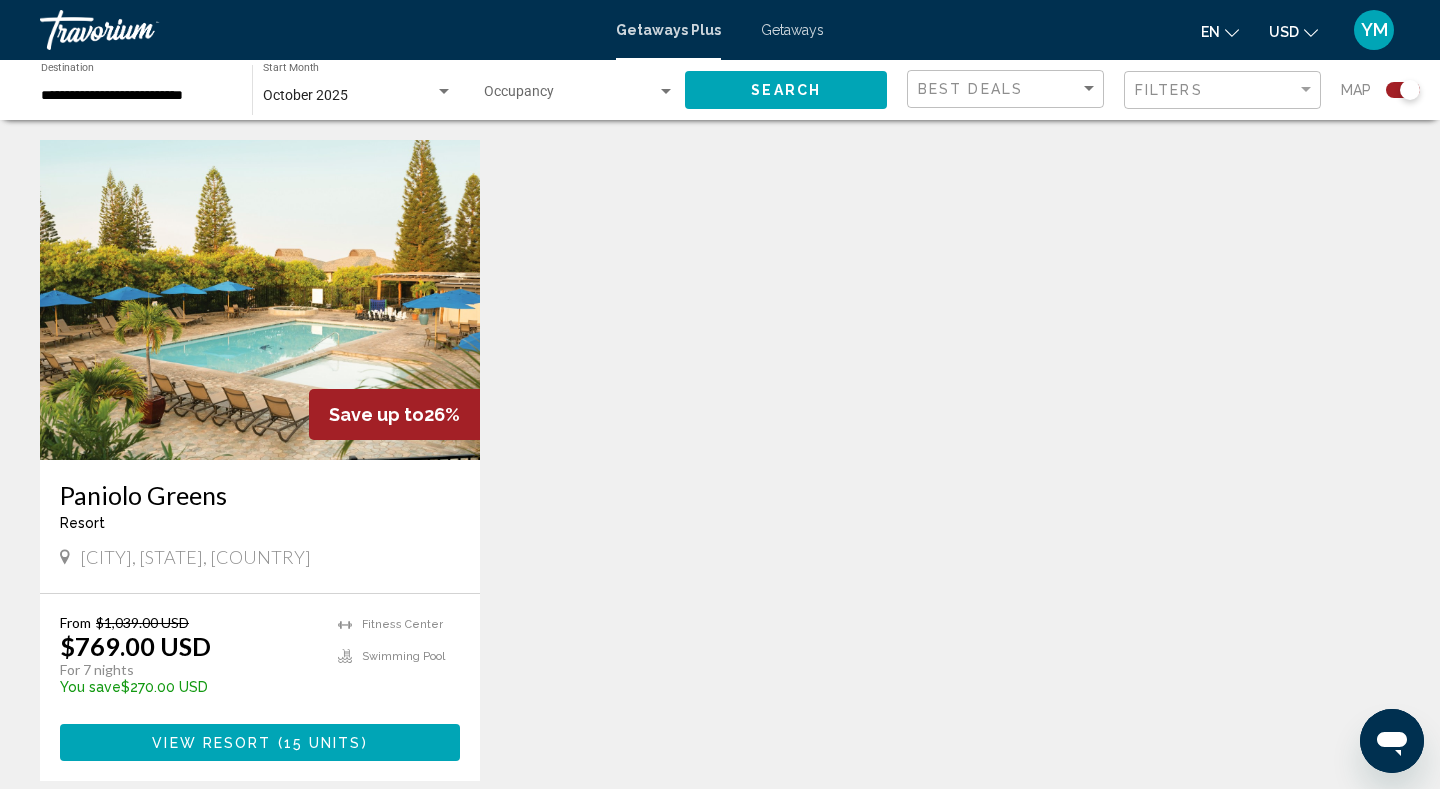 scroll, scrollTop: 672, scrollLeft: 0, axis: vertical 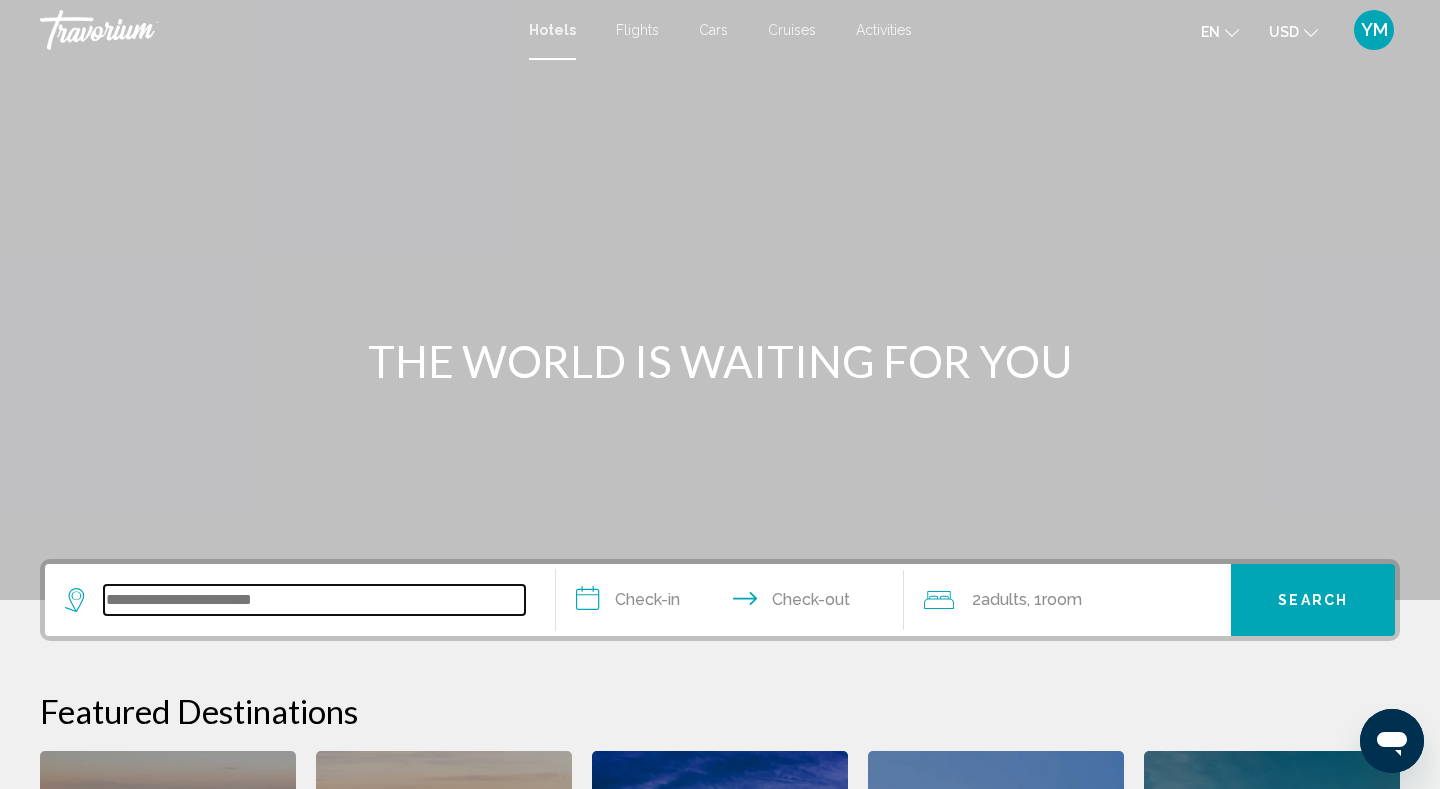 click at bounding box center [314, 600] 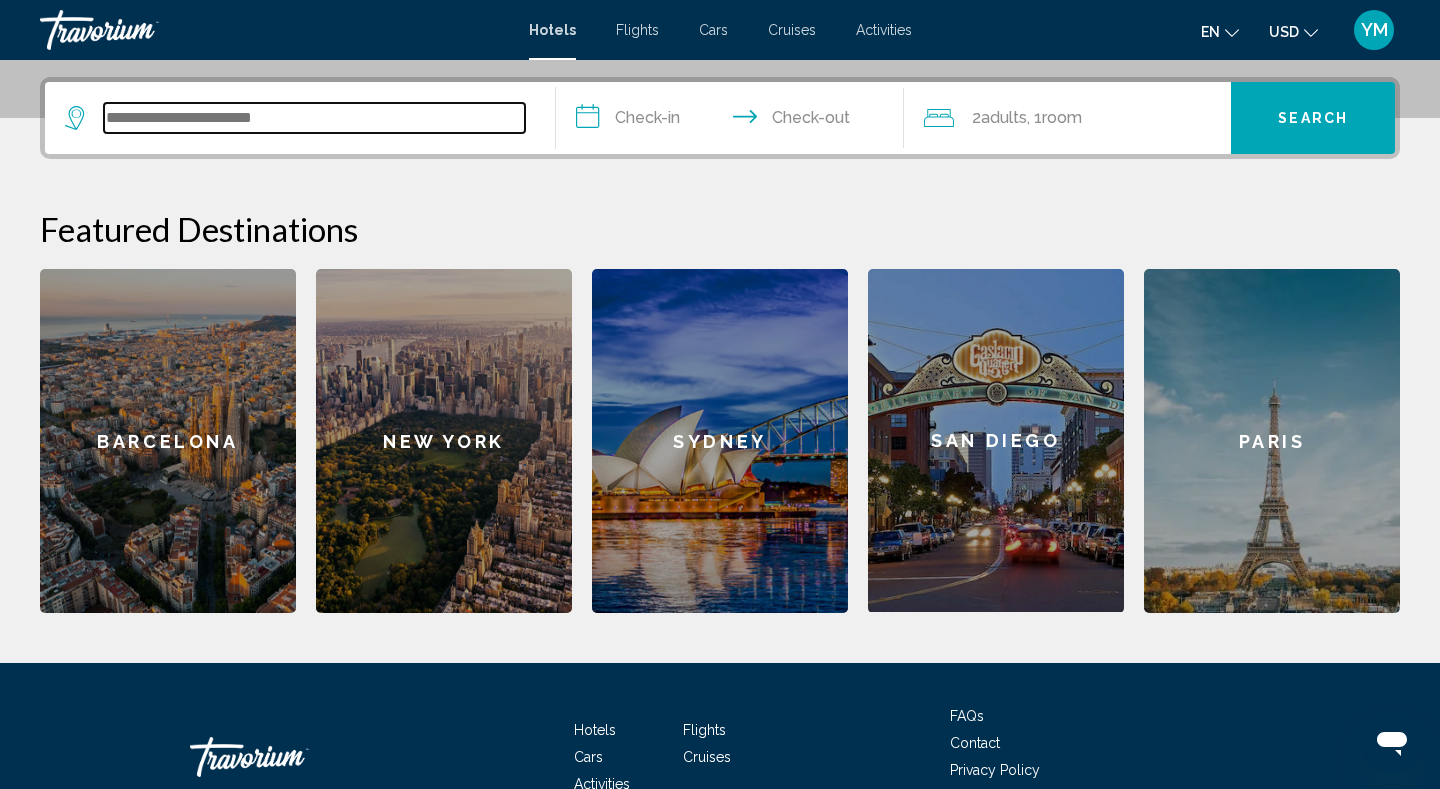 scroll, scrollTop: 494, scrollLeft: 0, axis: vertical 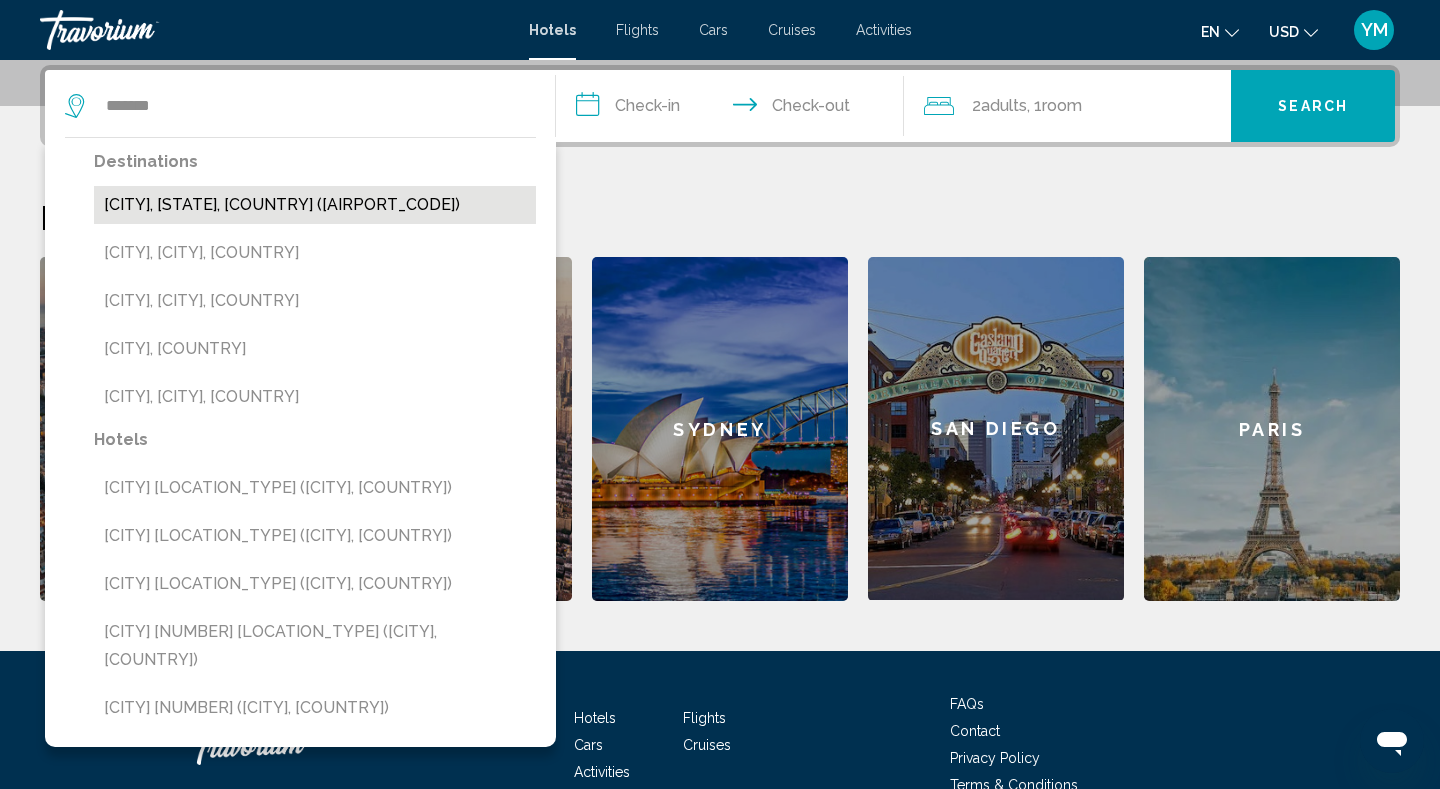 click on "[CITY], [STATE], [COUNTRY] ([AIRPORT_CODE])" at bounding box center (315, 205) 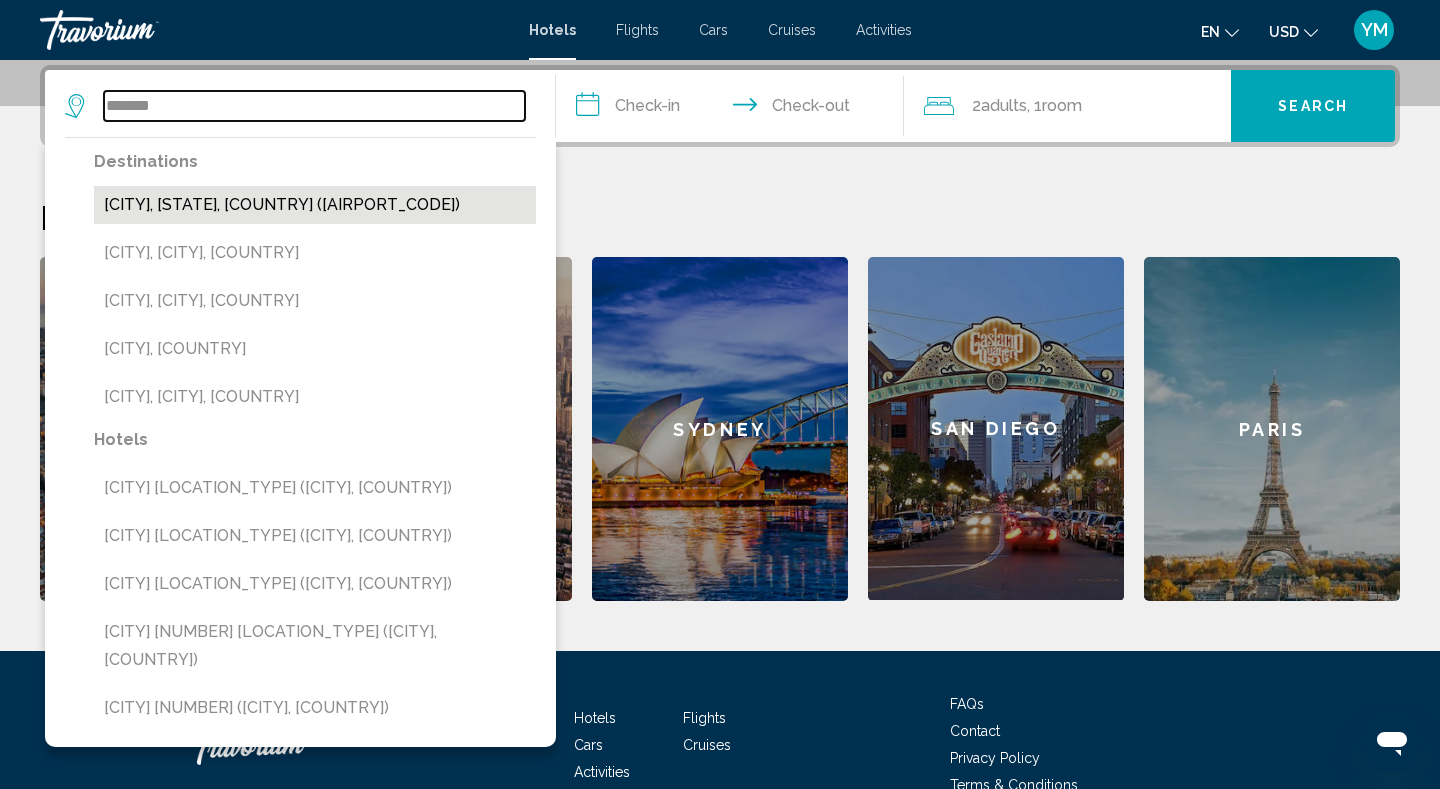 type on "**********" 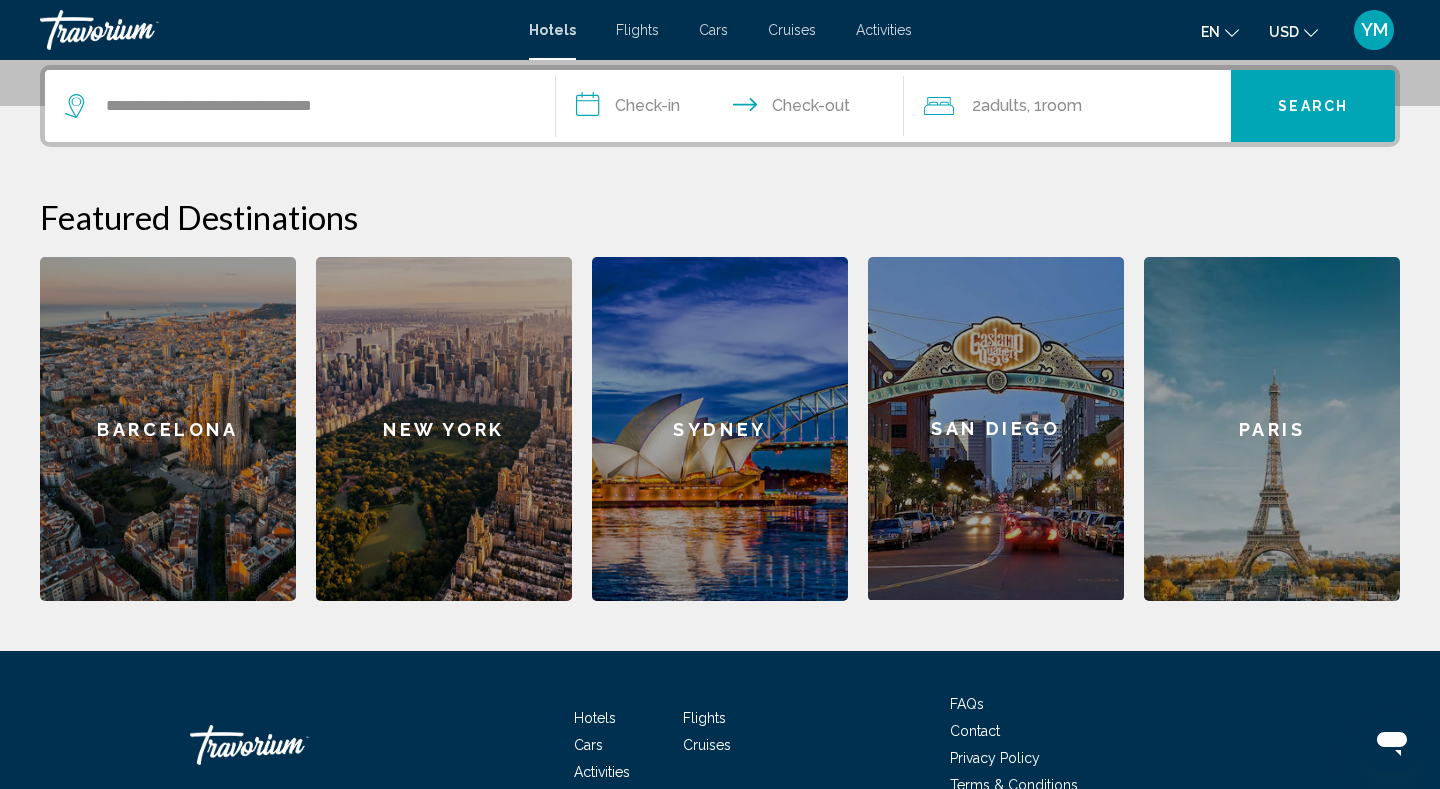 click on "**********" at bounding box center (734, 109) 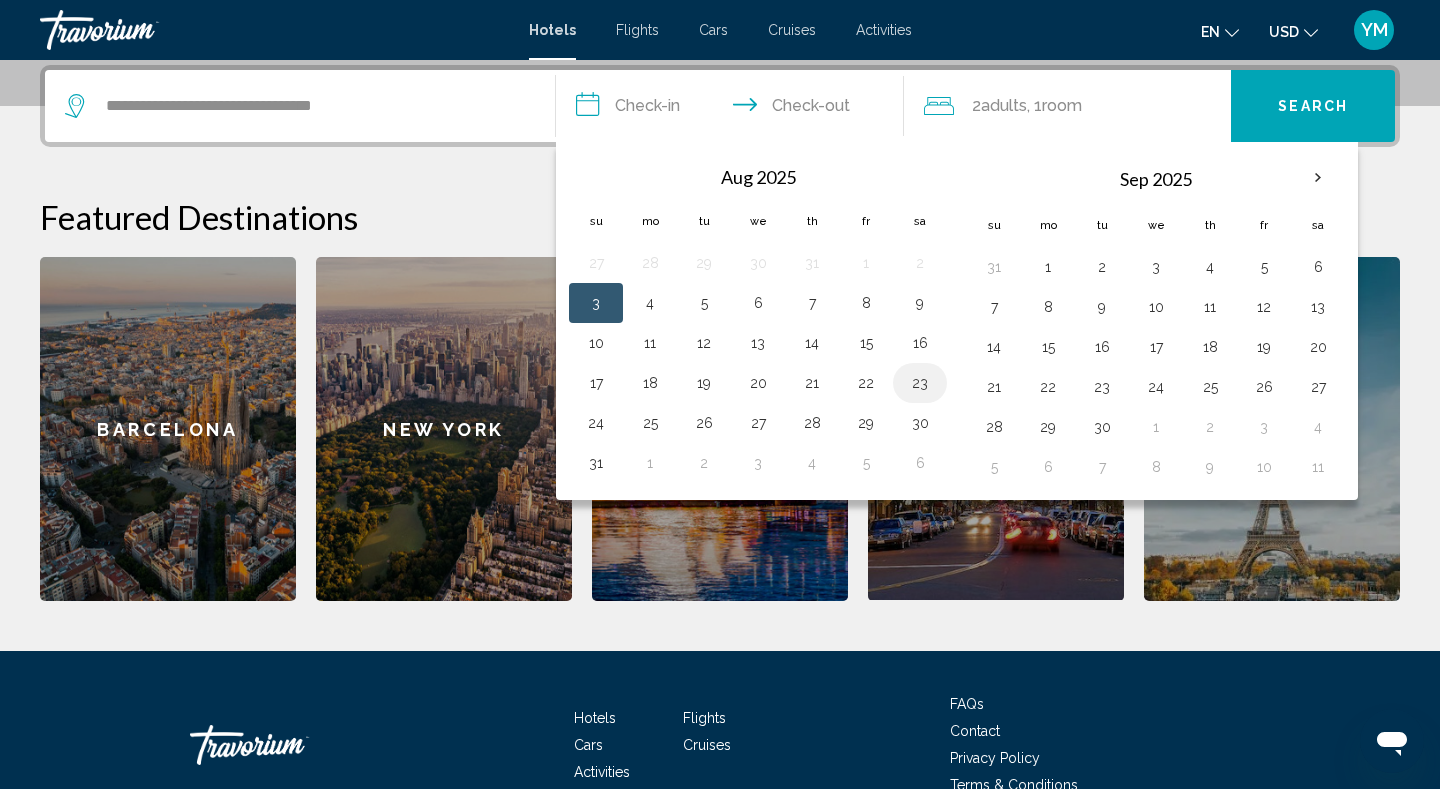 click on "23" at bounding box center [920, 383] 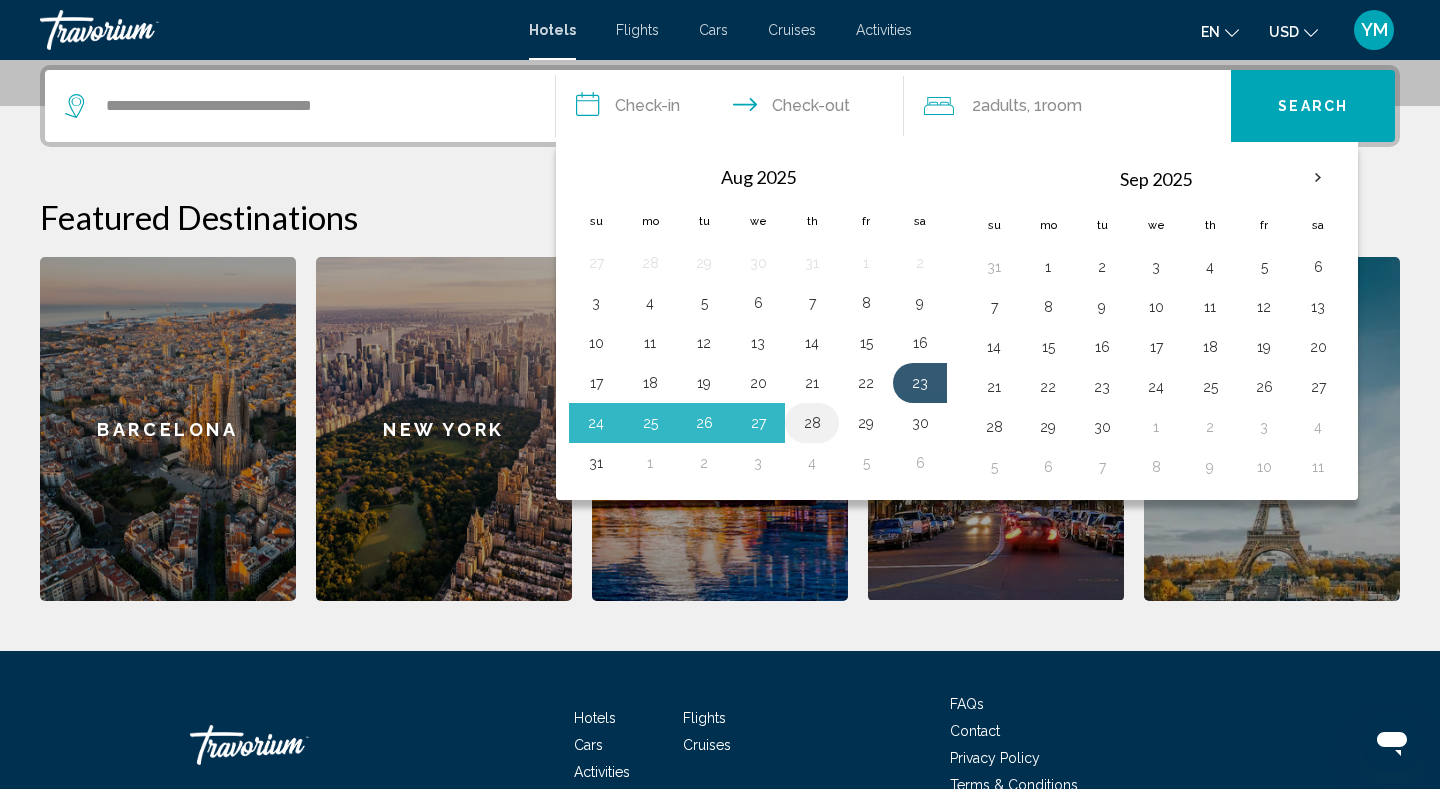 click on "28" at bounding box center [812, 423] 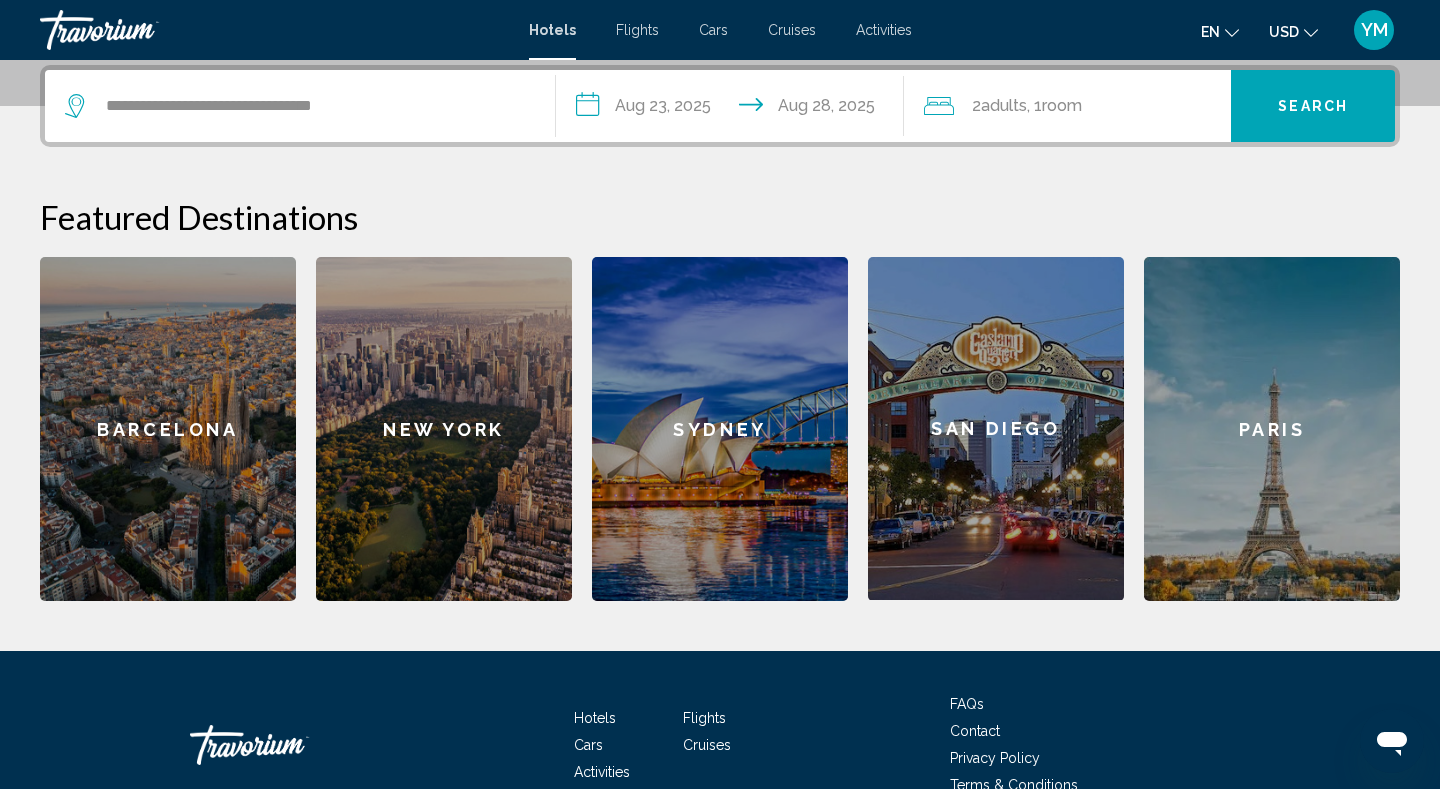 type on "**********" 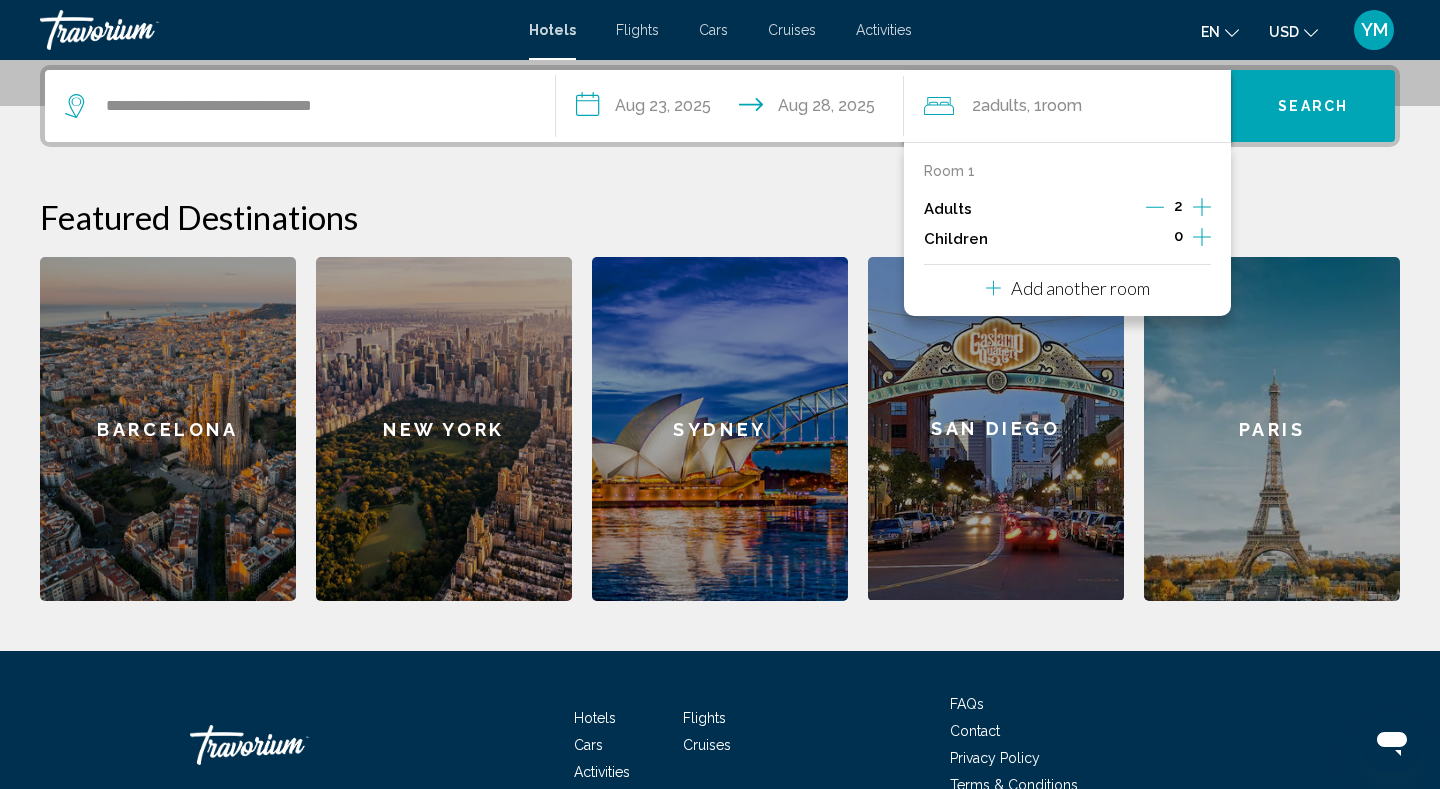 click 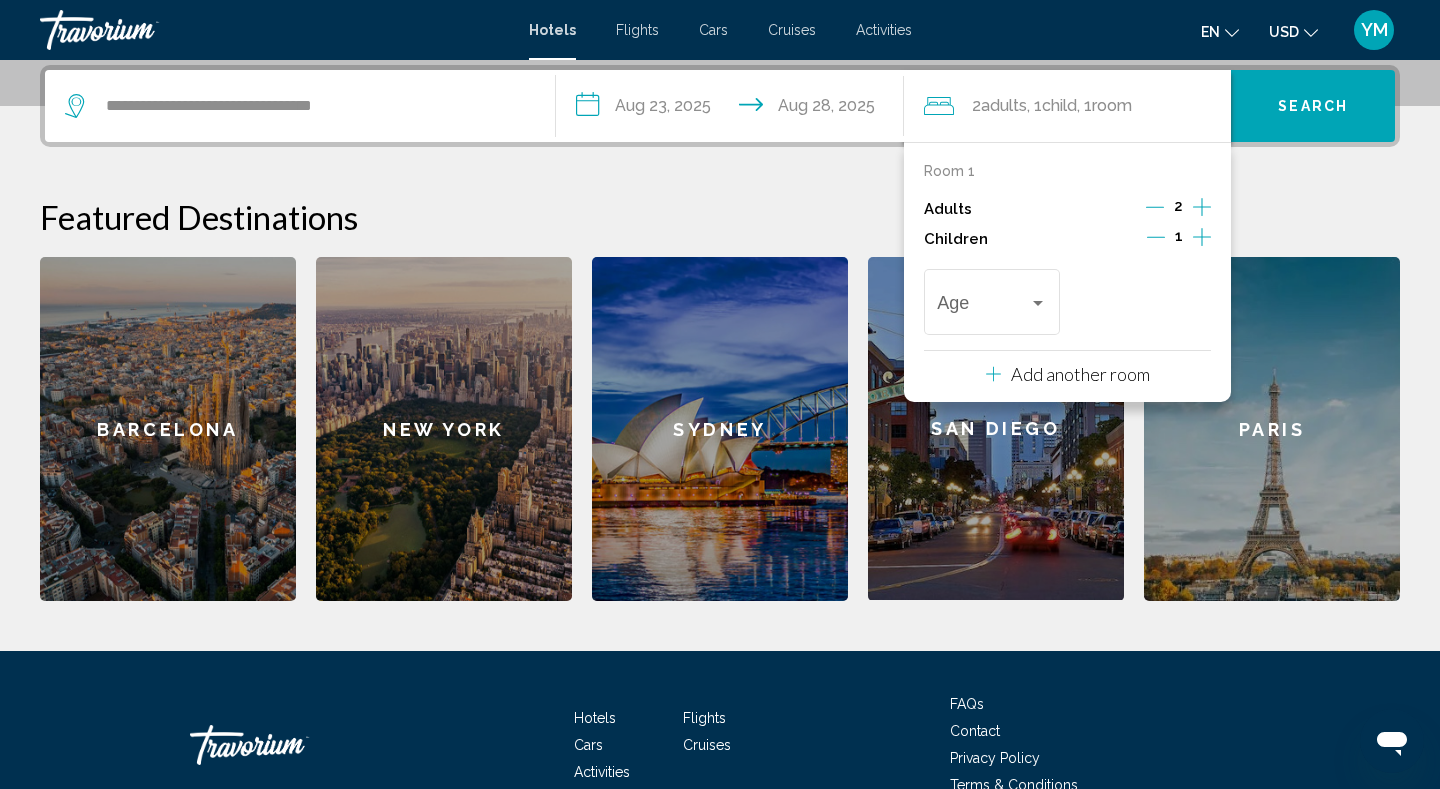 click 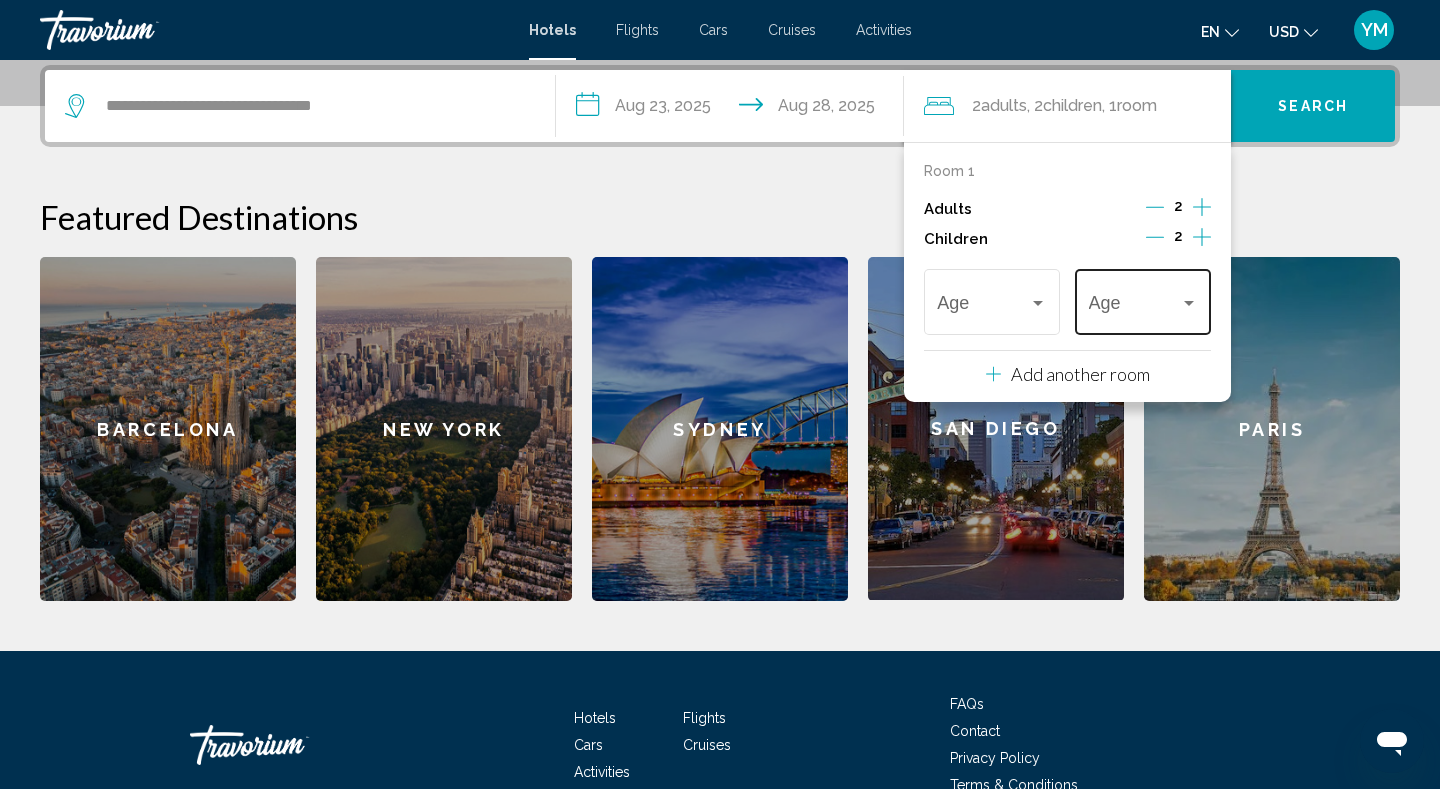 click at bounding box center (1189, 303) 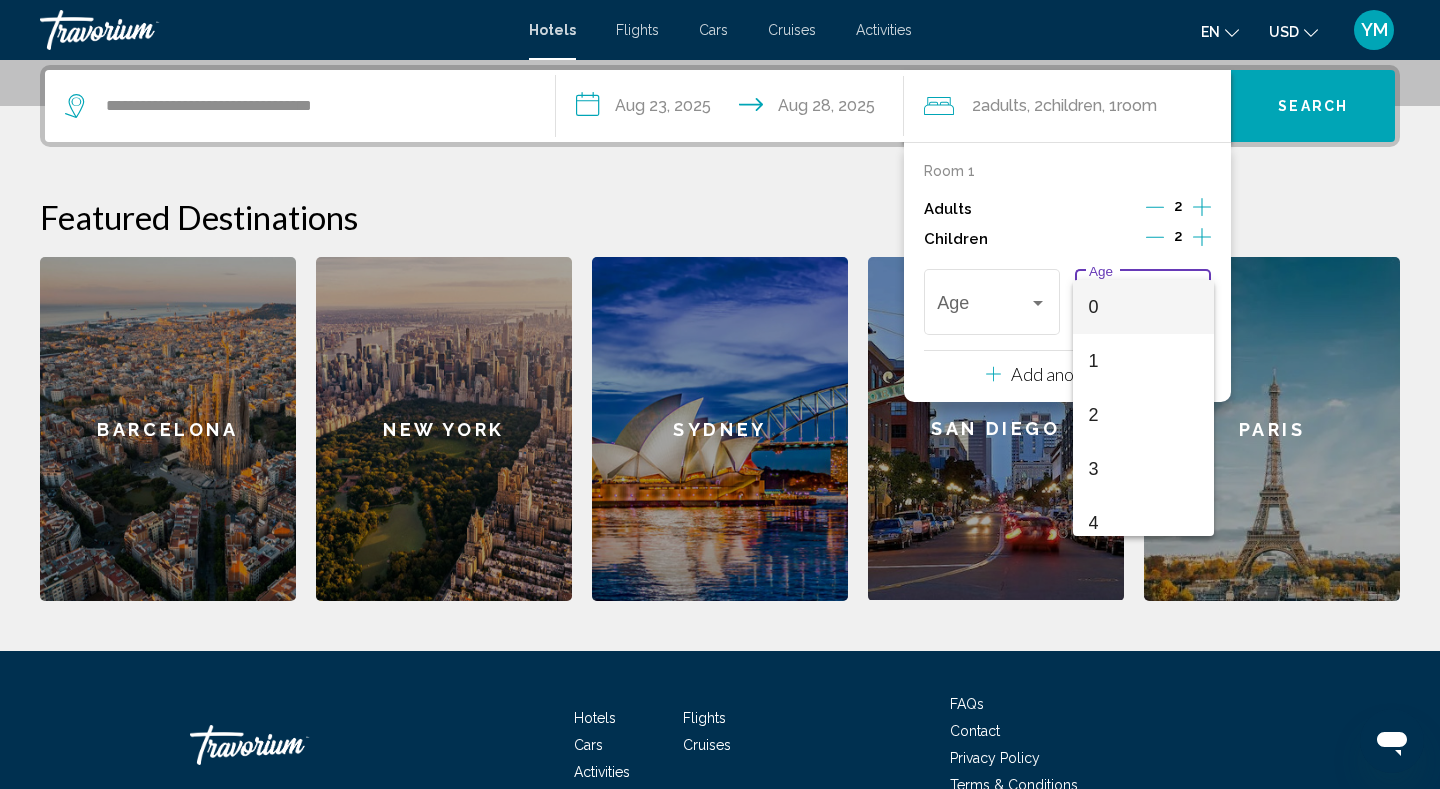 click at bounding box center [720, 394] 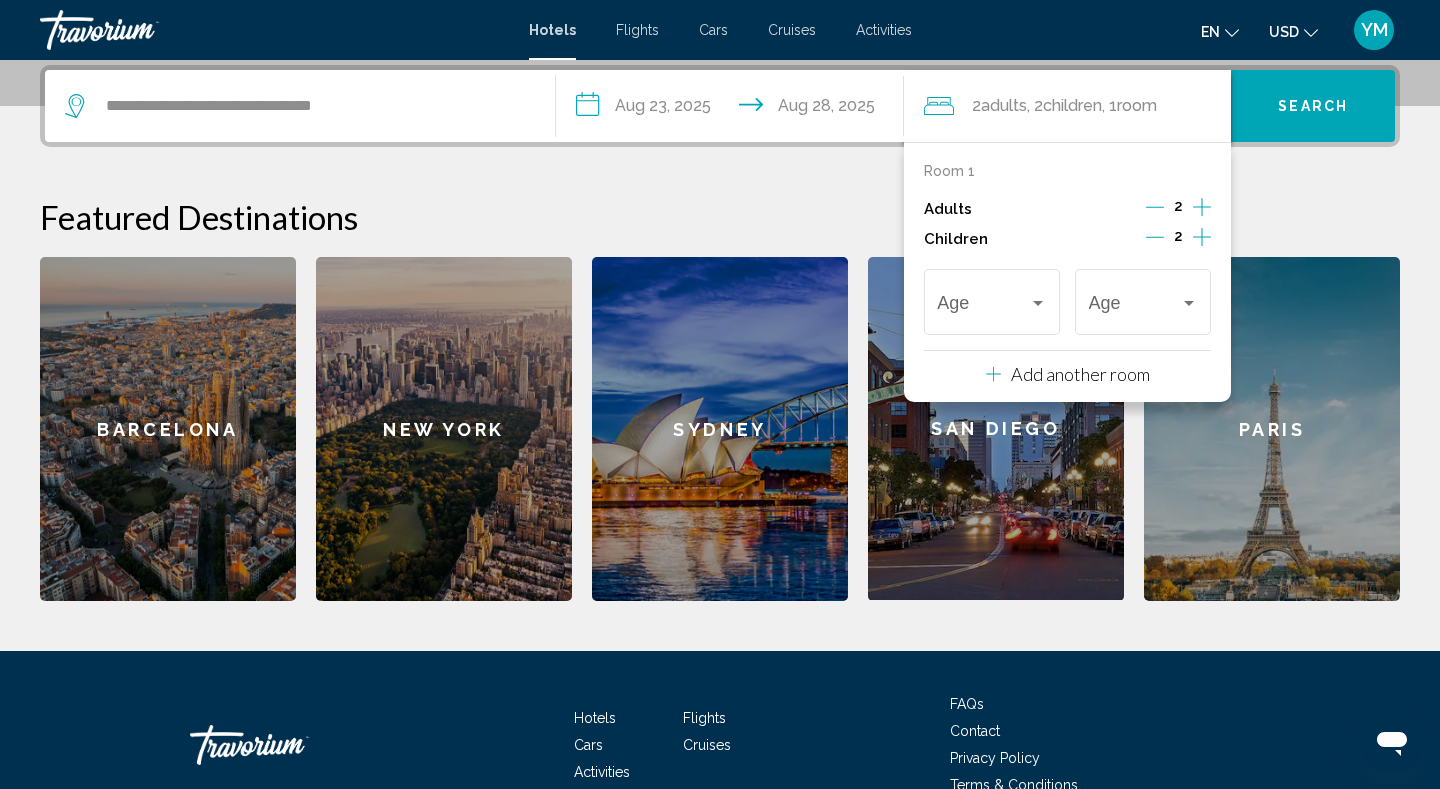 click 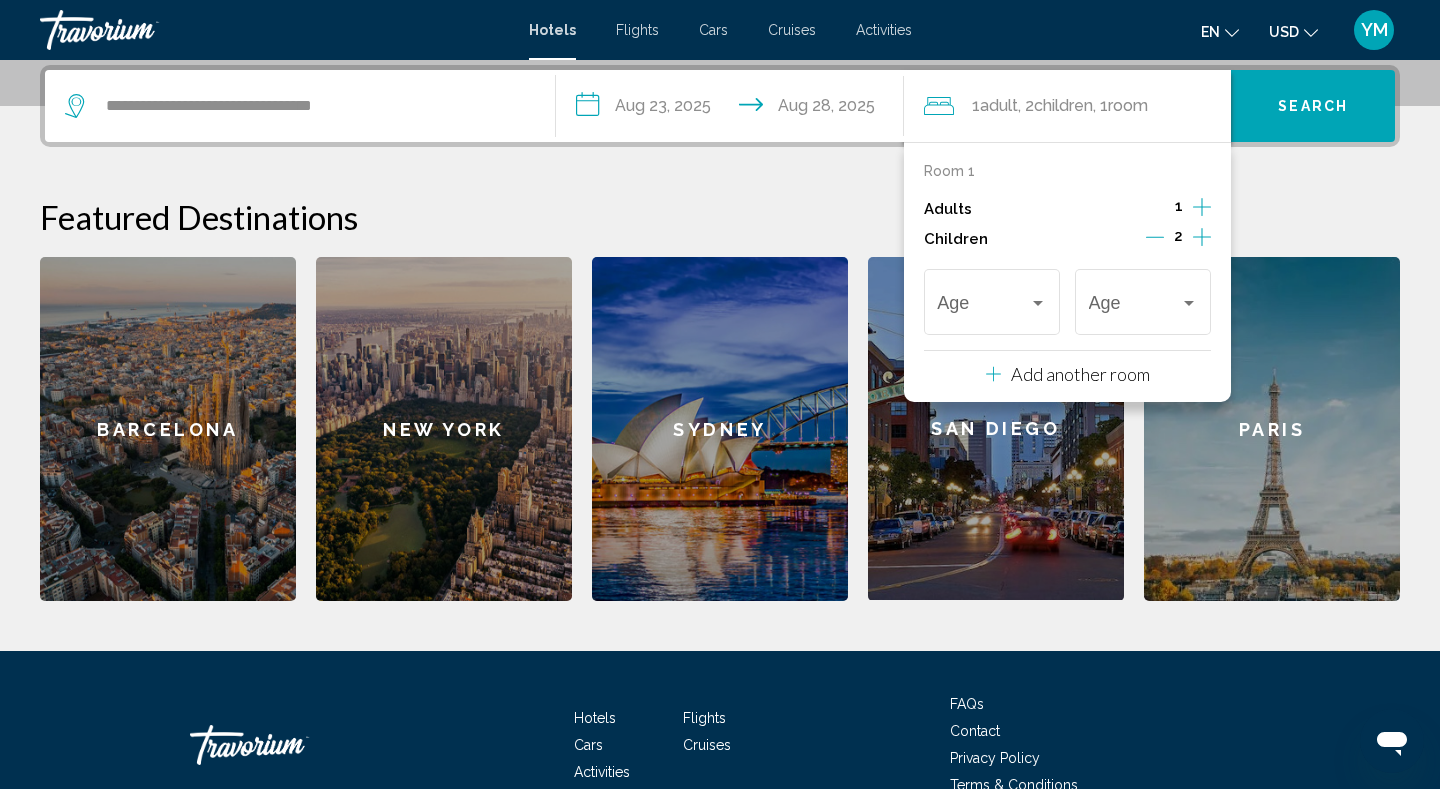 click 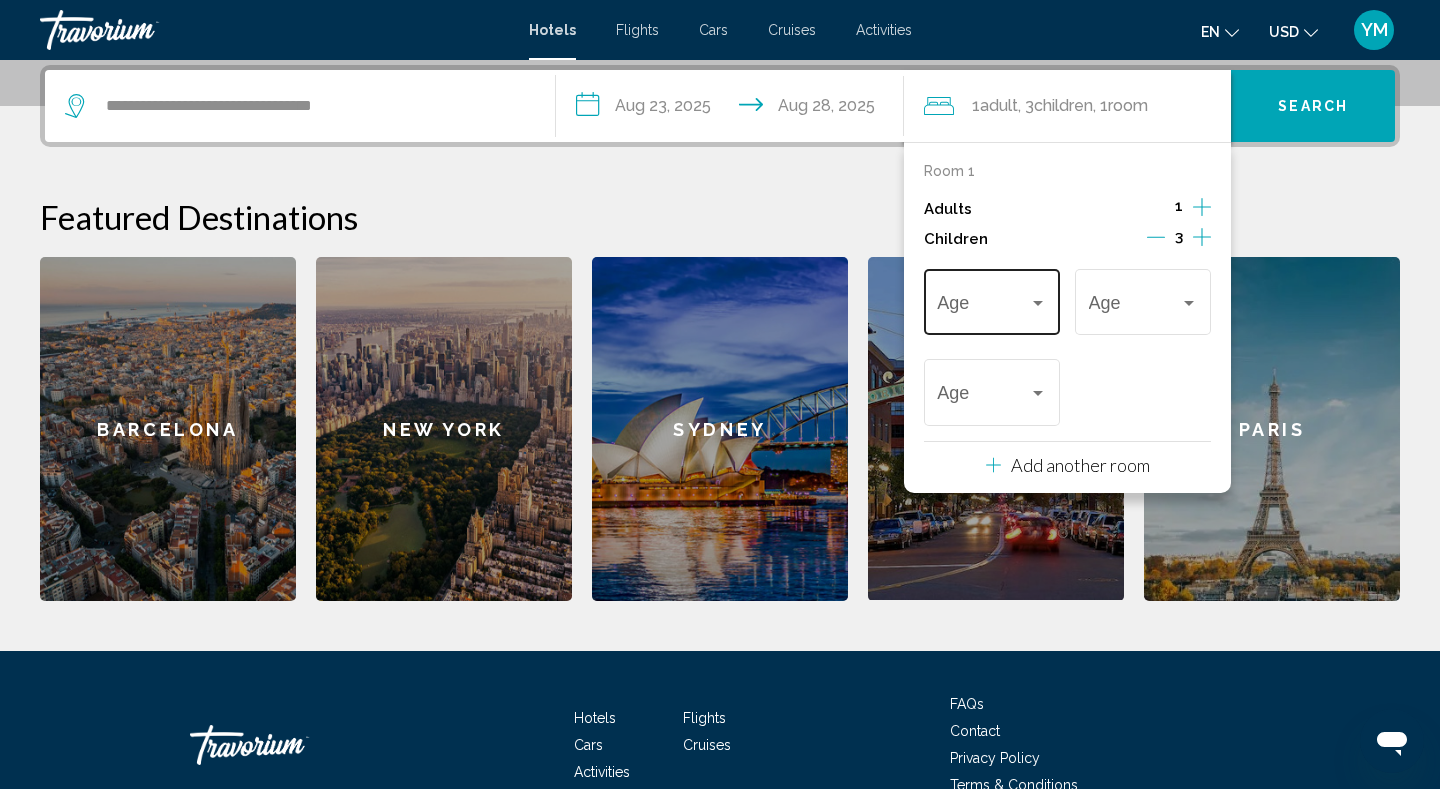 click on "Age" at bounding box center (991, 299) 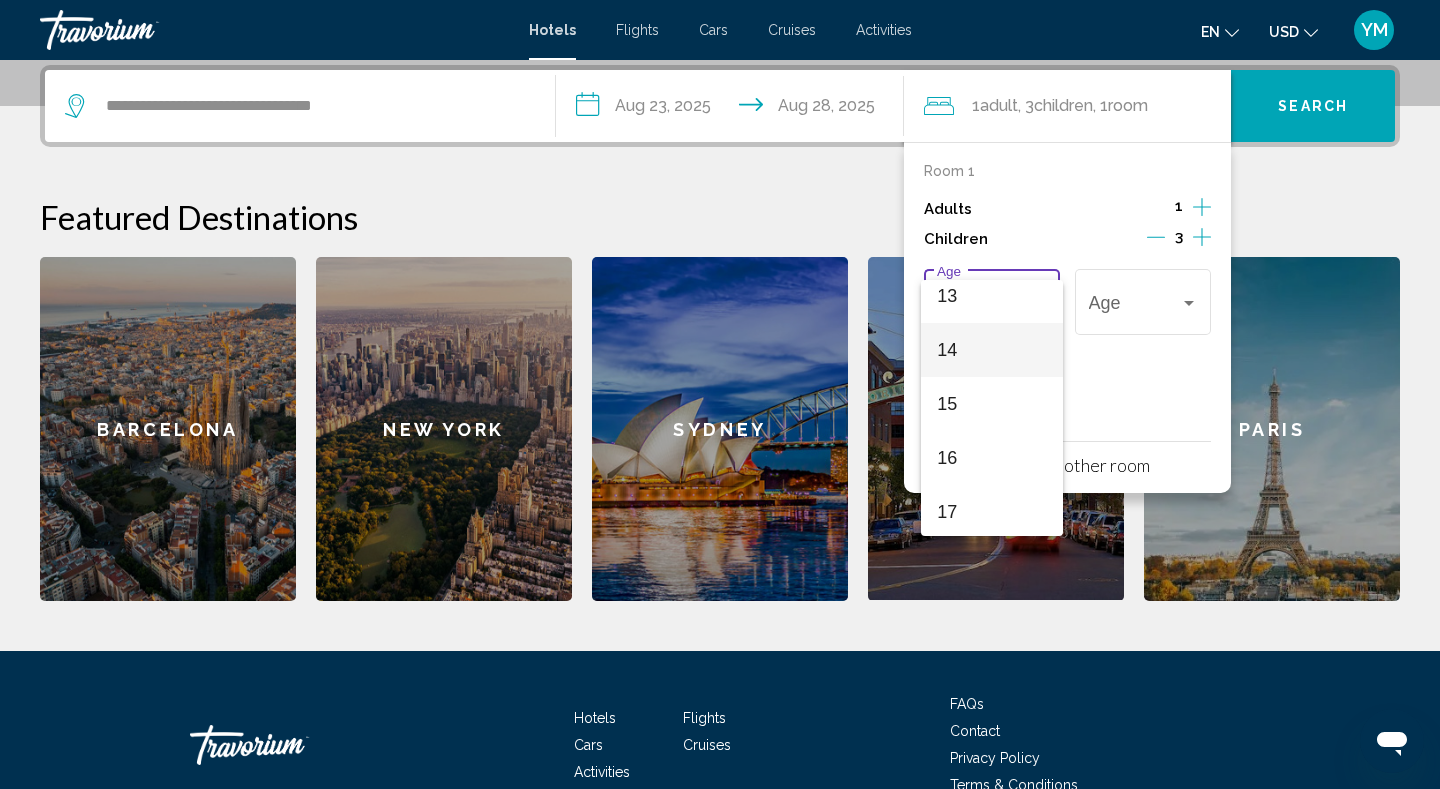 scroll, scrollTop: 716, scrollLeft: 0, axis: vertical 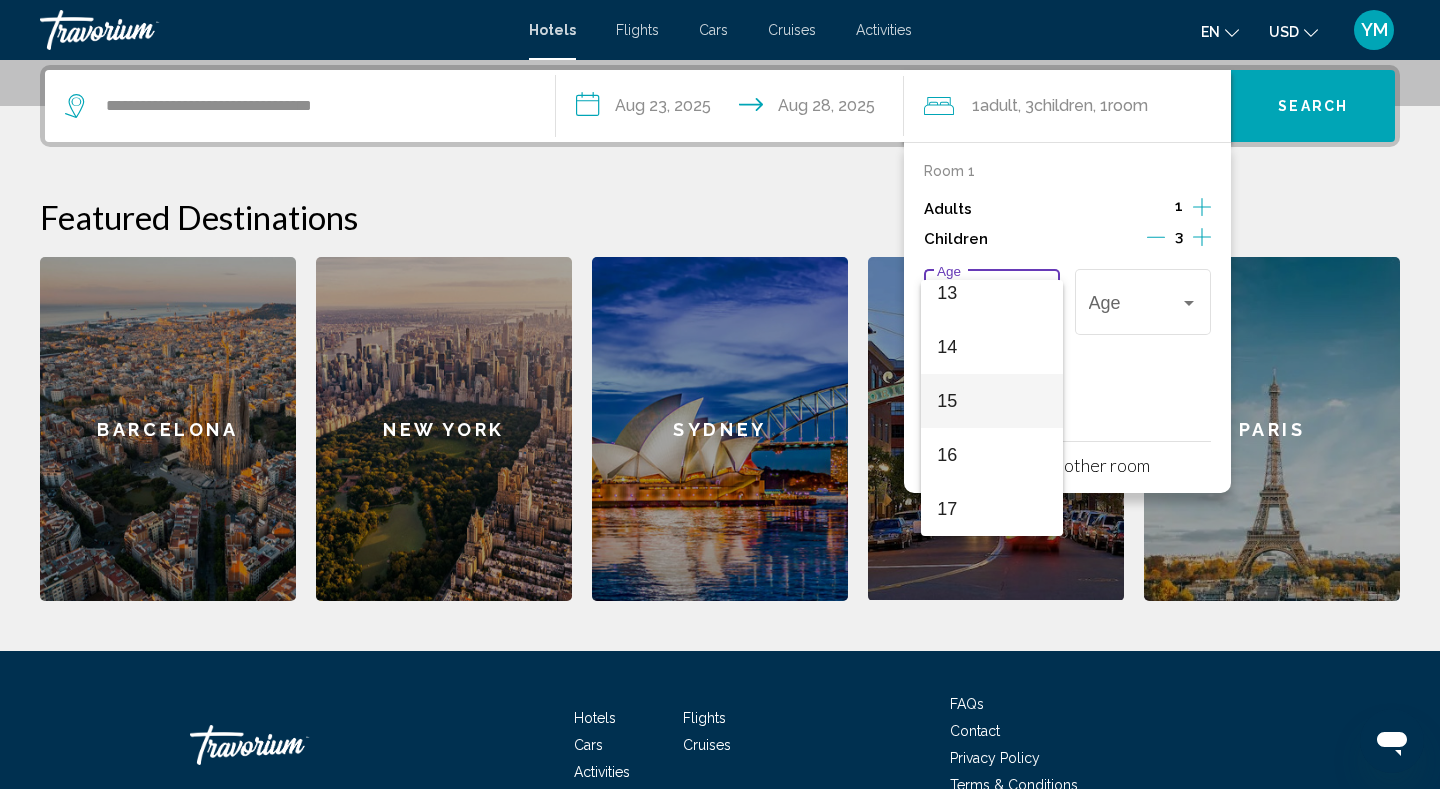 click on "15" at bounding box center (991, 401) 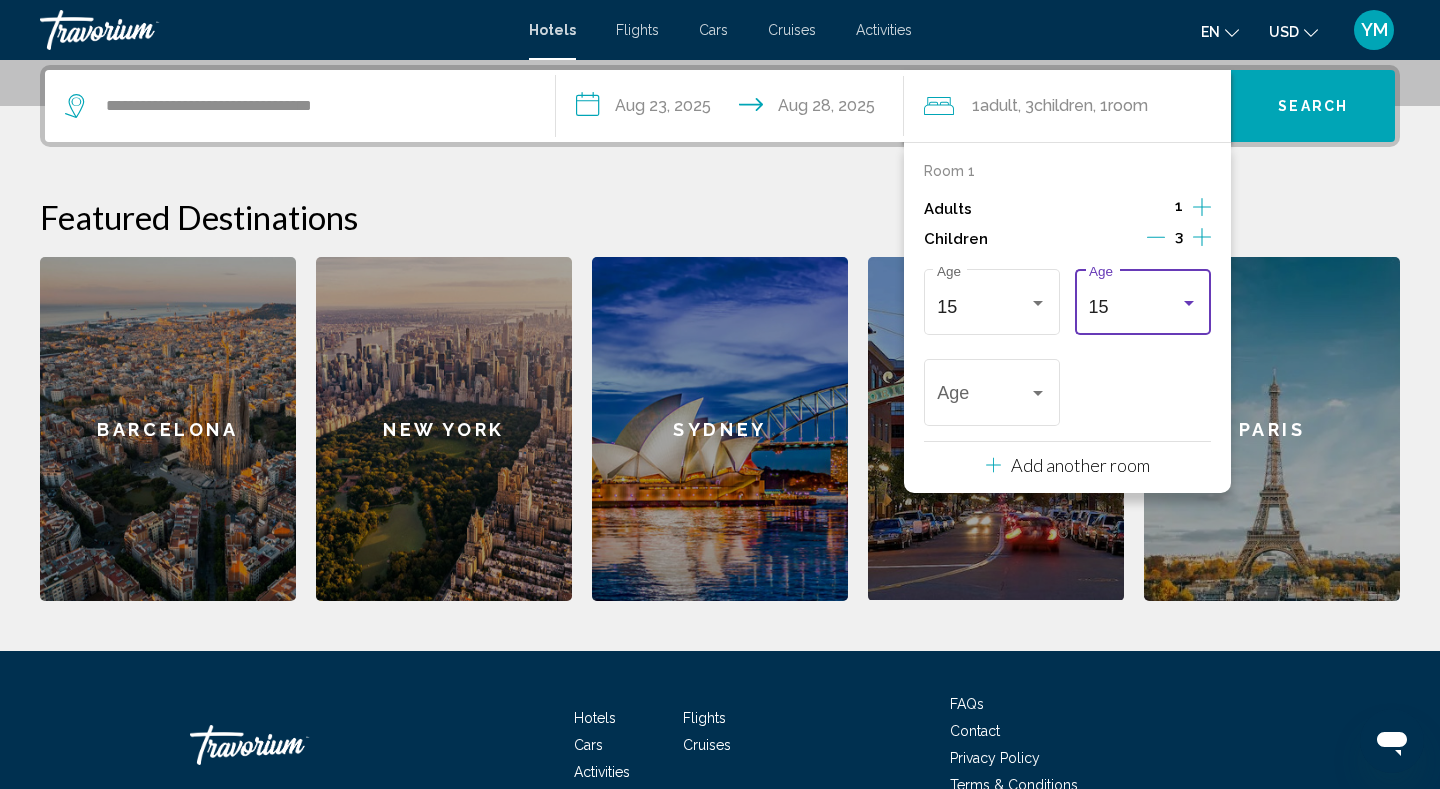 click on "15" at bounding box center (1134, 307) 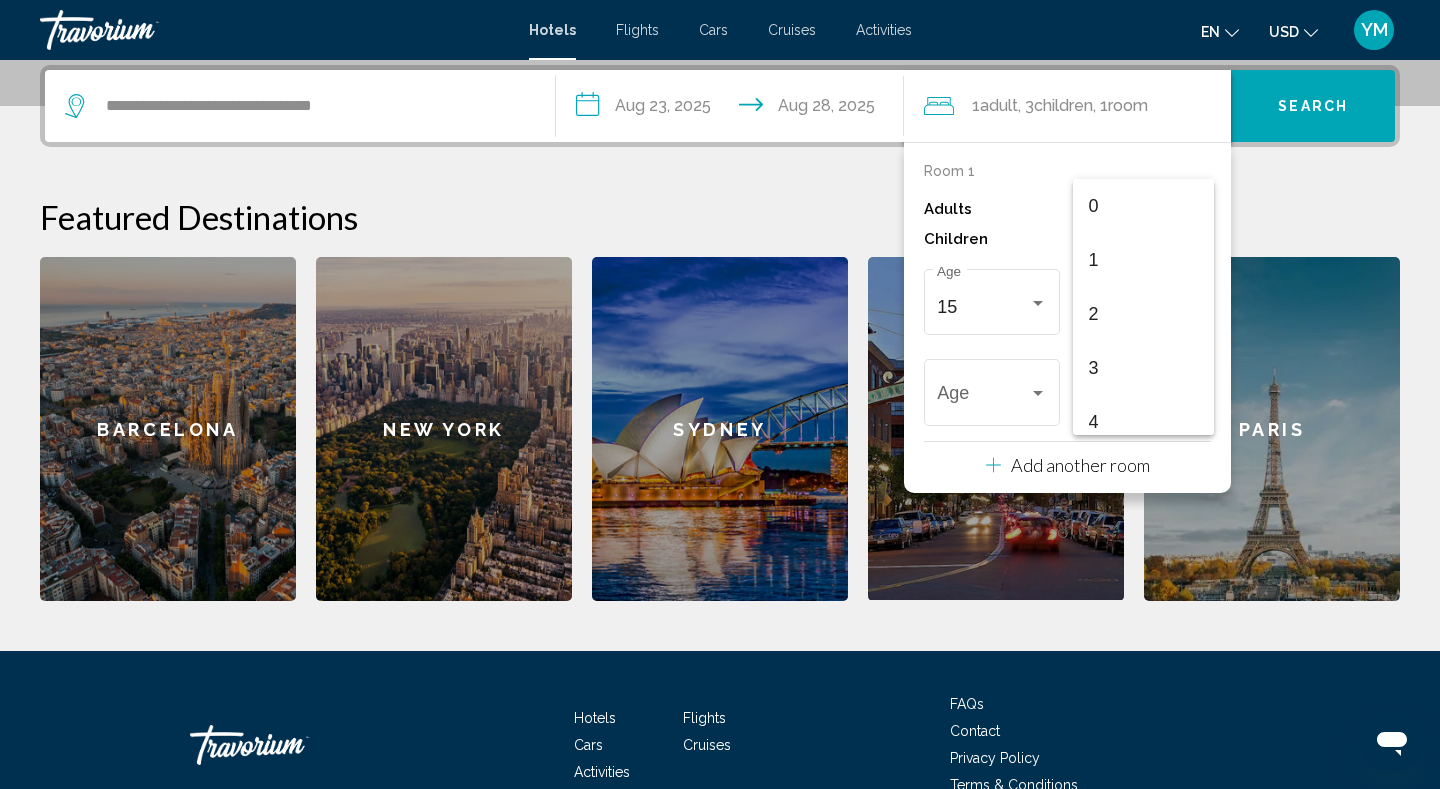 scroll, scrollTop: 709, scrollLeft: 0, axis: vertical 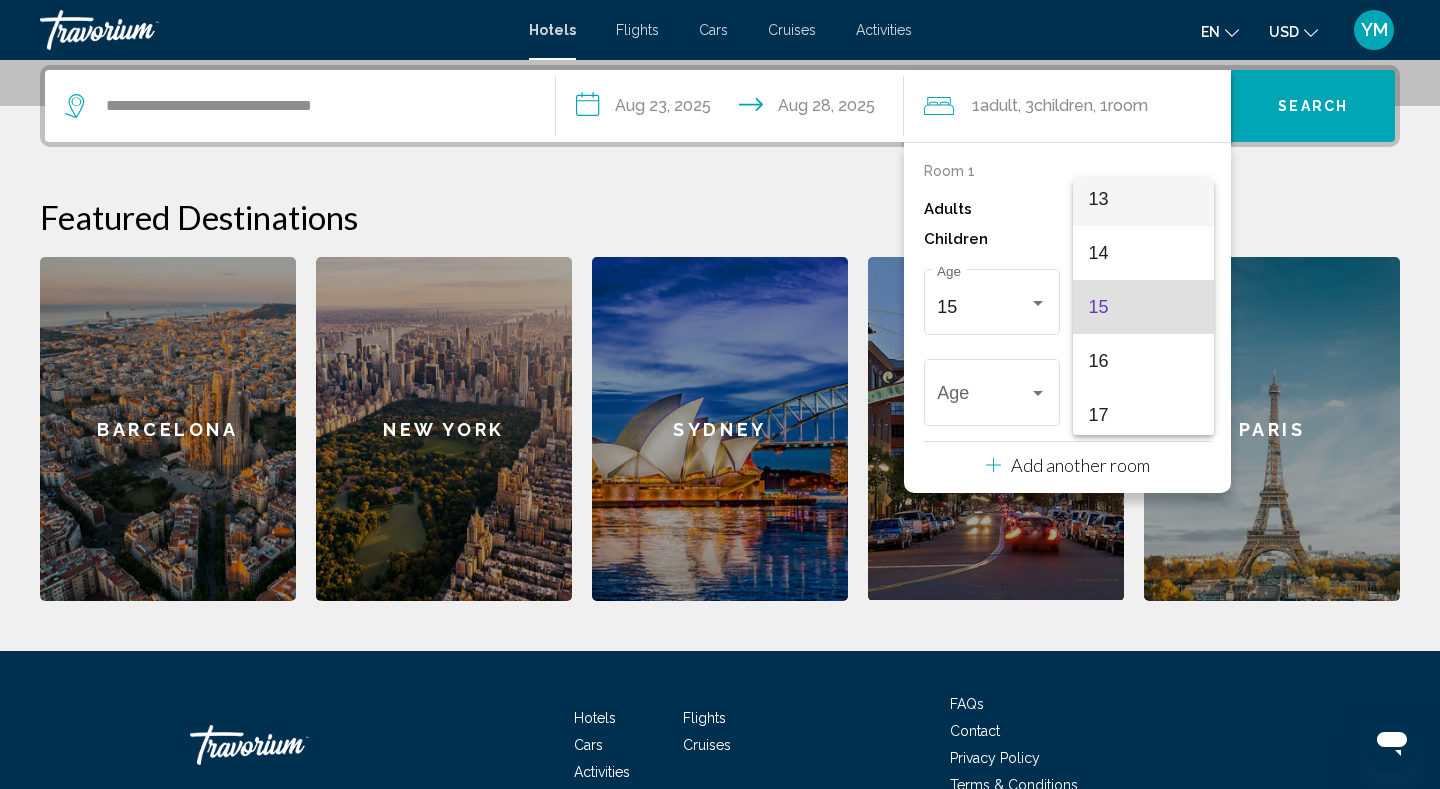 click on "13" at bounding box center (1143, 199) 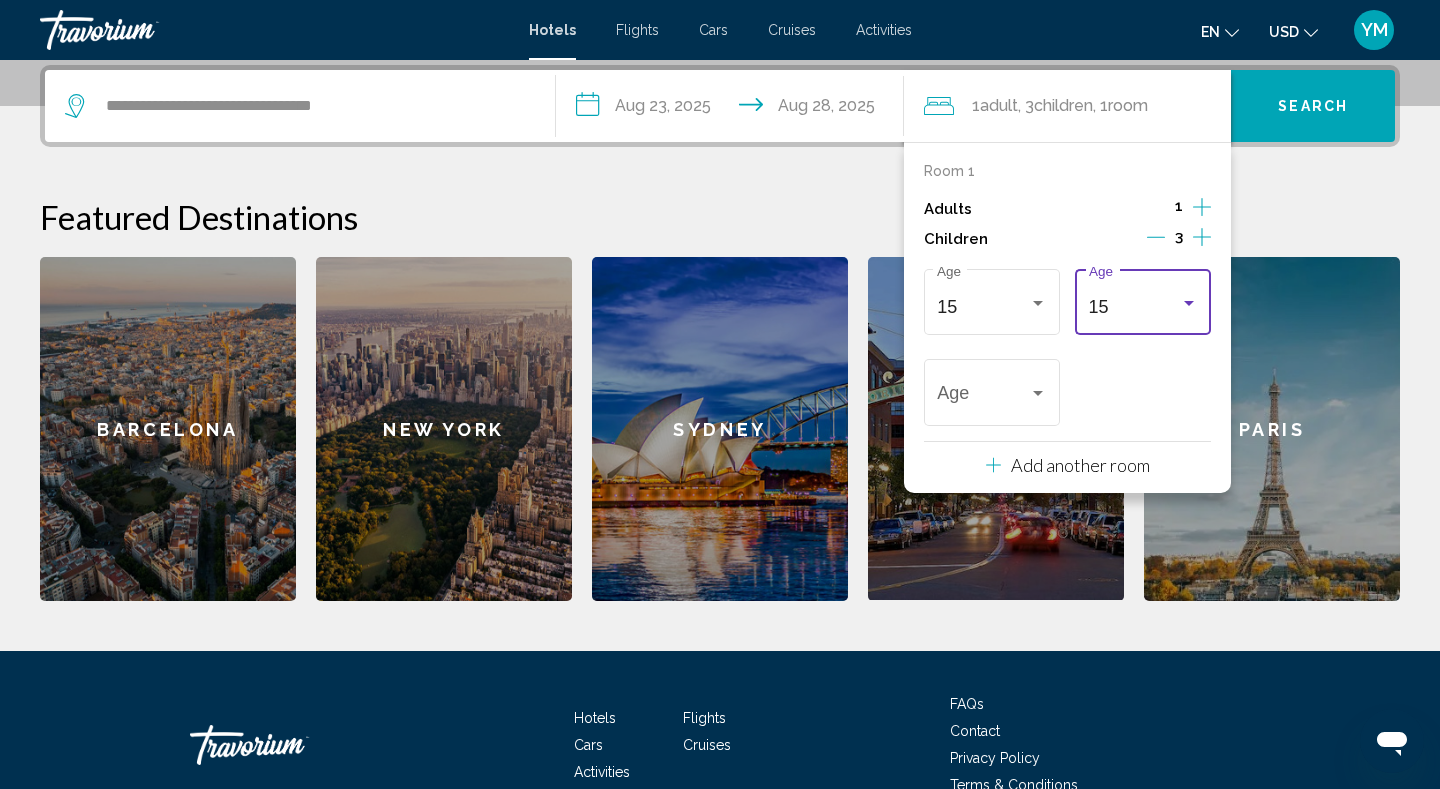 scroll, scrollTop: 702, scrollLeft: 0, axis: vertical 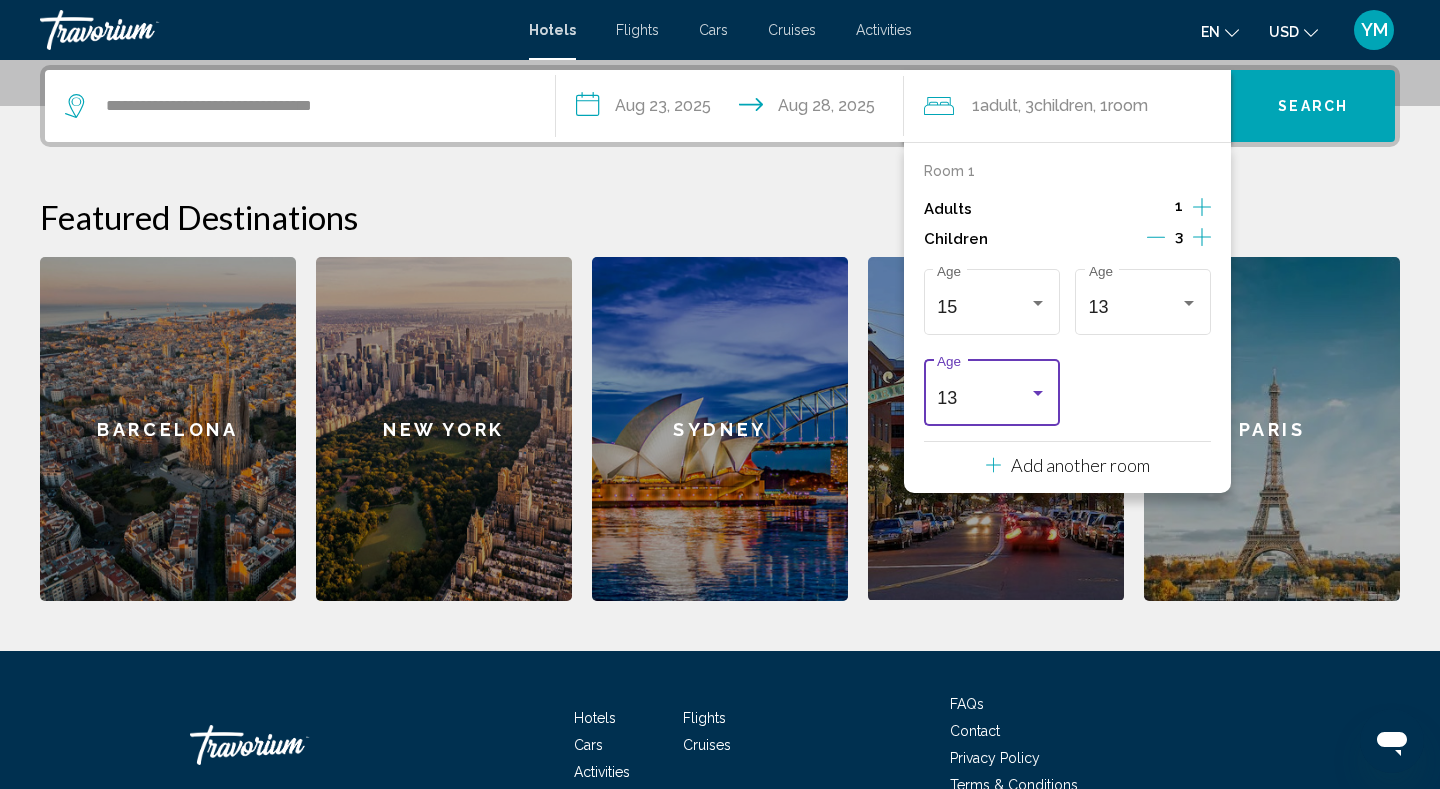 click on "13" at bounding box center [982, 398] 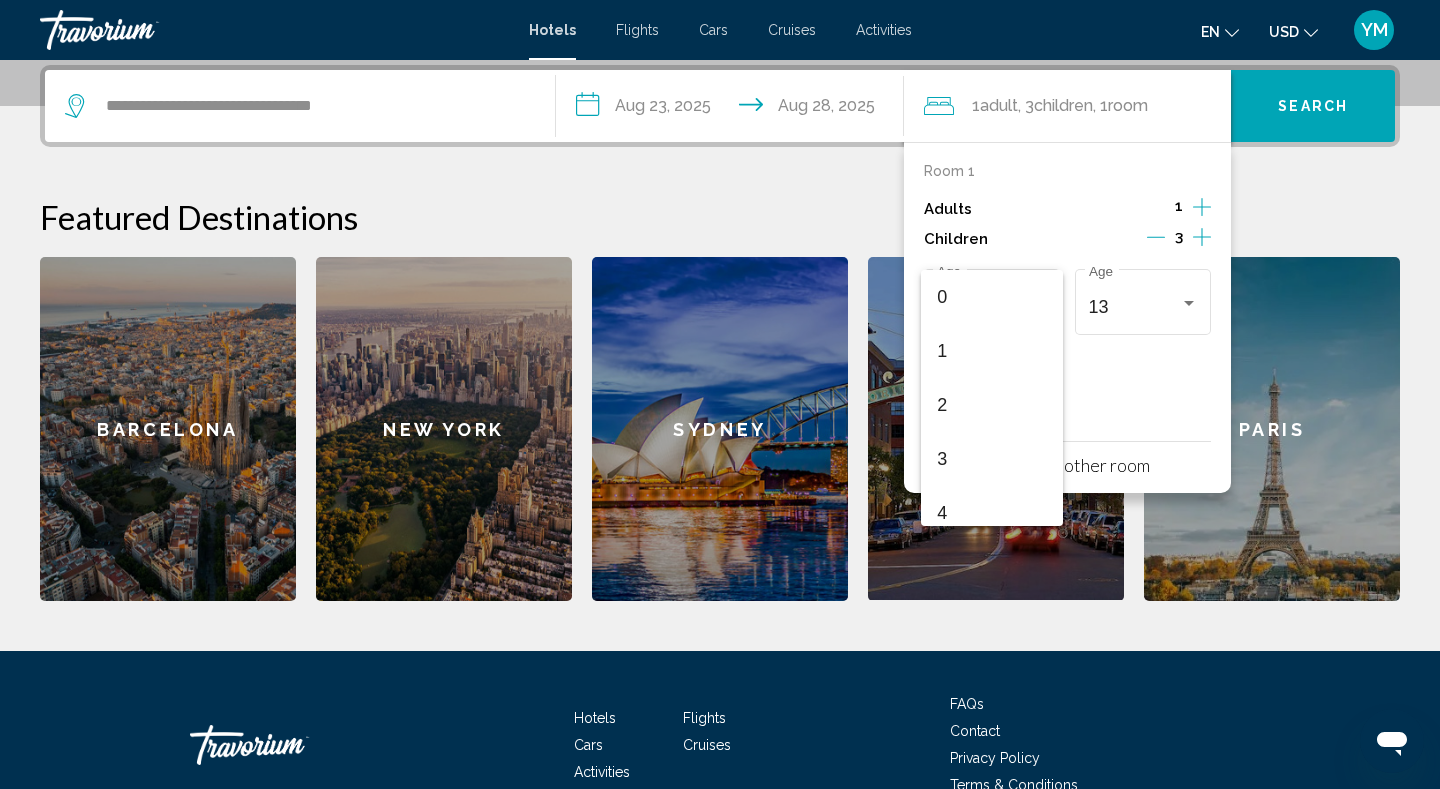 scroll, scrollTop: 601, scrollLeft: 0, axis: vertical 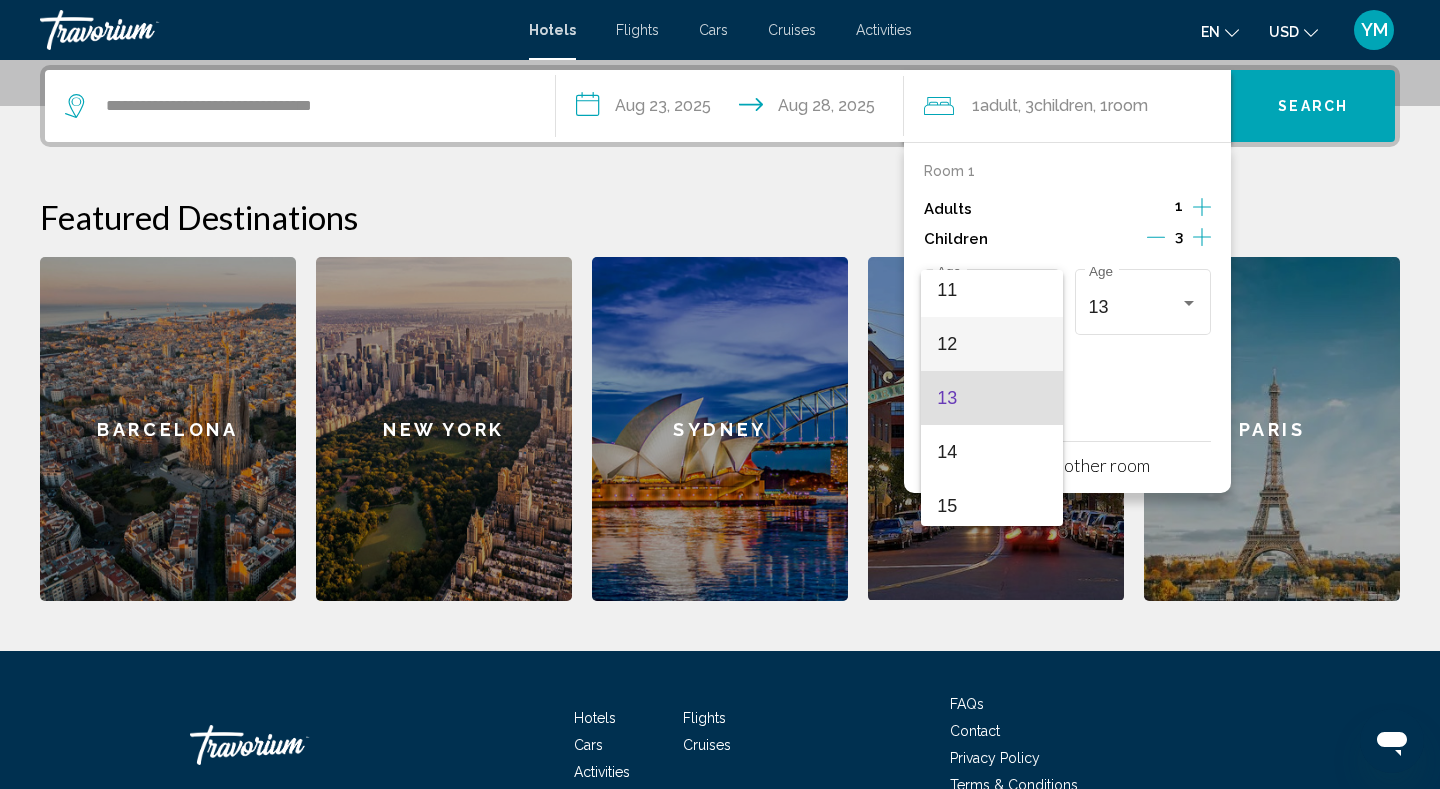 click on "12" at bounding box center (991, 344) 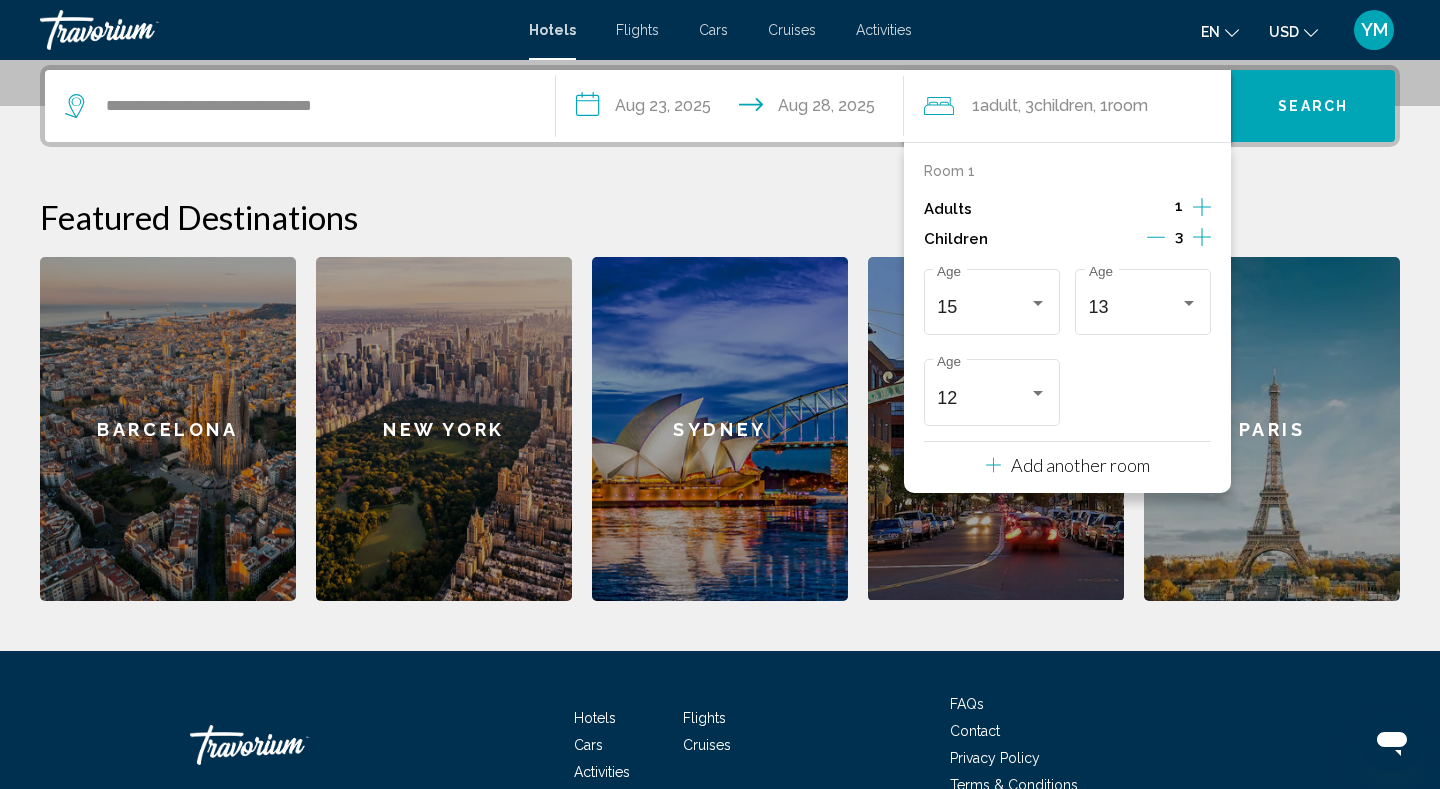 click on "Featured Destinations" at bounding box center [720, 217] 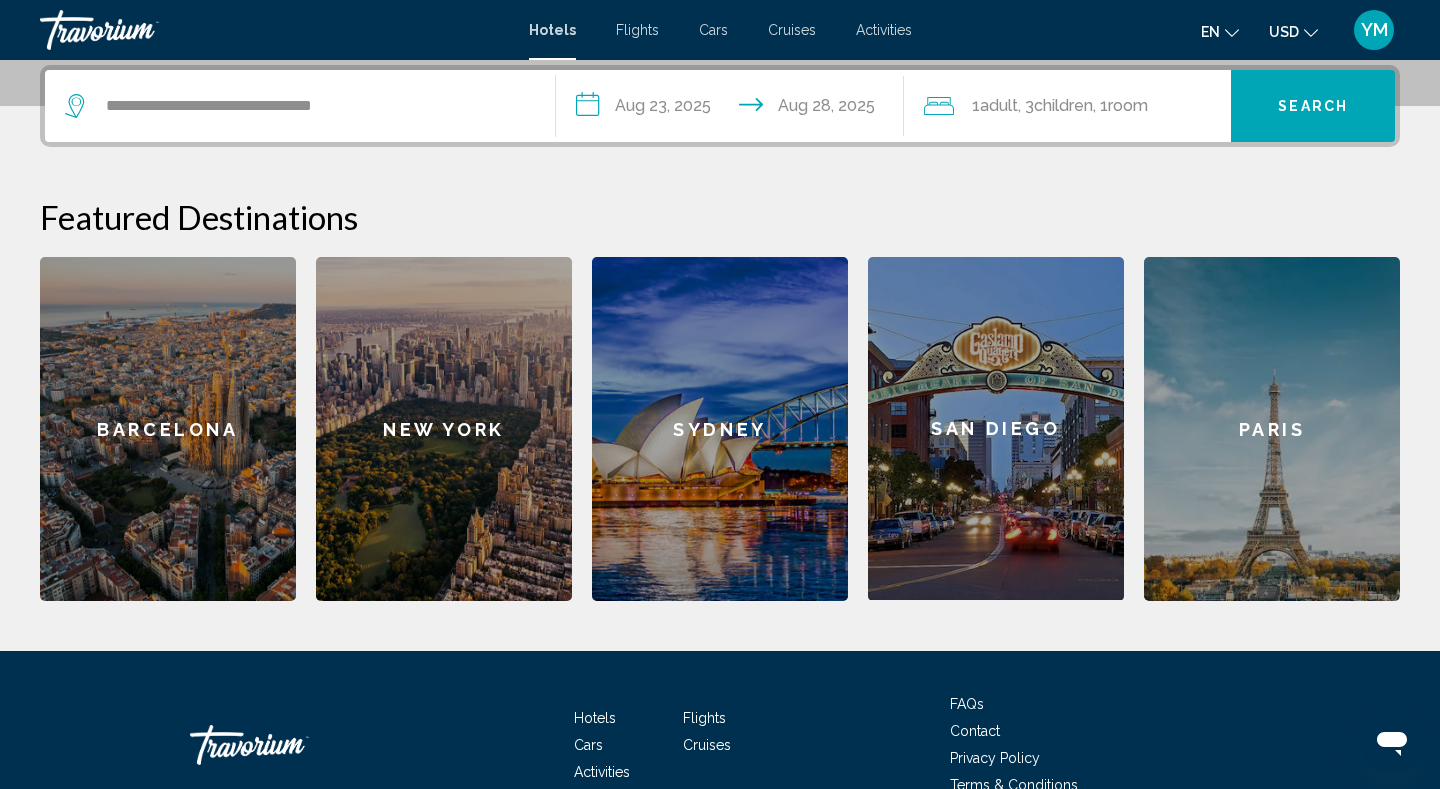 click on "Search" at bounding box center (1313, 106) 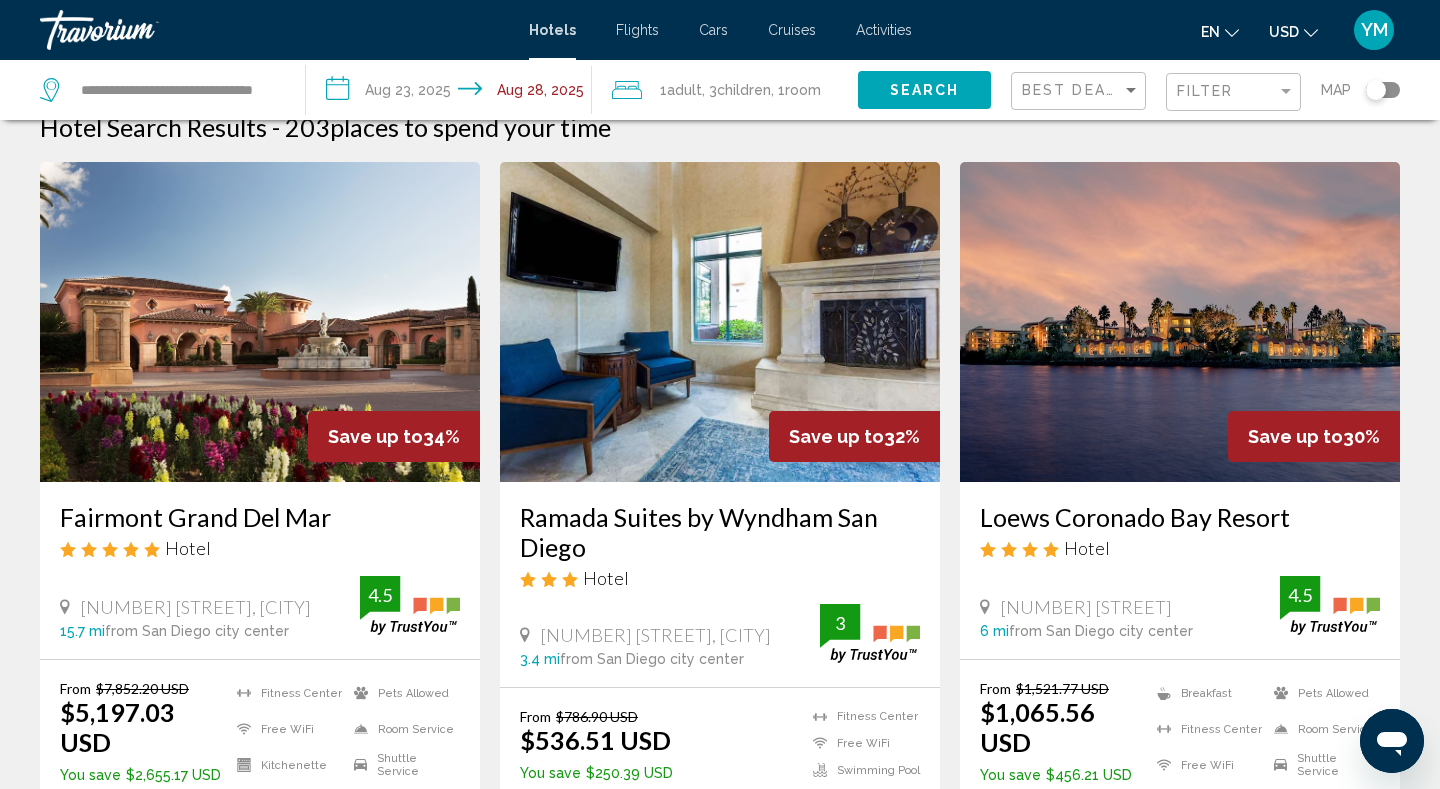 scroll, scrollTop: 0, scrollLeft: 0, axis: both 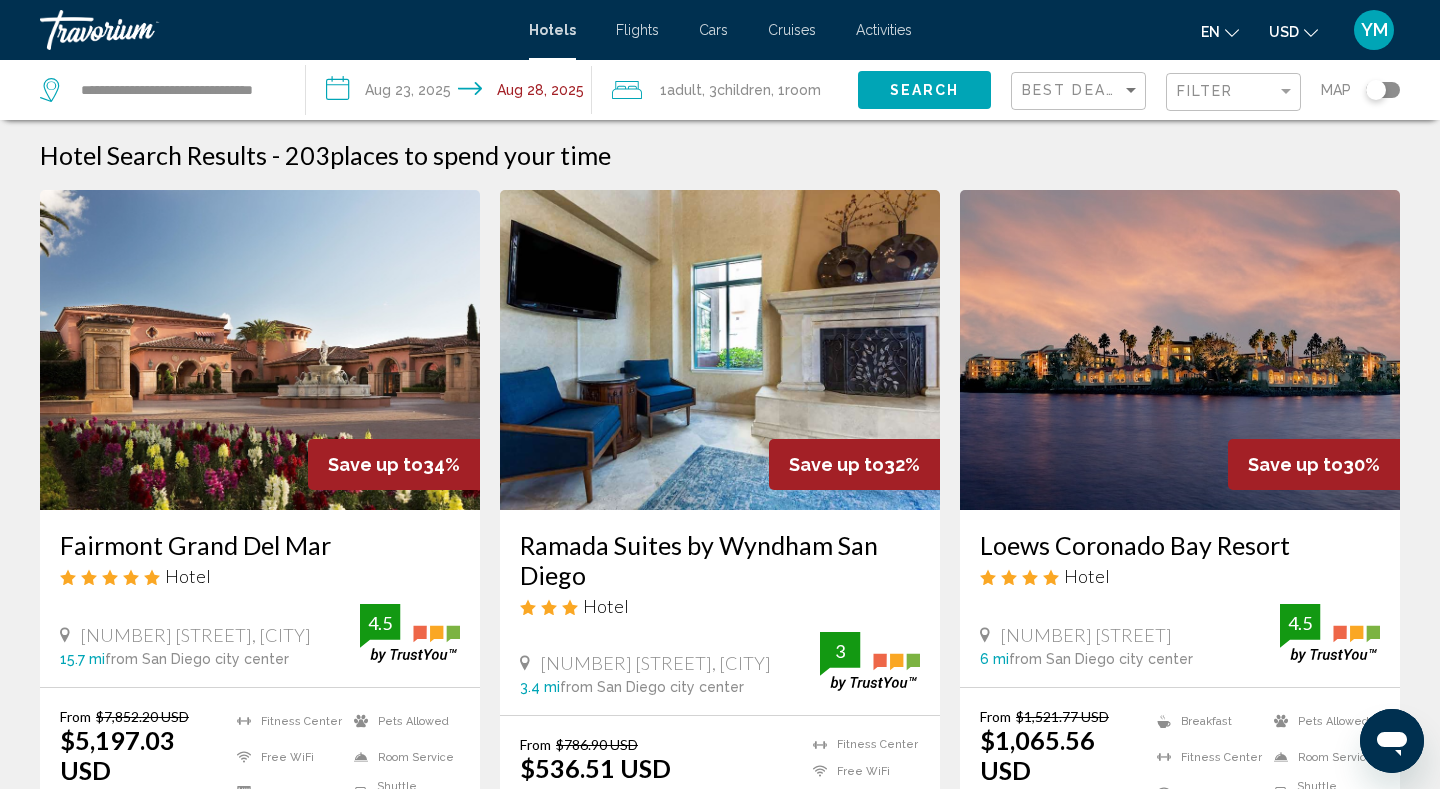 click 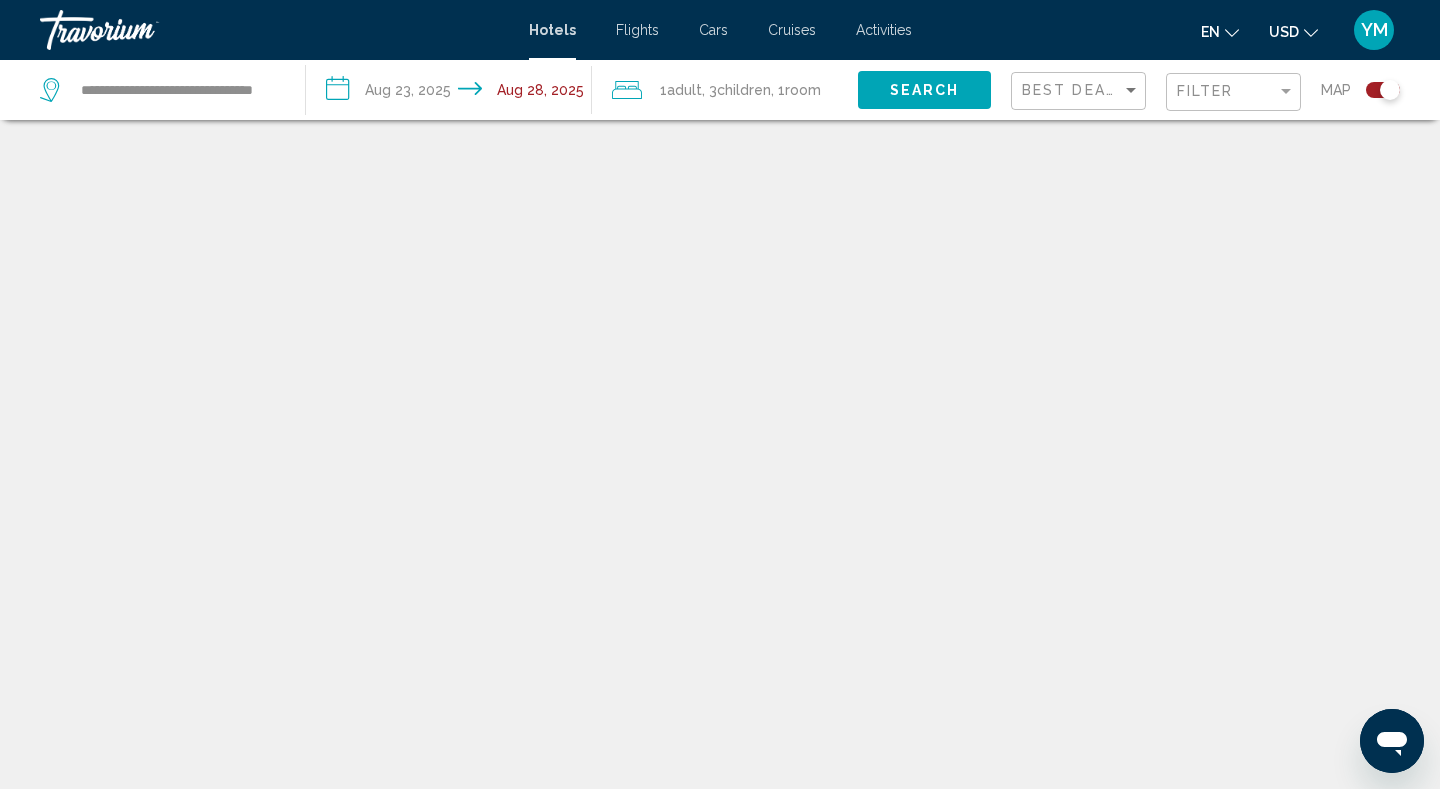 scroll, scrollTop: 120, scrollLeft: 0, axis: vertical 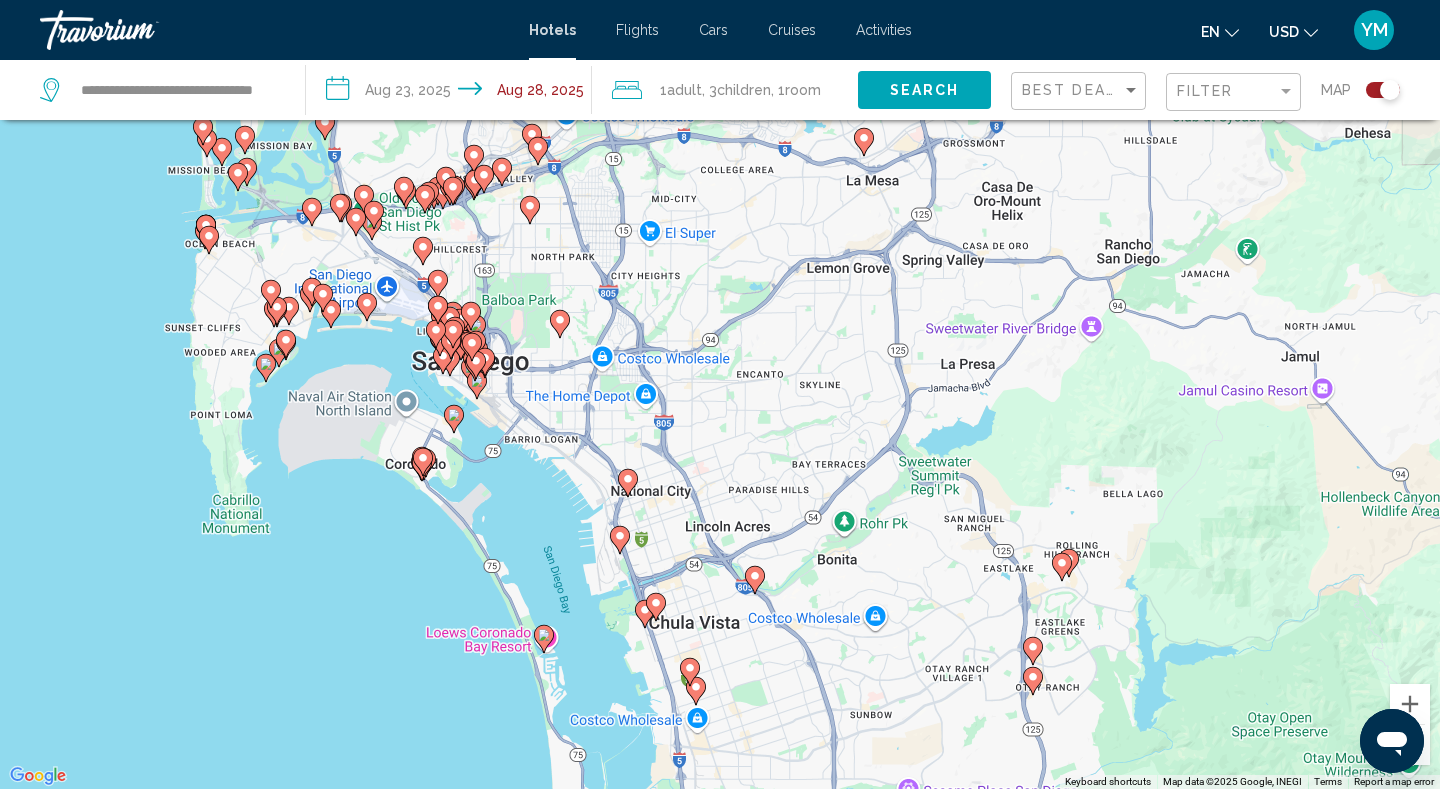 drag, startPoint x: 555, startPoint y: 492, endPoint x: 558, endPoint y: 347, distance: 145.03104 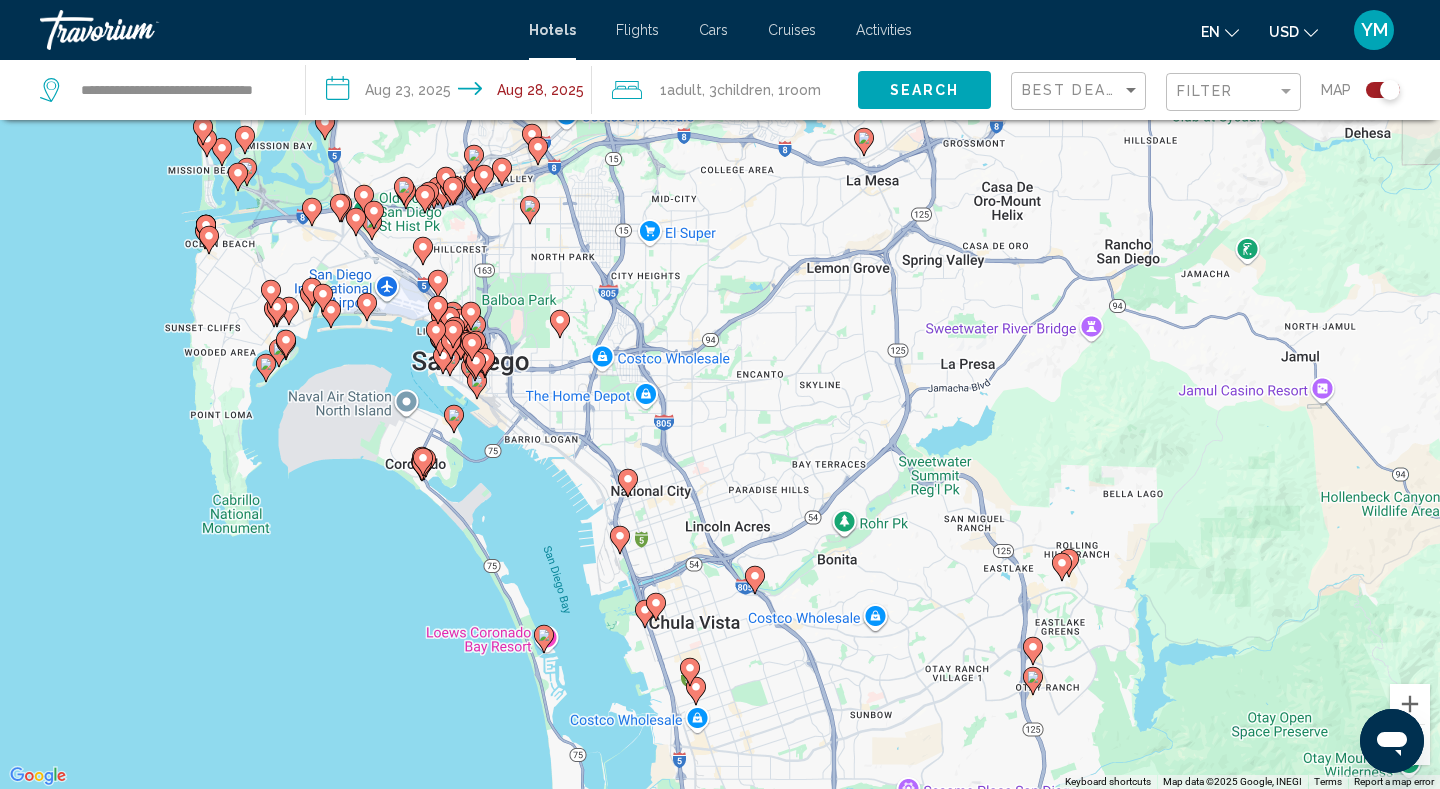click on "To activate drag with keyboard, press Alt + Enter. Once in keyboard drag state, use the arrow keys to move the marker. To complete the drag, press the Enter key. To cancel, press Escape." at bounding box center (720, 394) 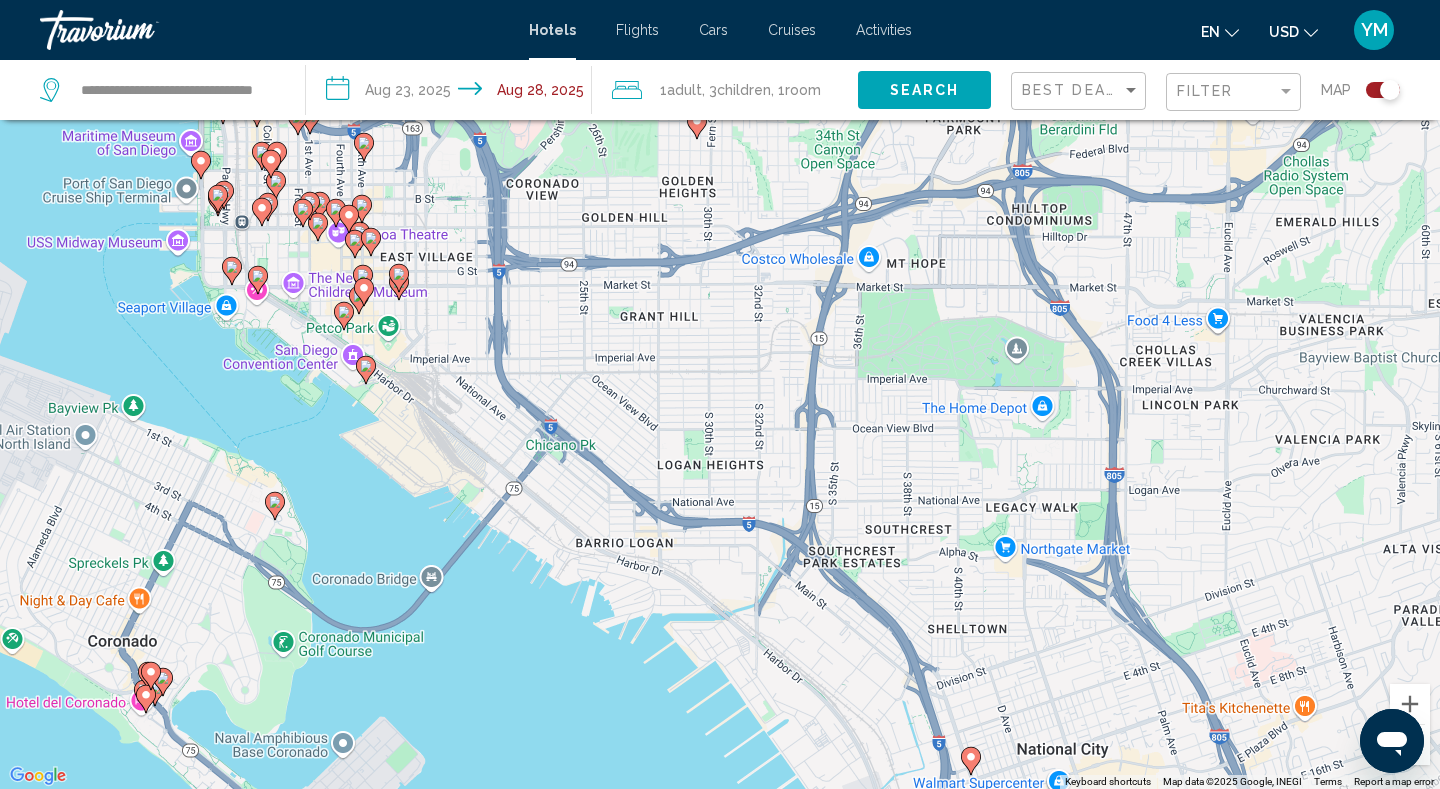 click 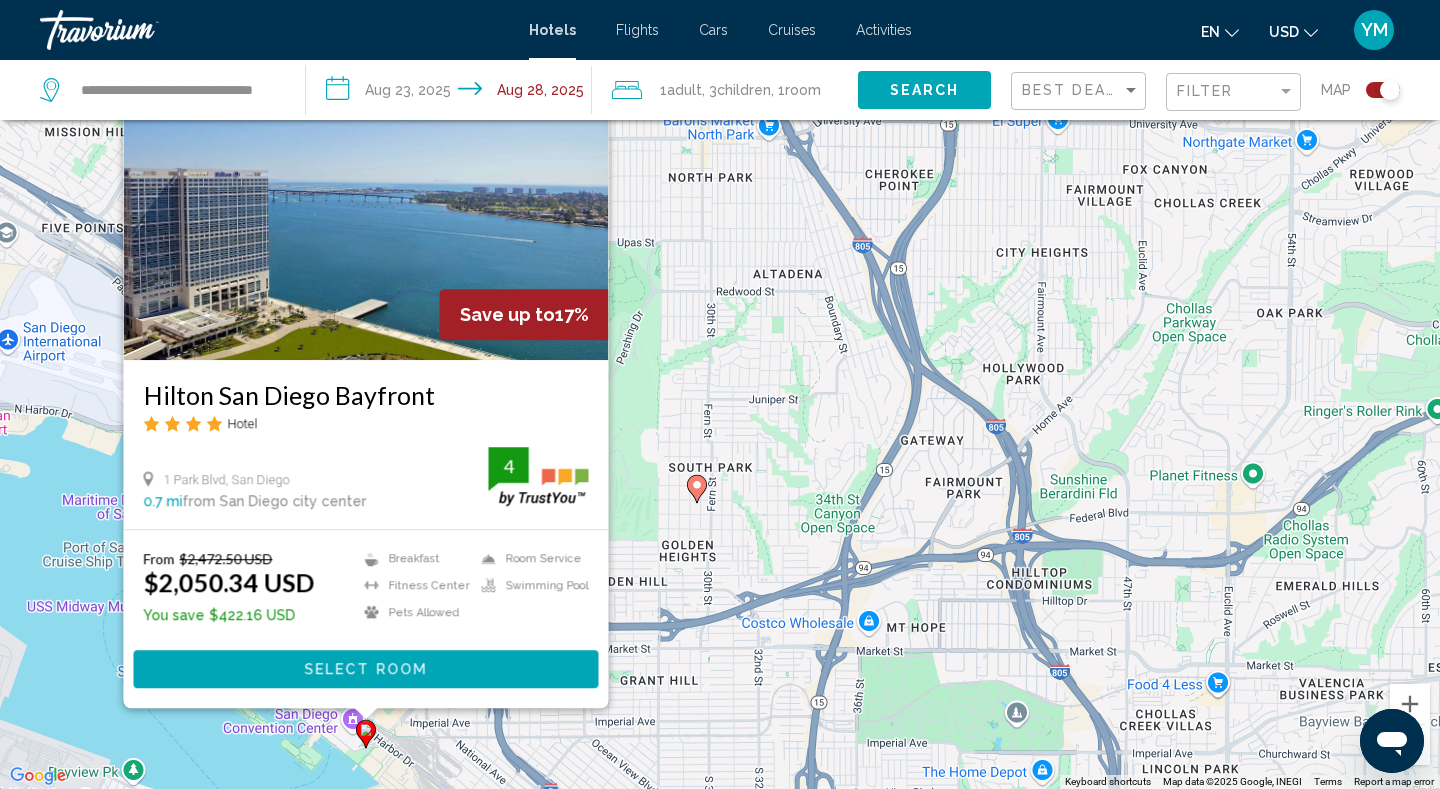 click on "Save up to  17%   [BRAND] [CITY] [LOCATION_TYPE]
Hotel
[NUMBER] [STREET], [CITY] [DISTANCE] from [CITY] city center from hotel 4 From [PRICE] [CURRENCY] [PRICE] [CURRENCY]  You save  [PRICE] [CURRENCY]
Breakfast
Fitness Center
Pets Allowed
Room Service
Swimming Pool  4 Select Room" at bounding box center [720, 394] 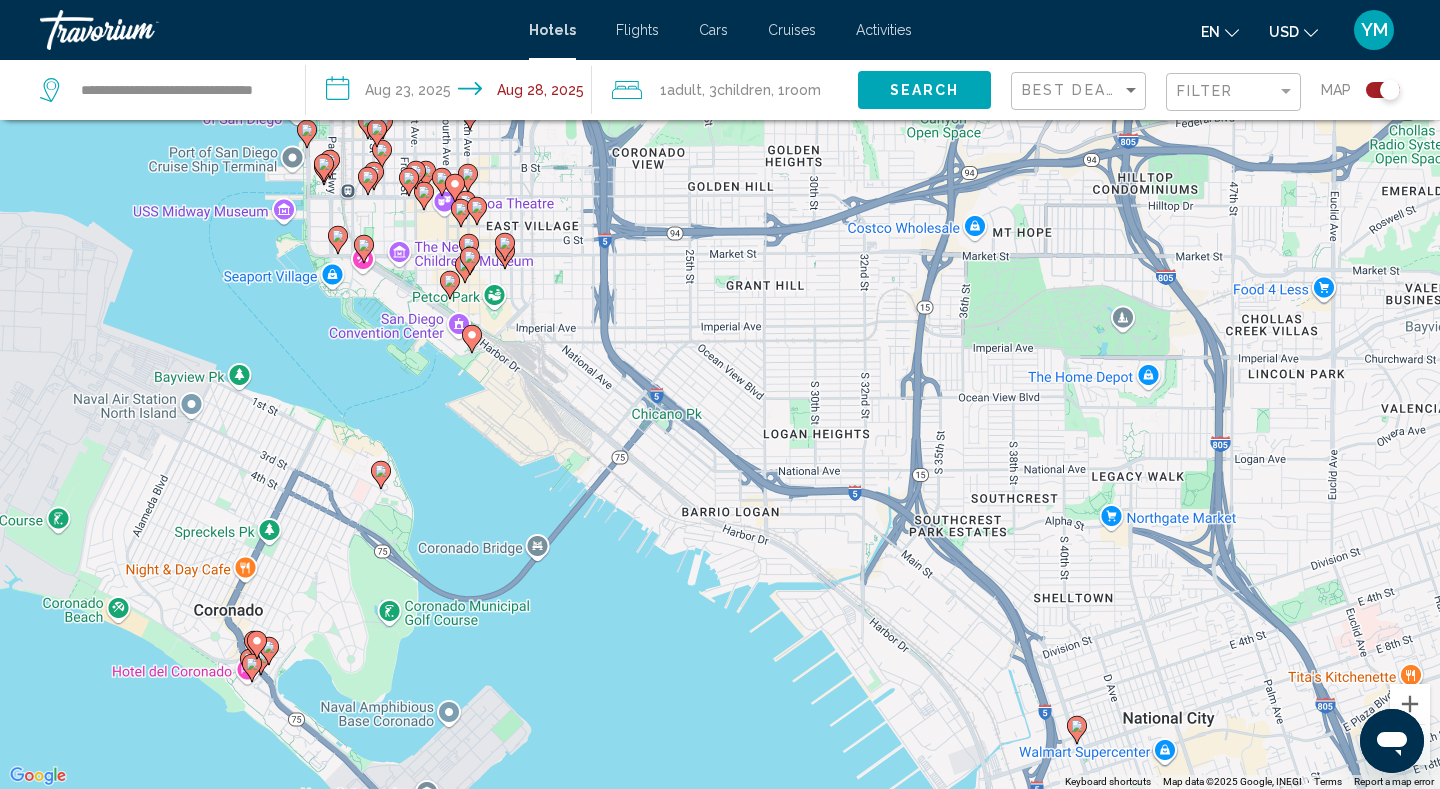 drag, startPoint x: 535, startPoint y: 368, endPoint x: 641, endPoint y: -30, distance: 411.87378 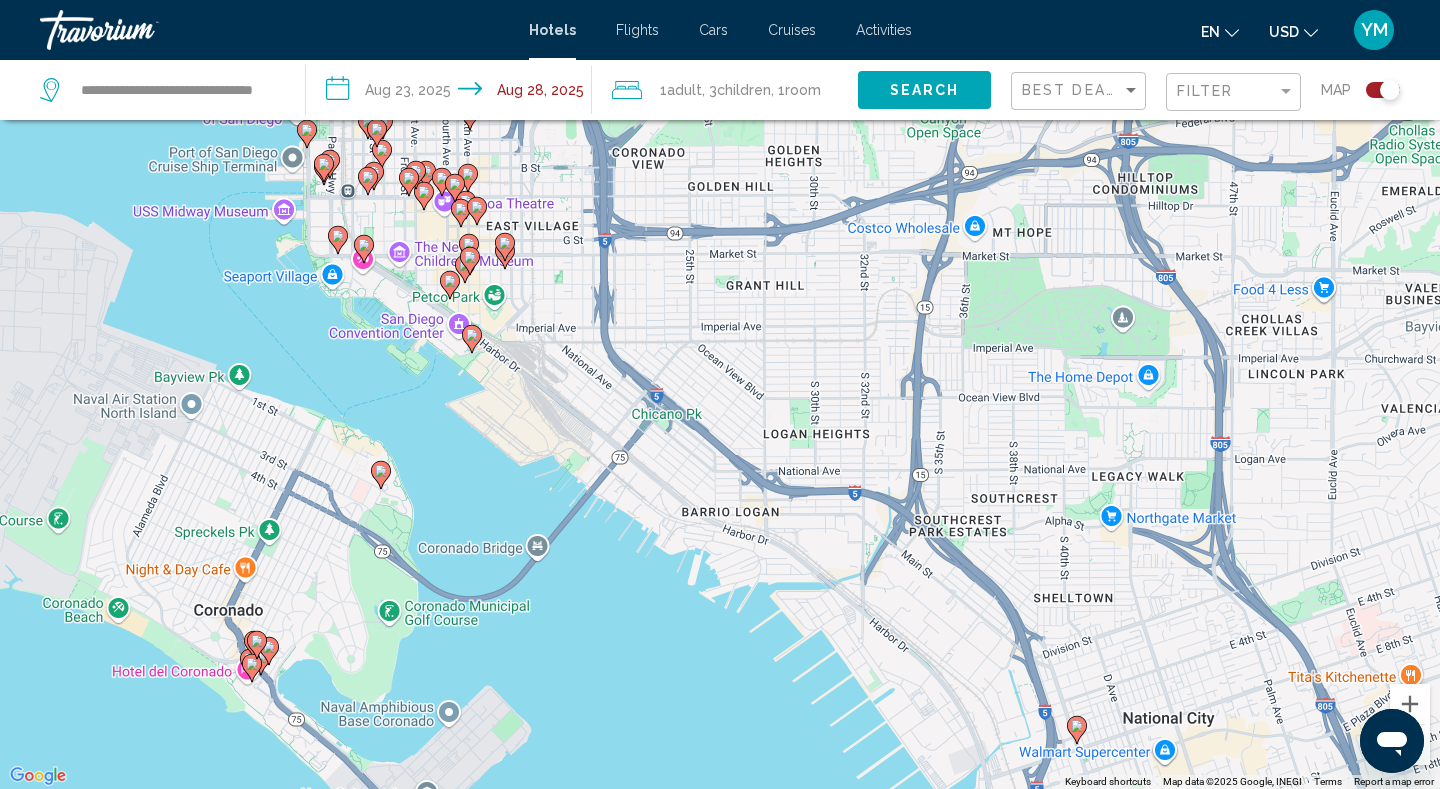 click on "**********" at bounding box center (720, 274) 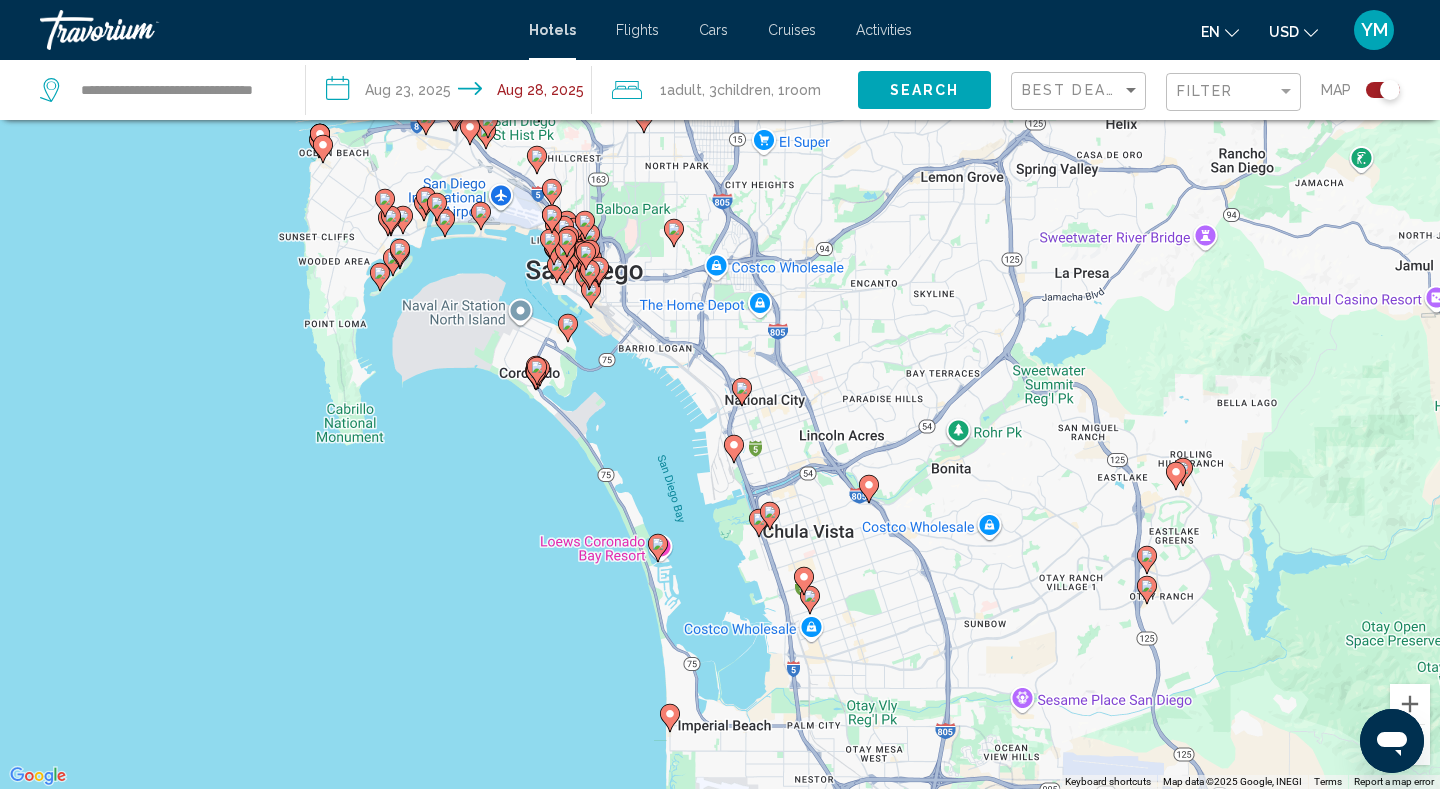 click 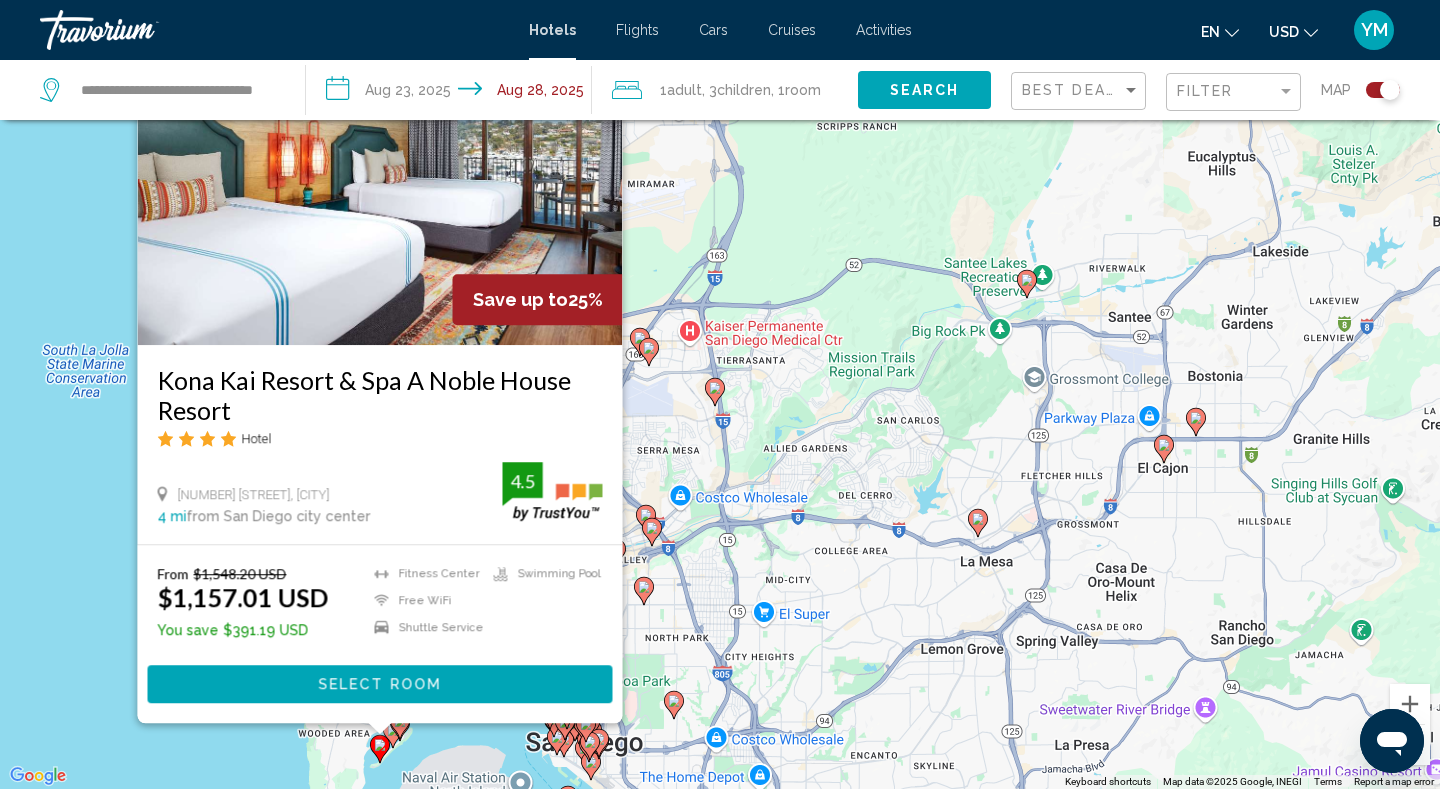 click on "Save up to  25%   [BRAND] [LOCATION_TYPE] [BRAND]
Hotel
[NUMBER] [STREET], [CITY] [DISTANCE] from [CITY] city center from hotel 4.5 From [PRICE] [CURRENCY] [PRICE] [CURRENCY]  You save  [PRICE] [CURRENCY]
Fitness Center
Free WiFi
Shuttle Service
Swimming Pool  4.5 Select Room" at bounding box center [720, 394] 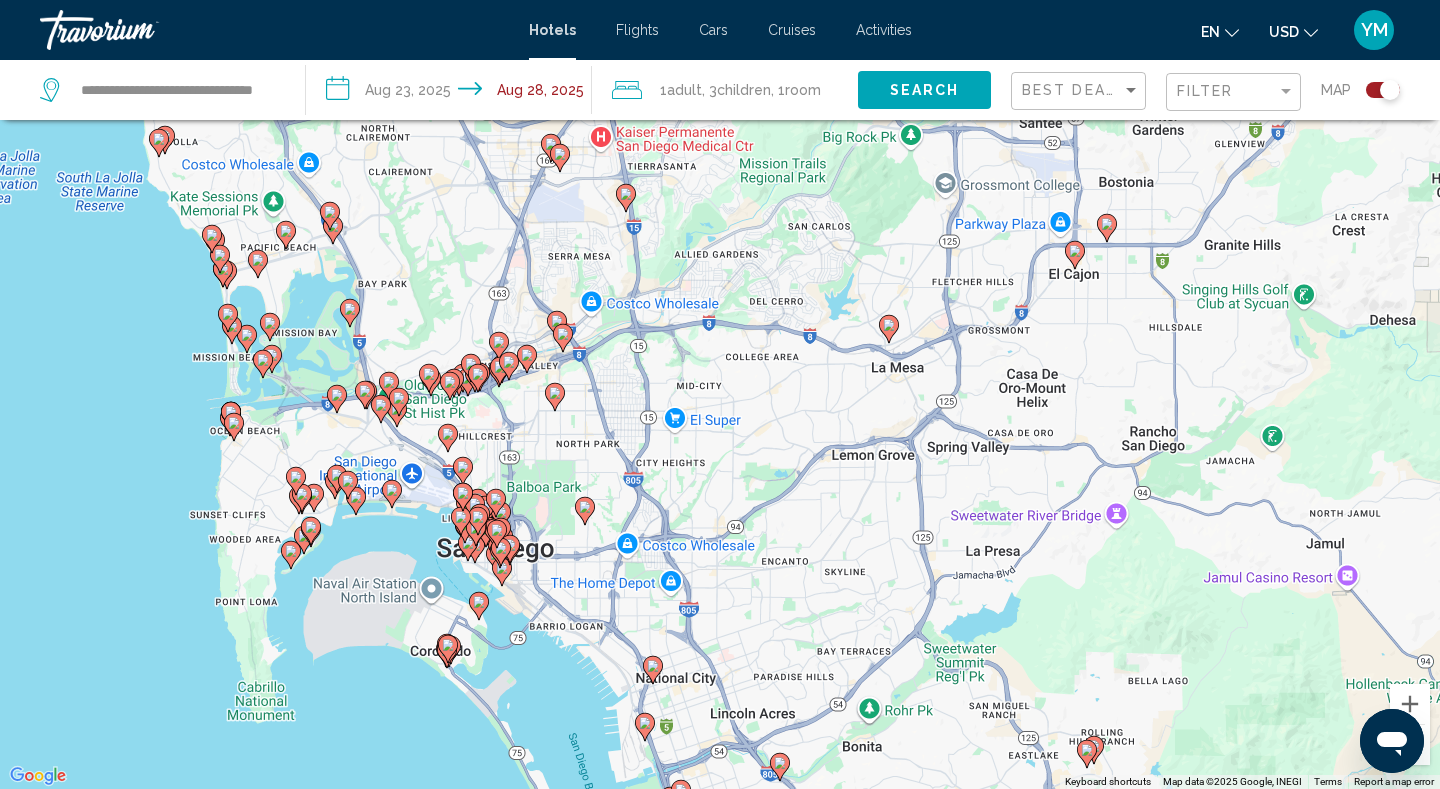 drag, startPoint x: 722, startPoint y: 652, endPoint x: 634, endPoint y: 452, distance: 218.504 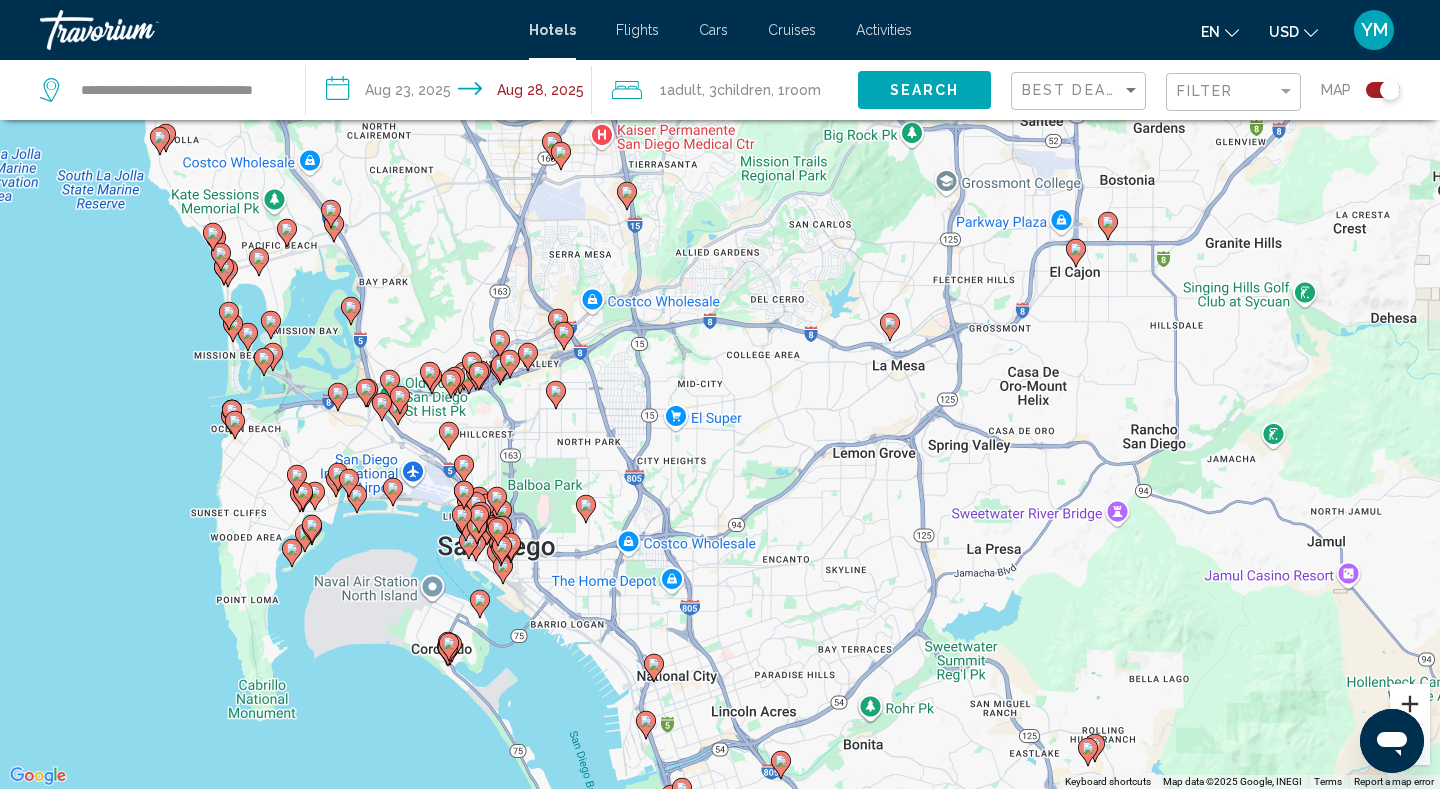 click at bounding box center [1410, 704] 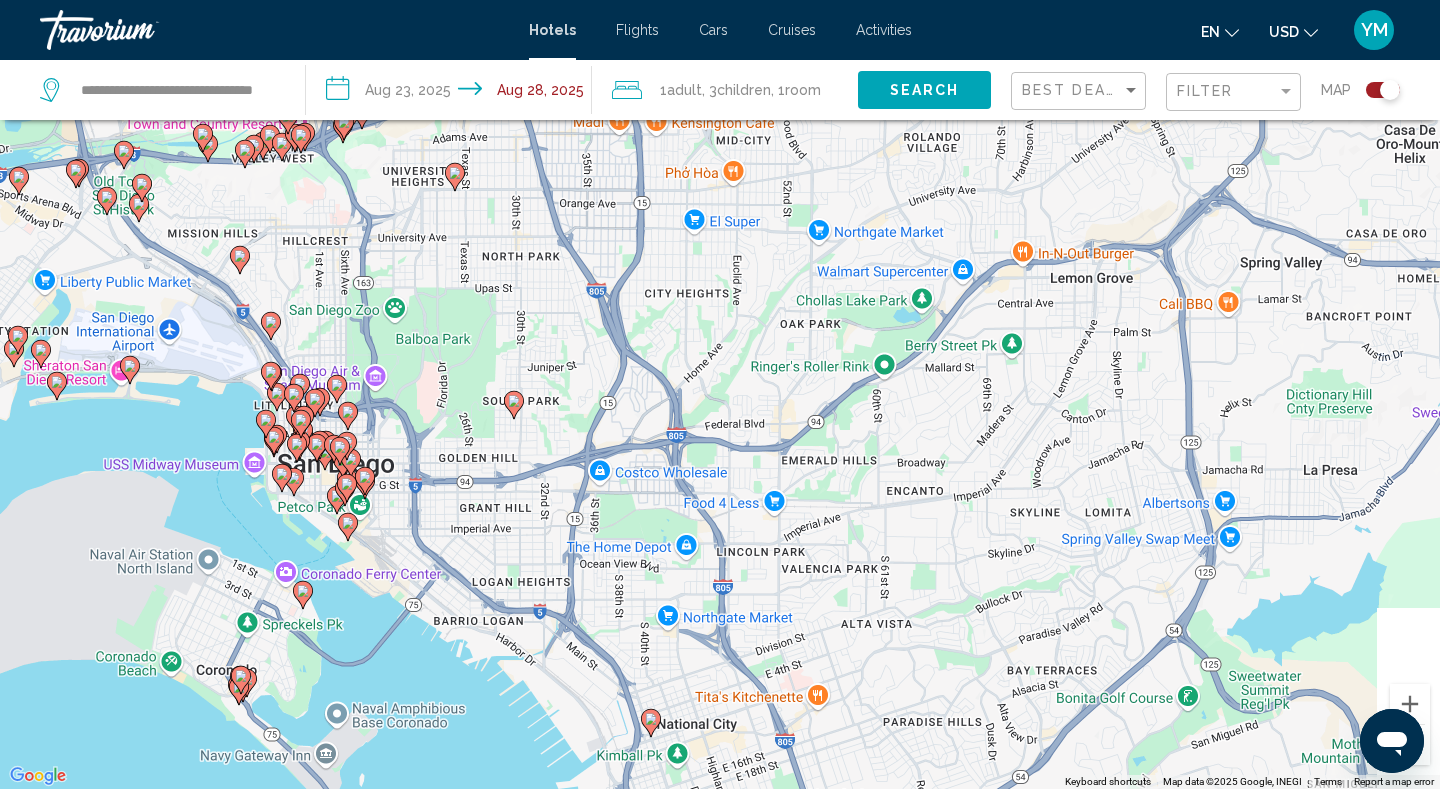 drag, startPoint x: 549, startPoint y: 547, endPoint x: 608, endPoint y: 304, distance: 250.06 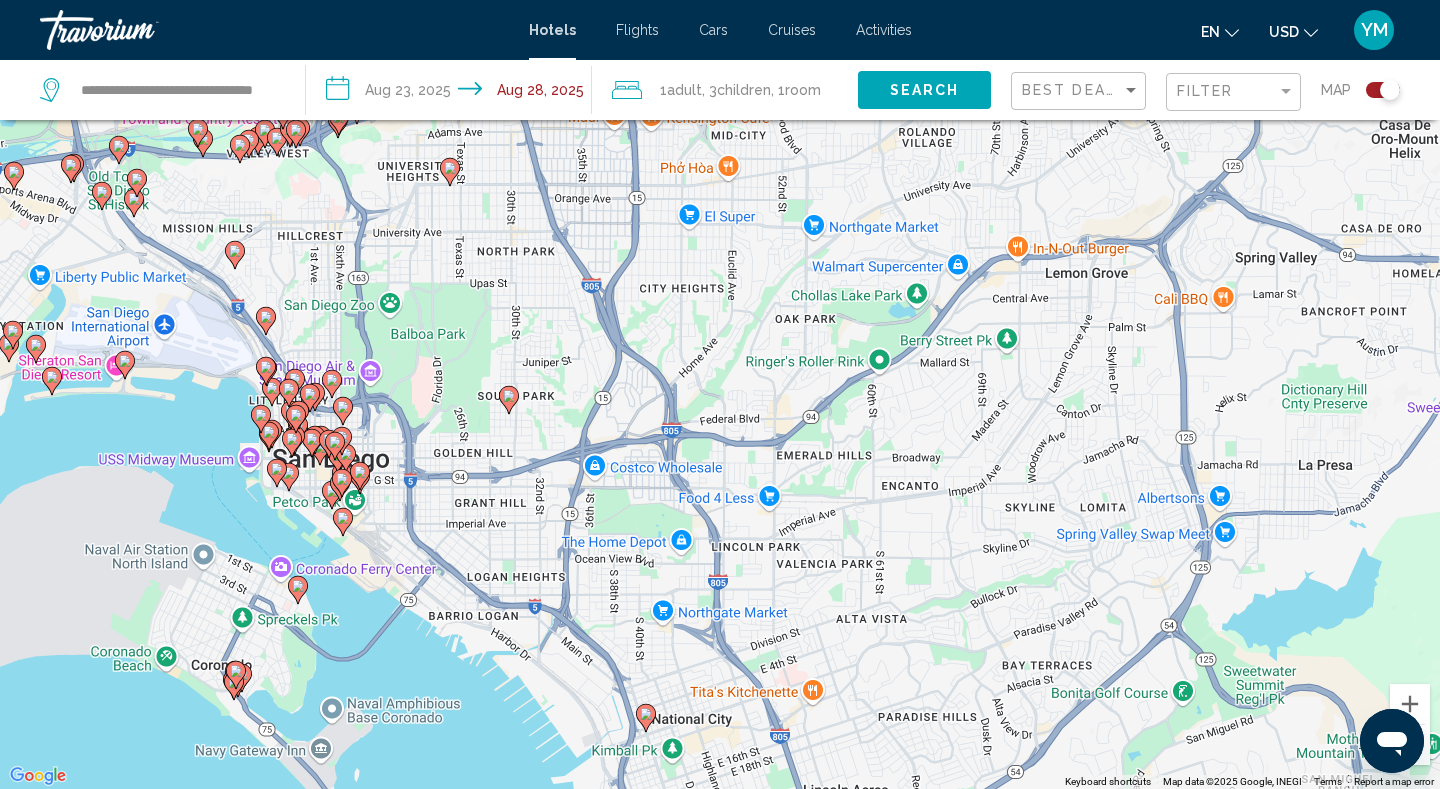 click 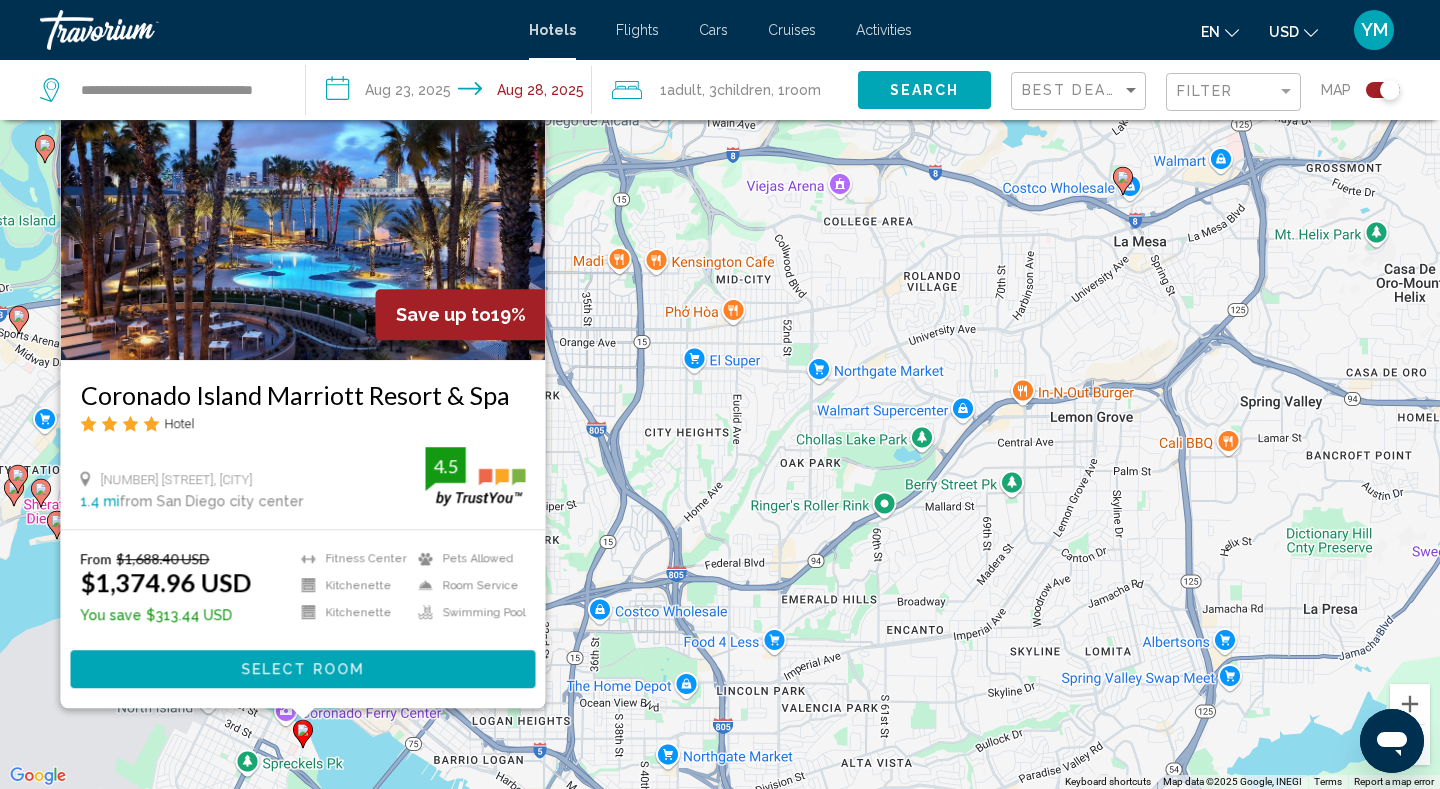 click at bounding box center [303, 200] 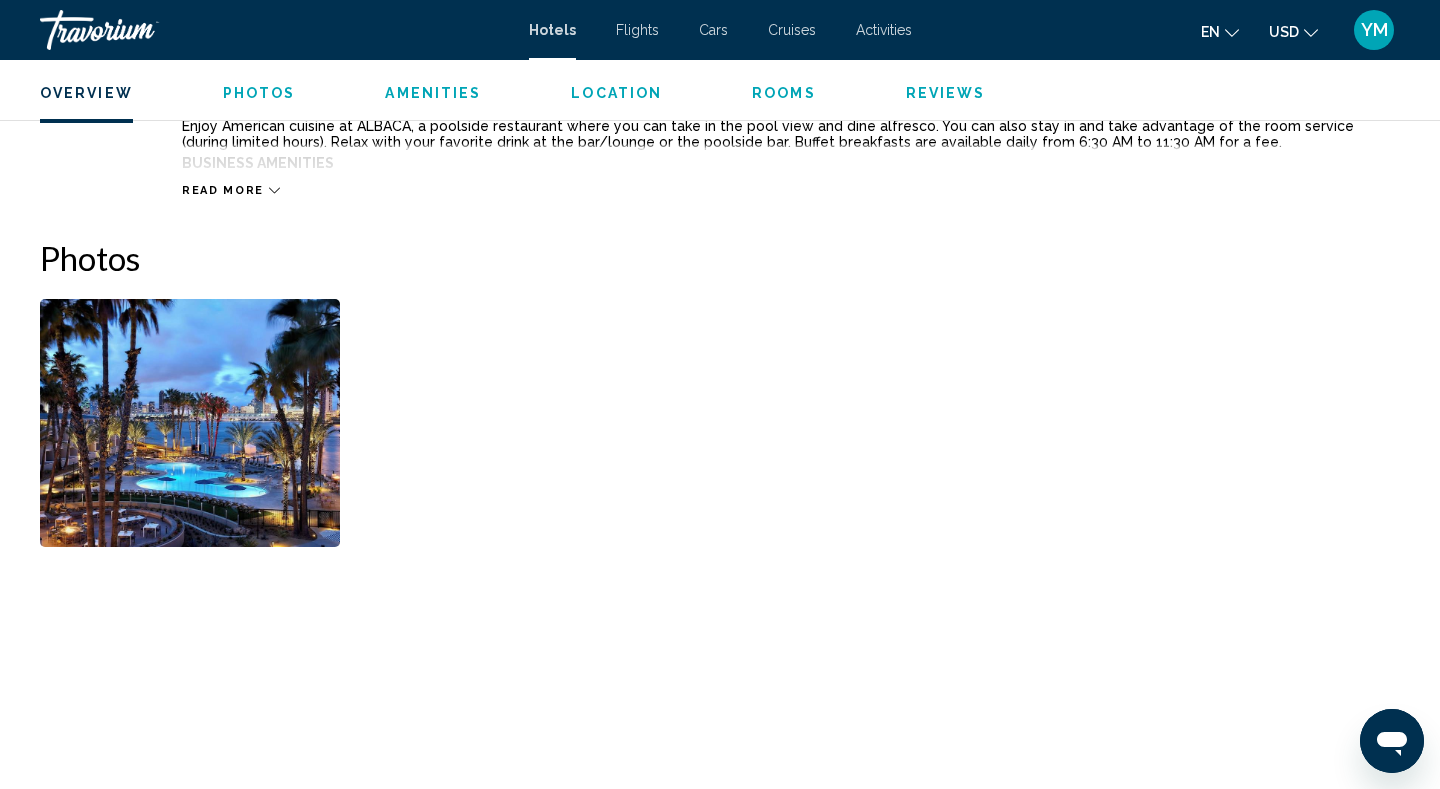 scroll, scrollTop: 896, scrollLeft: 0, axis: vertical 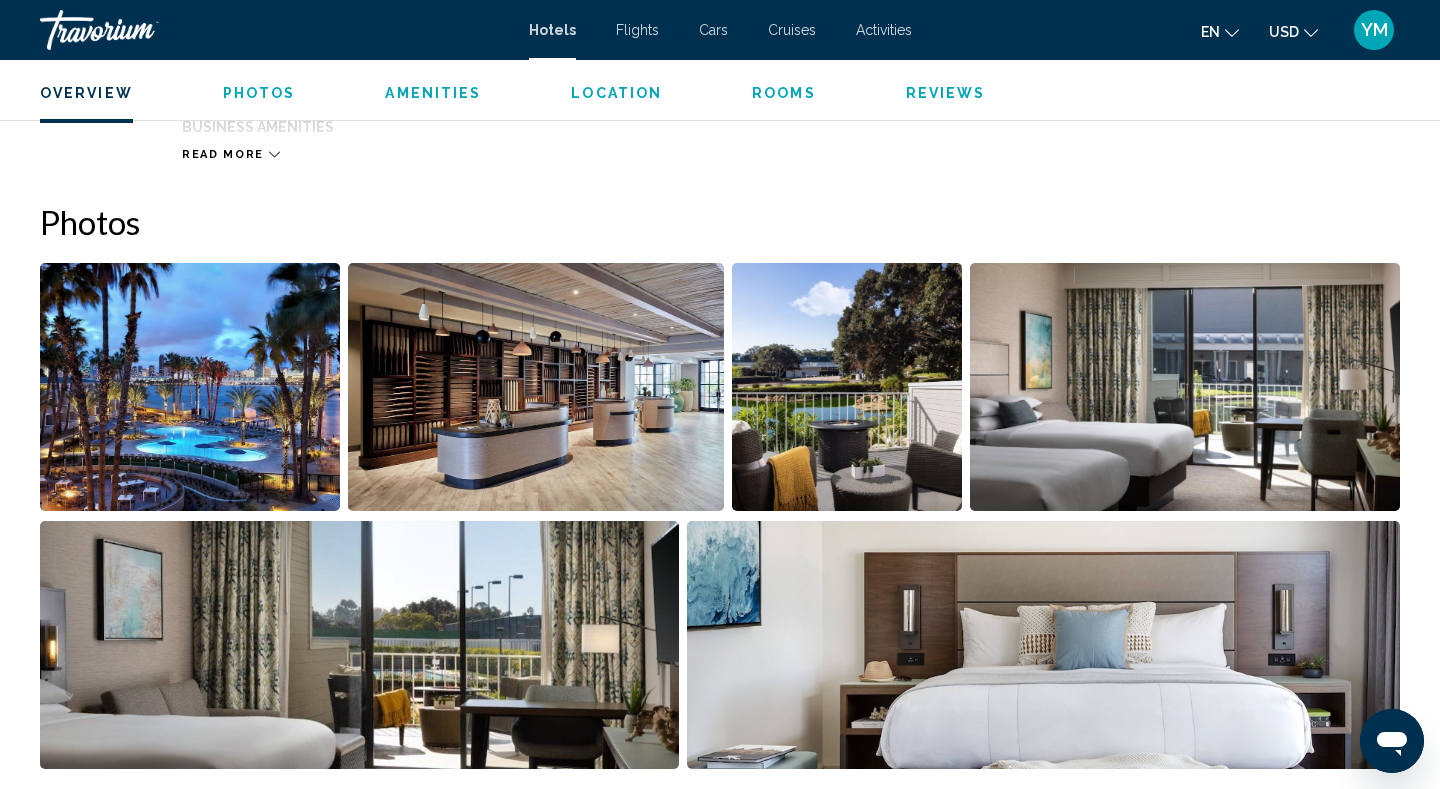 click at bounding box center (190, 387) 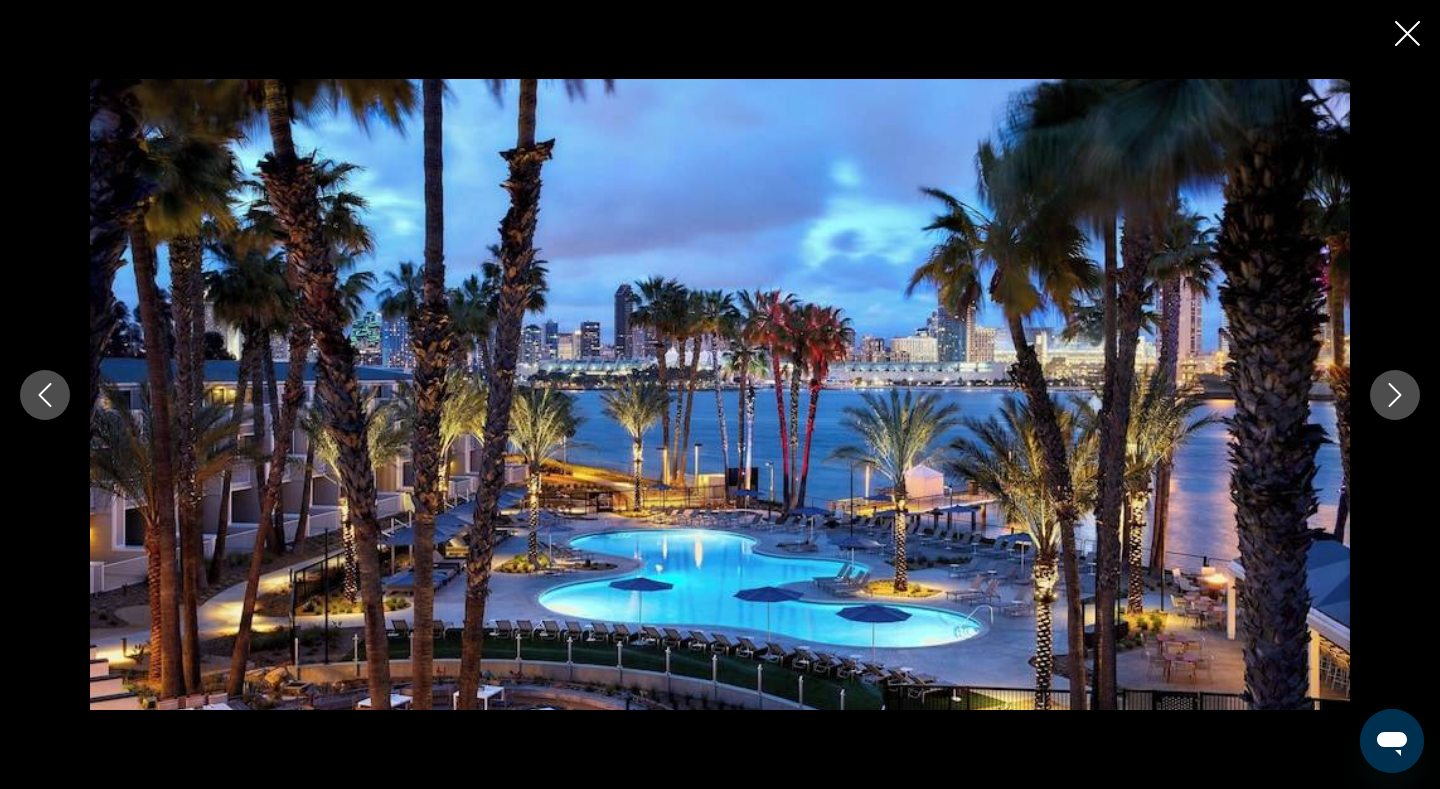 click 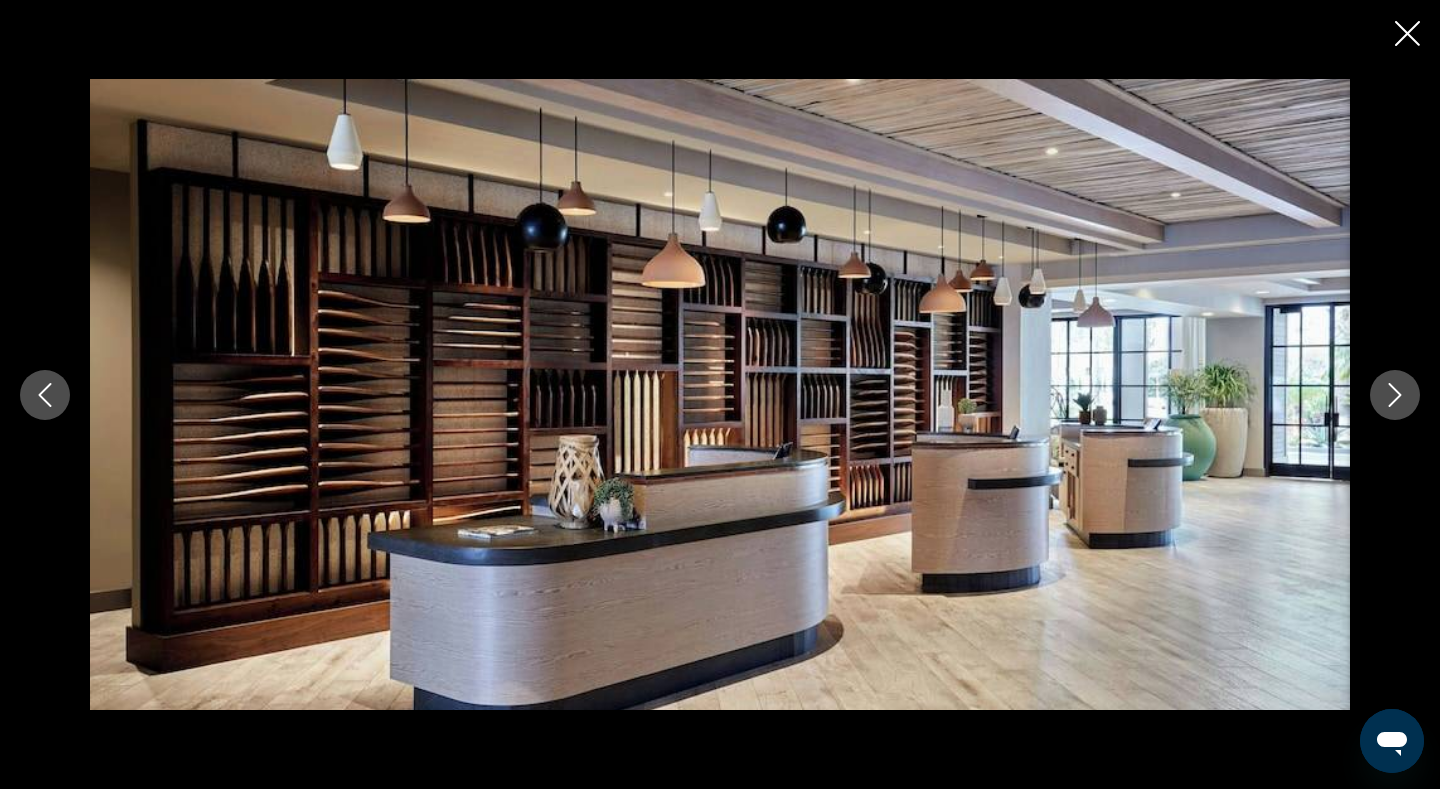 click 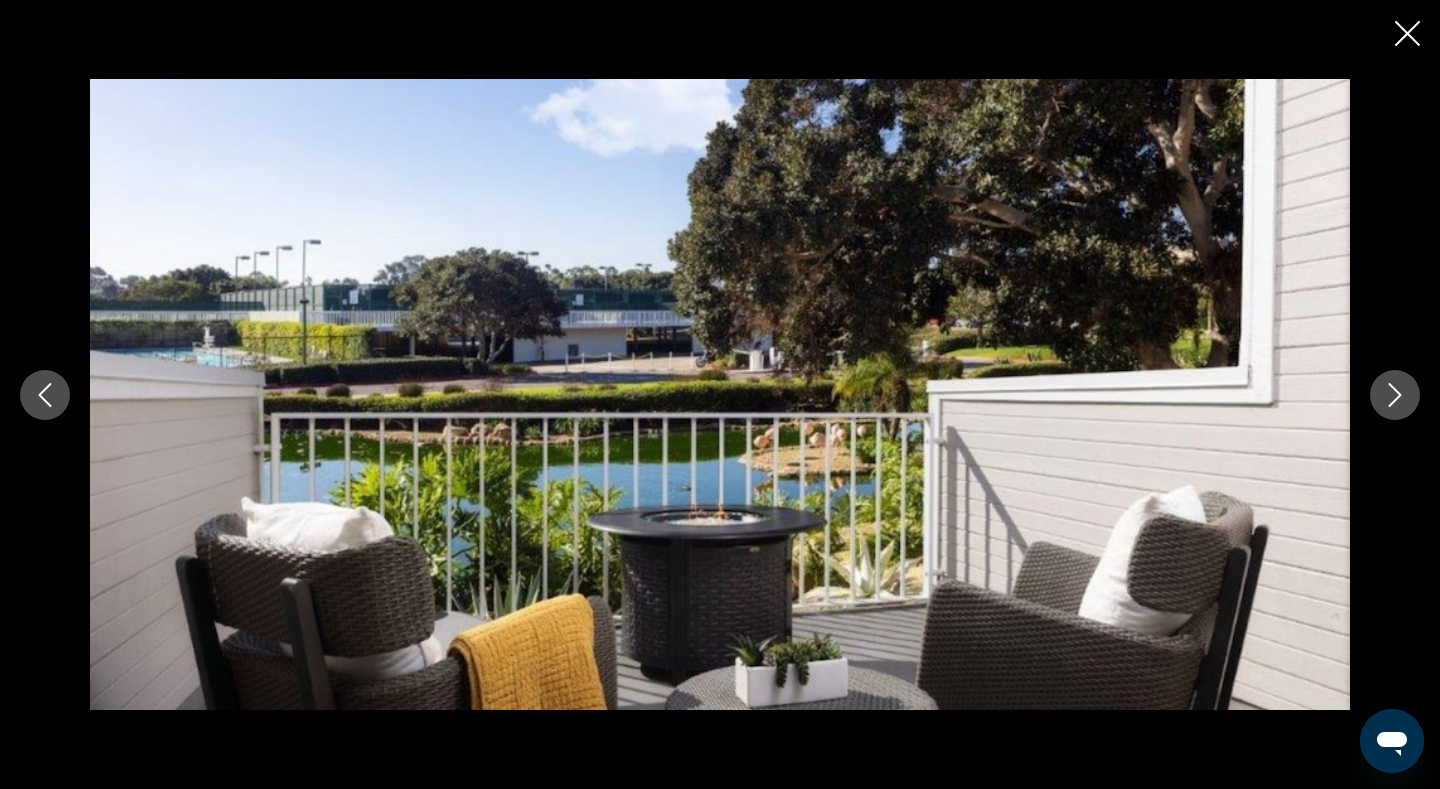 click 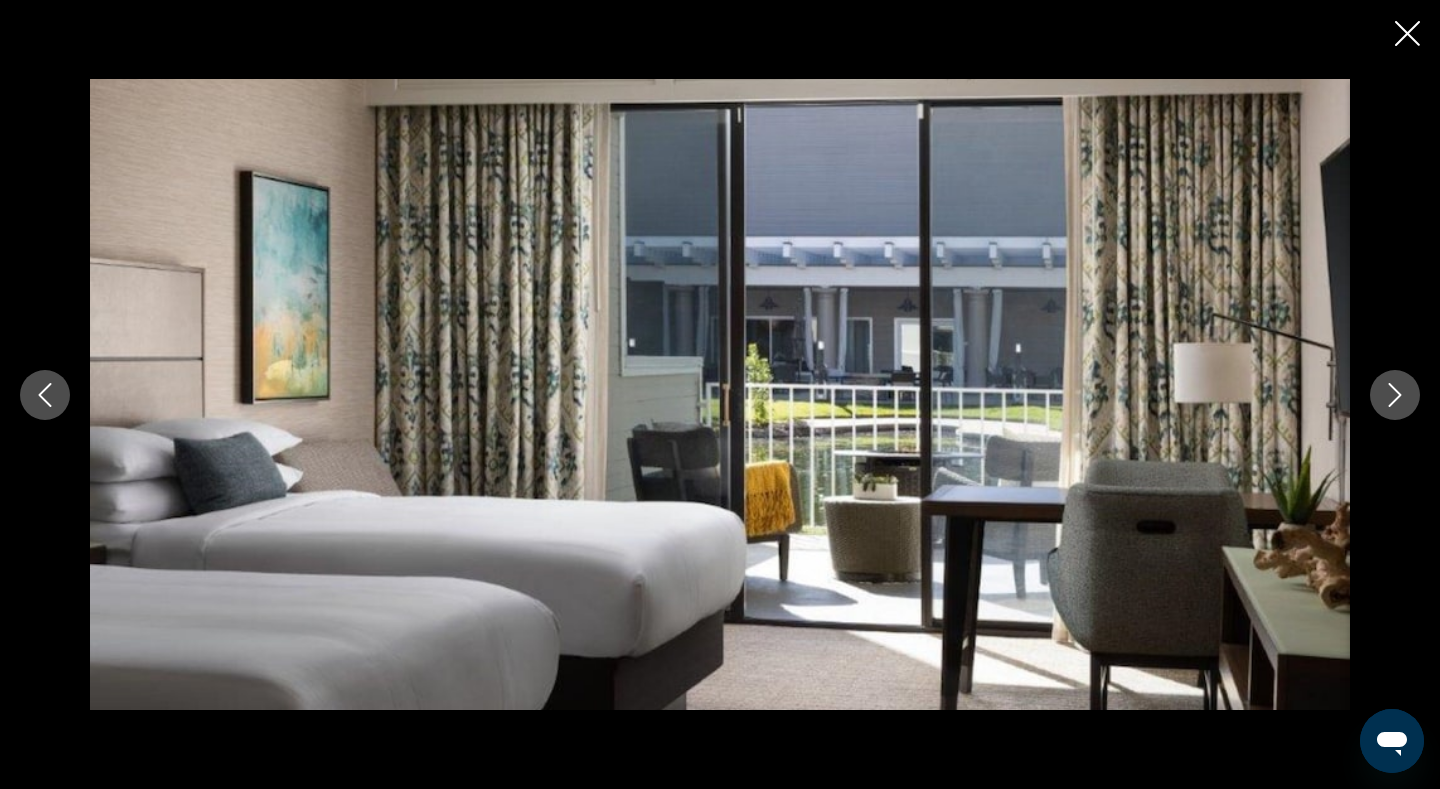 click 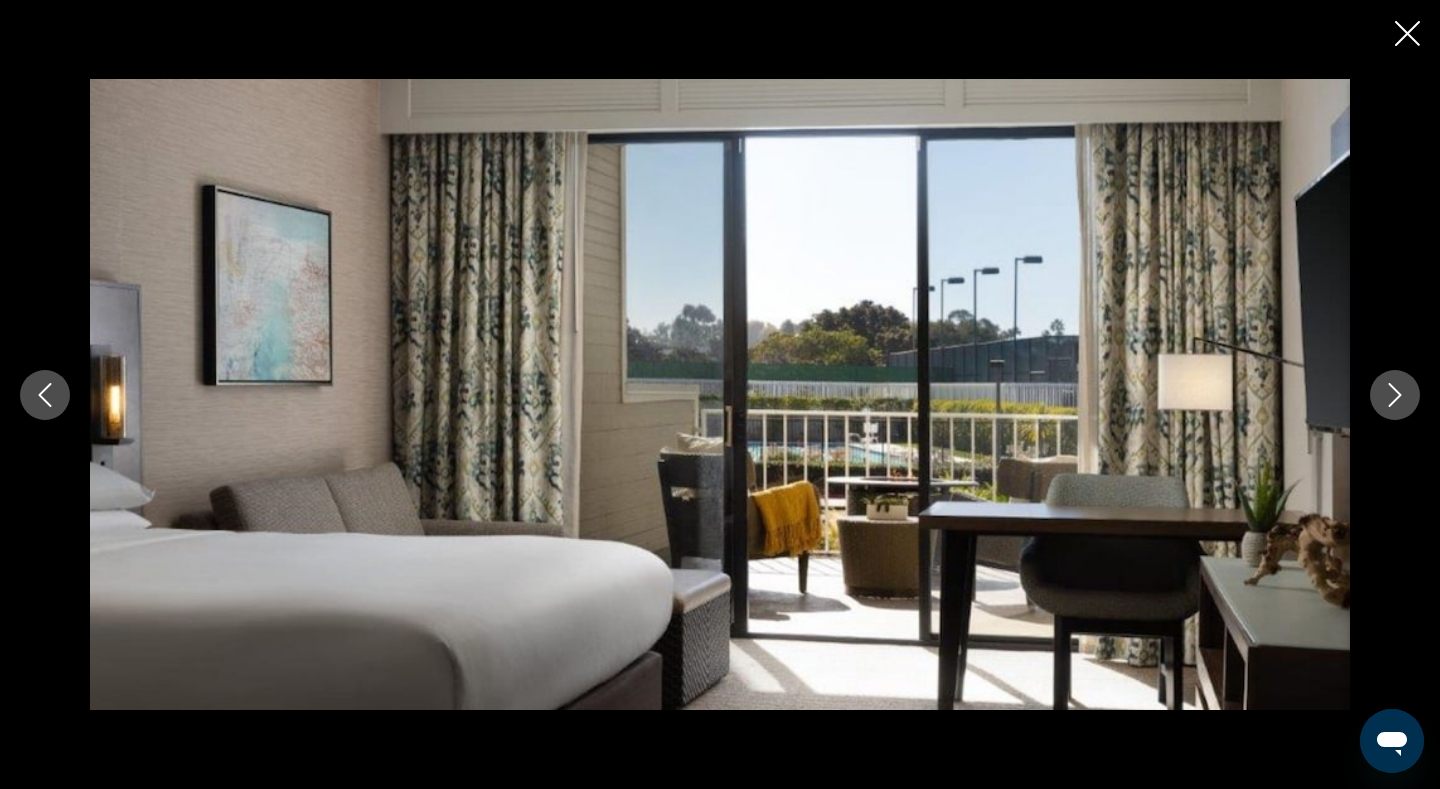 click 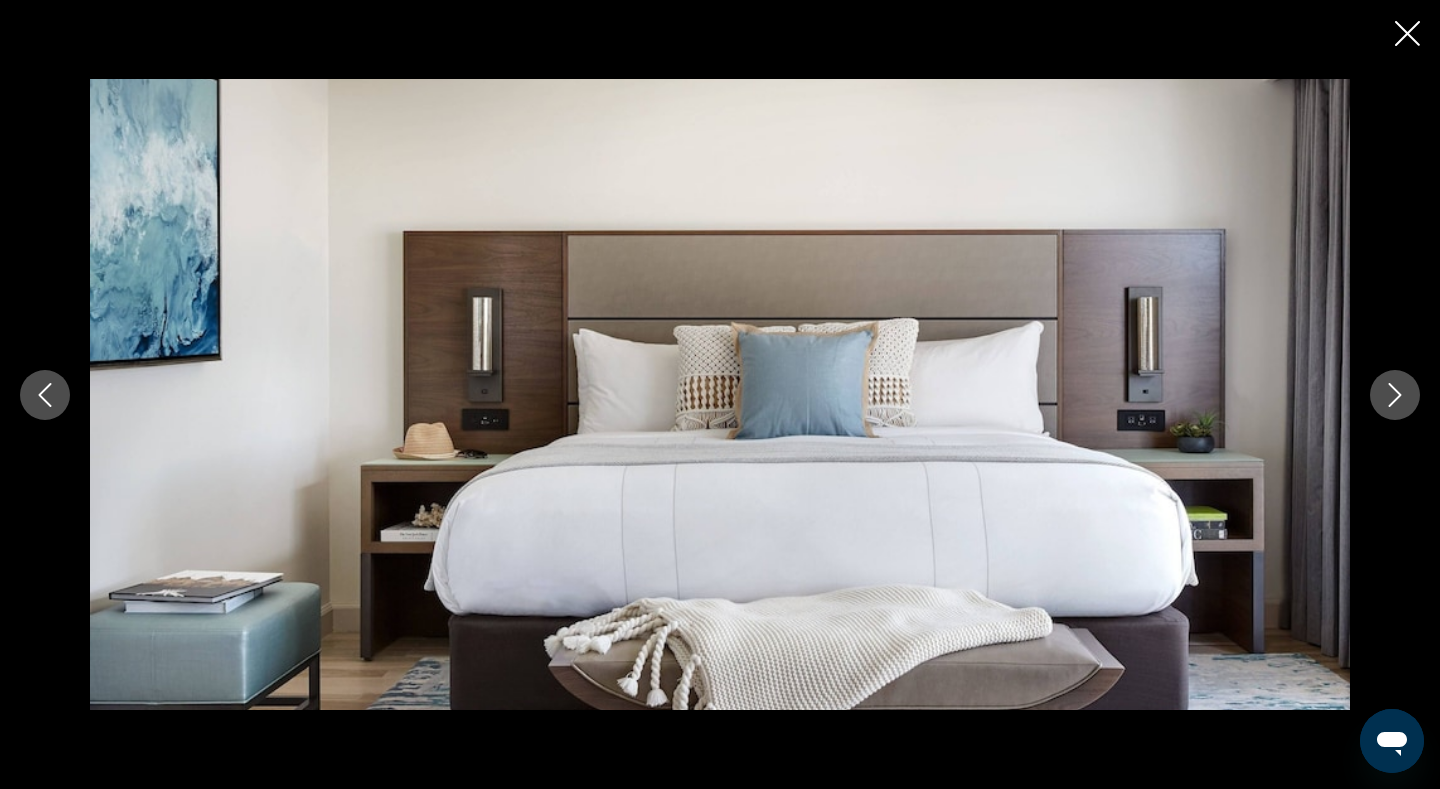 click 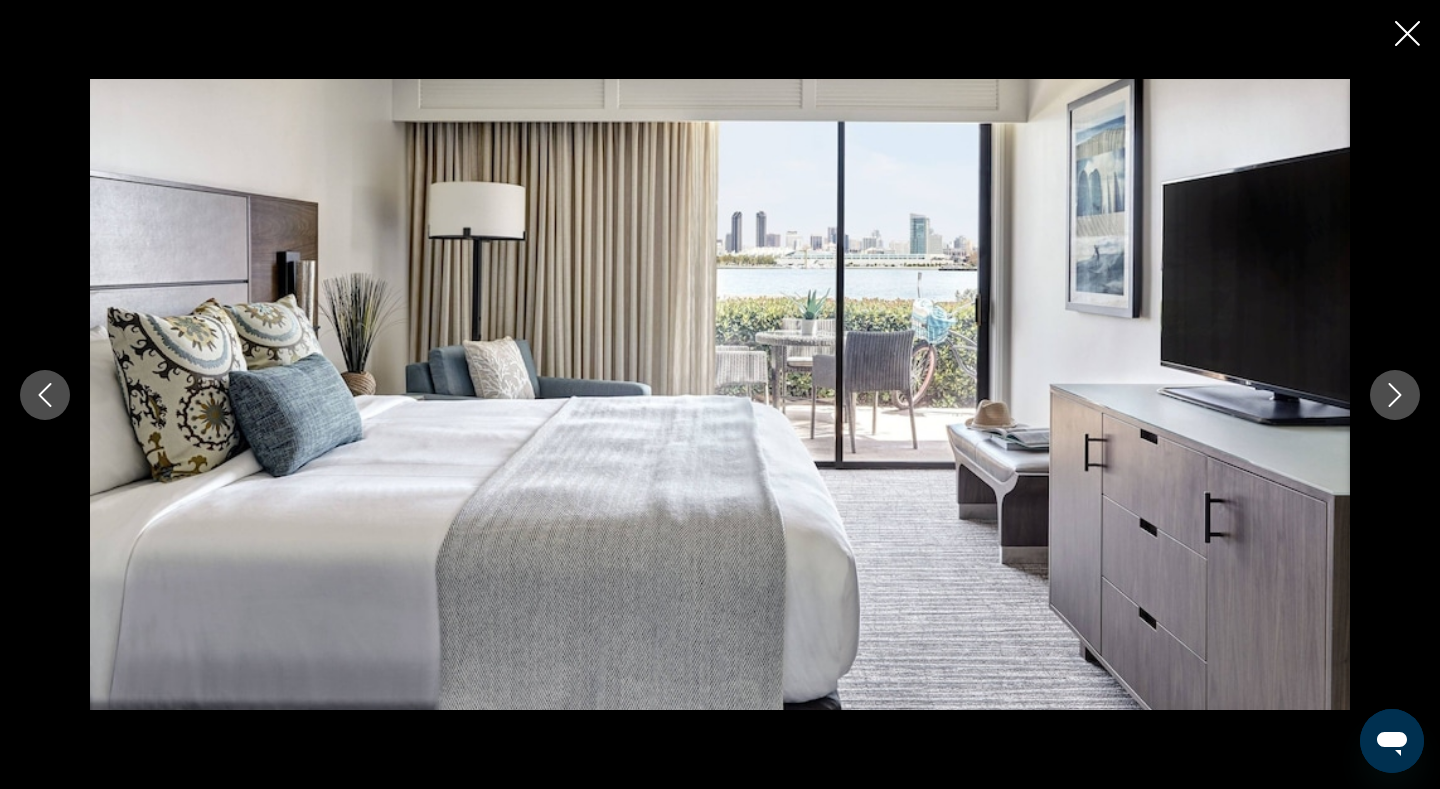 click 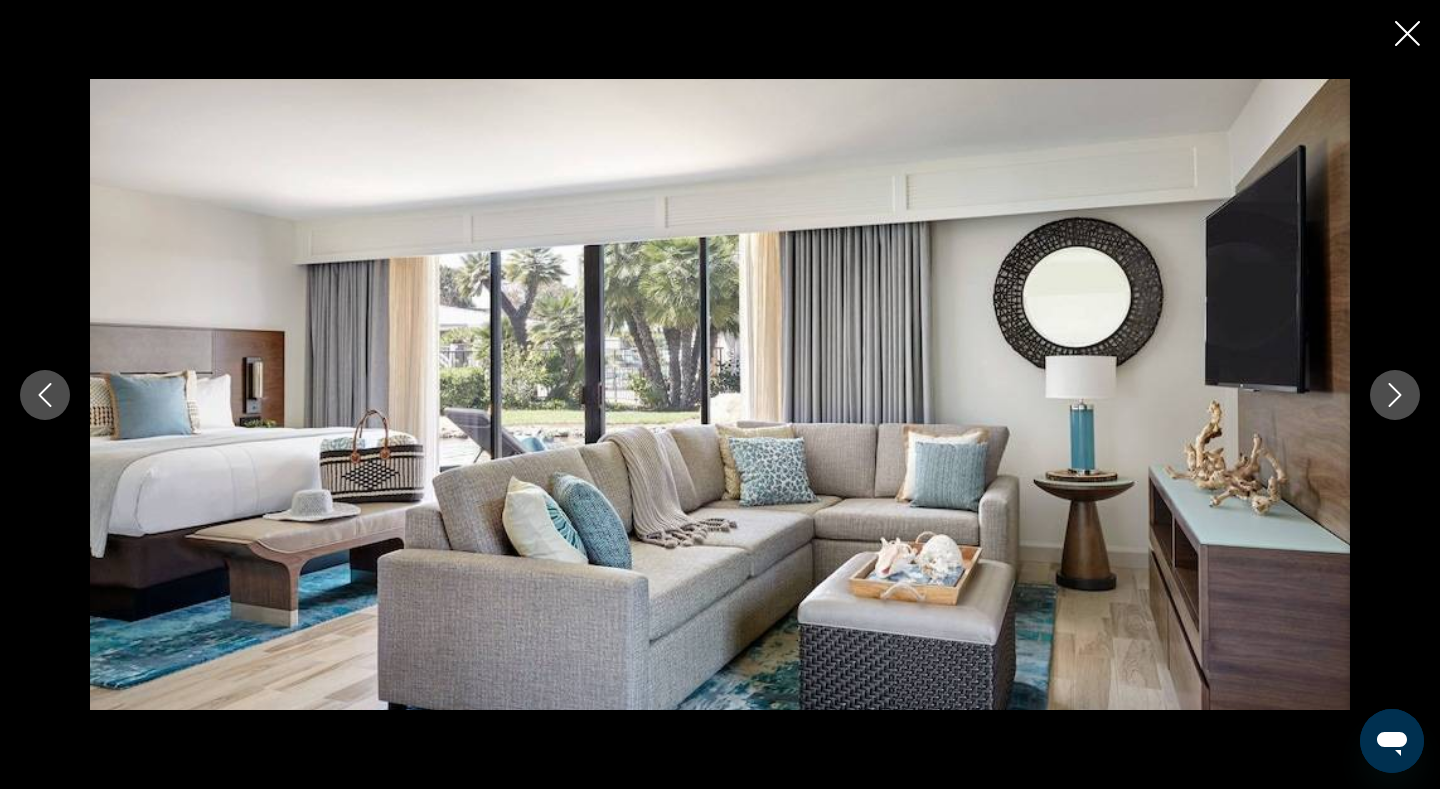 click 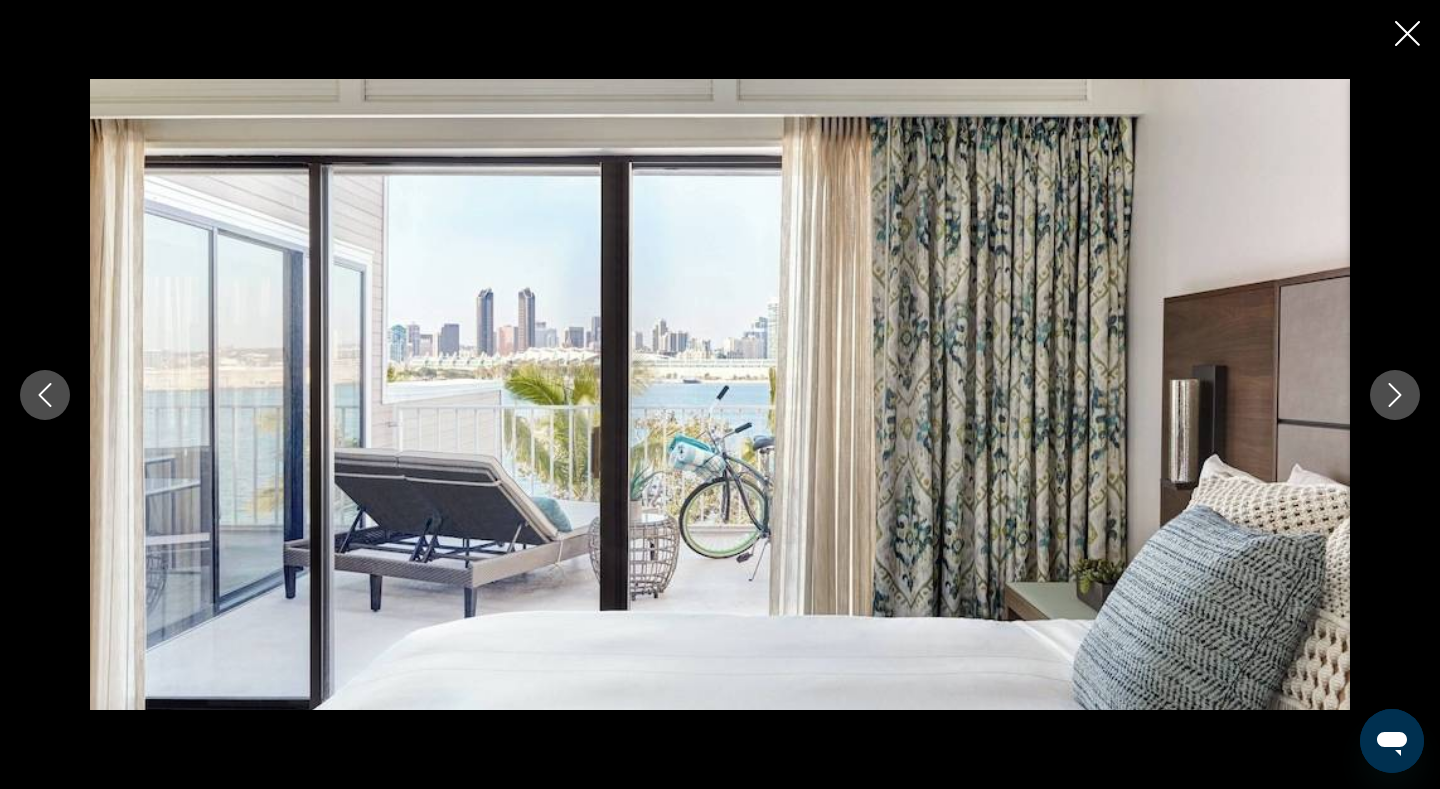 click 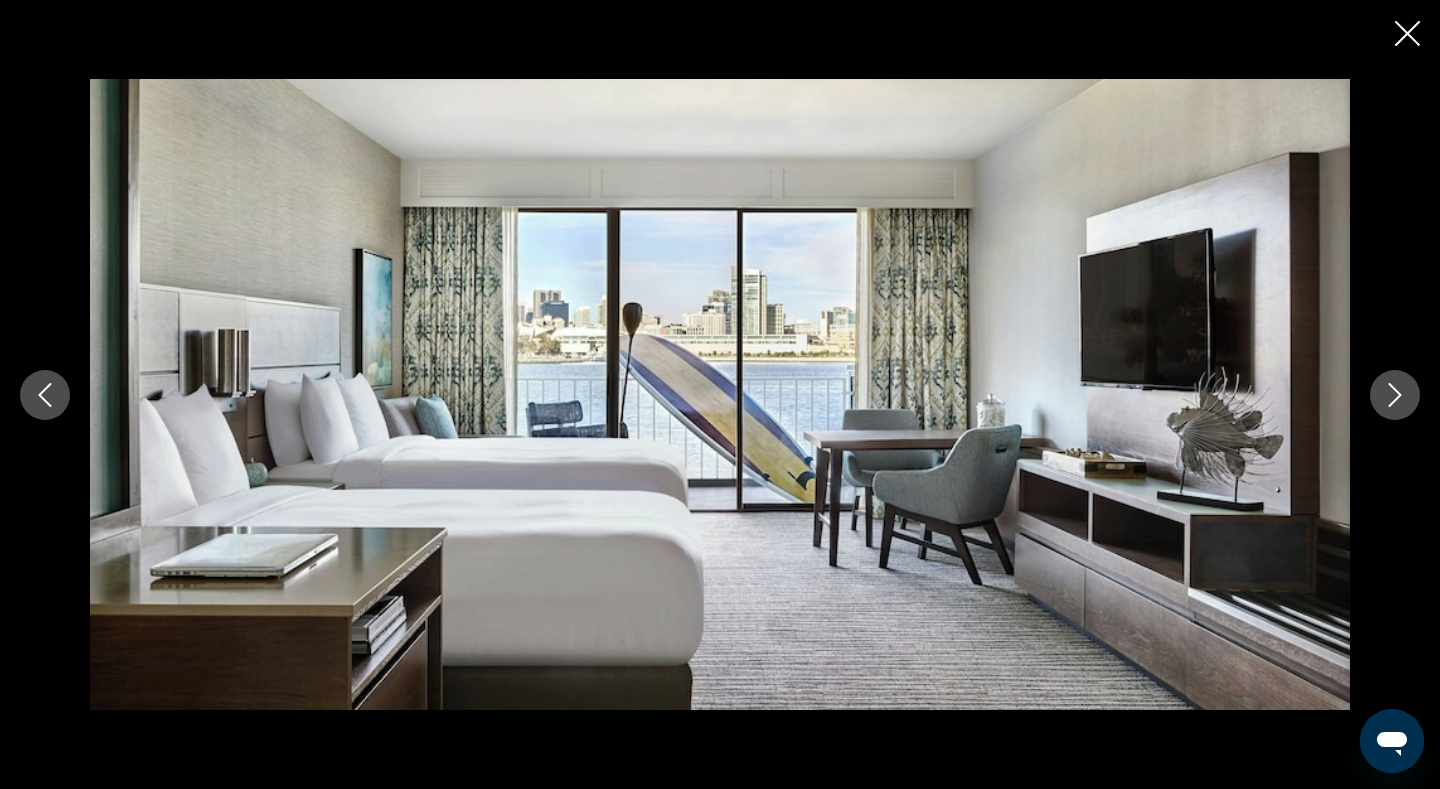 click 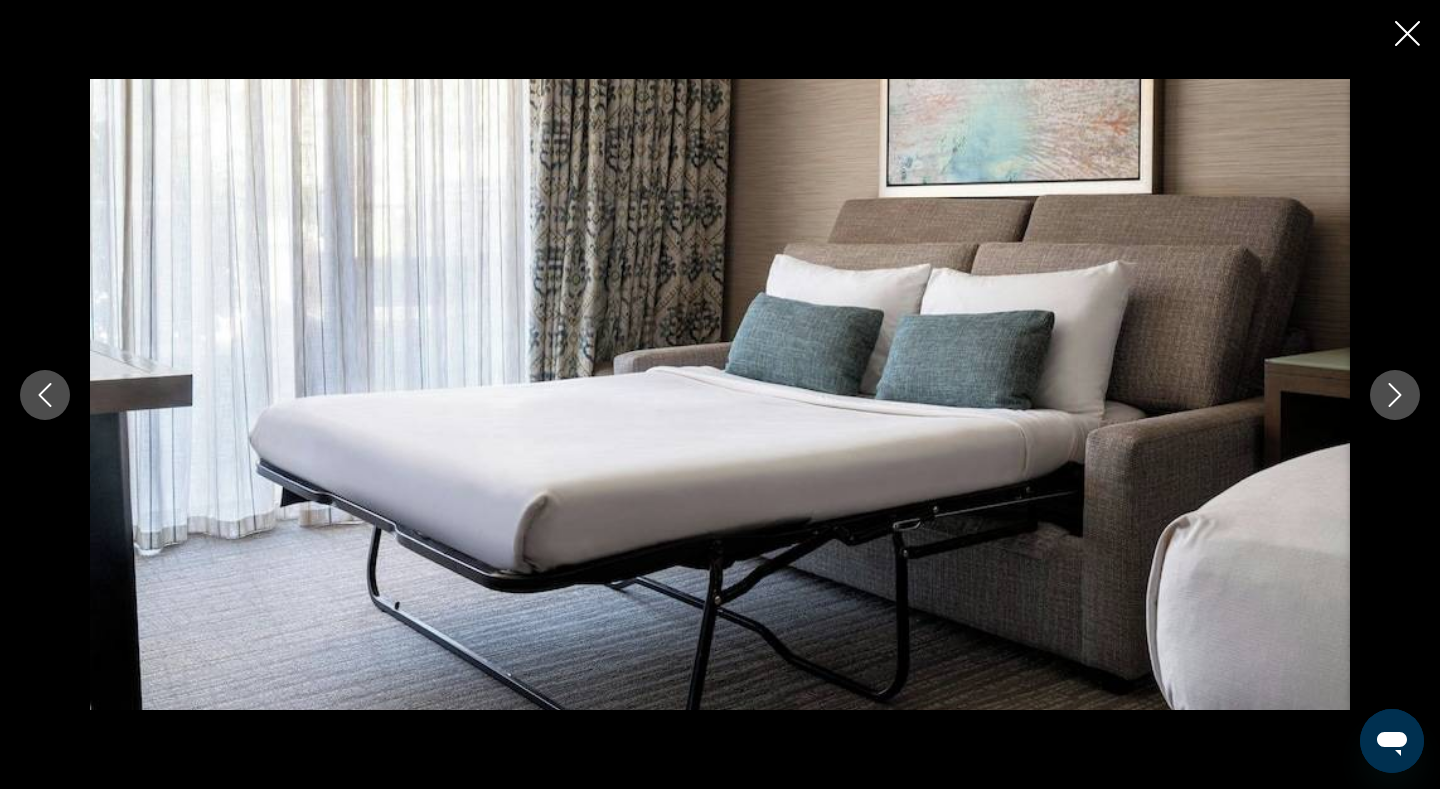 click 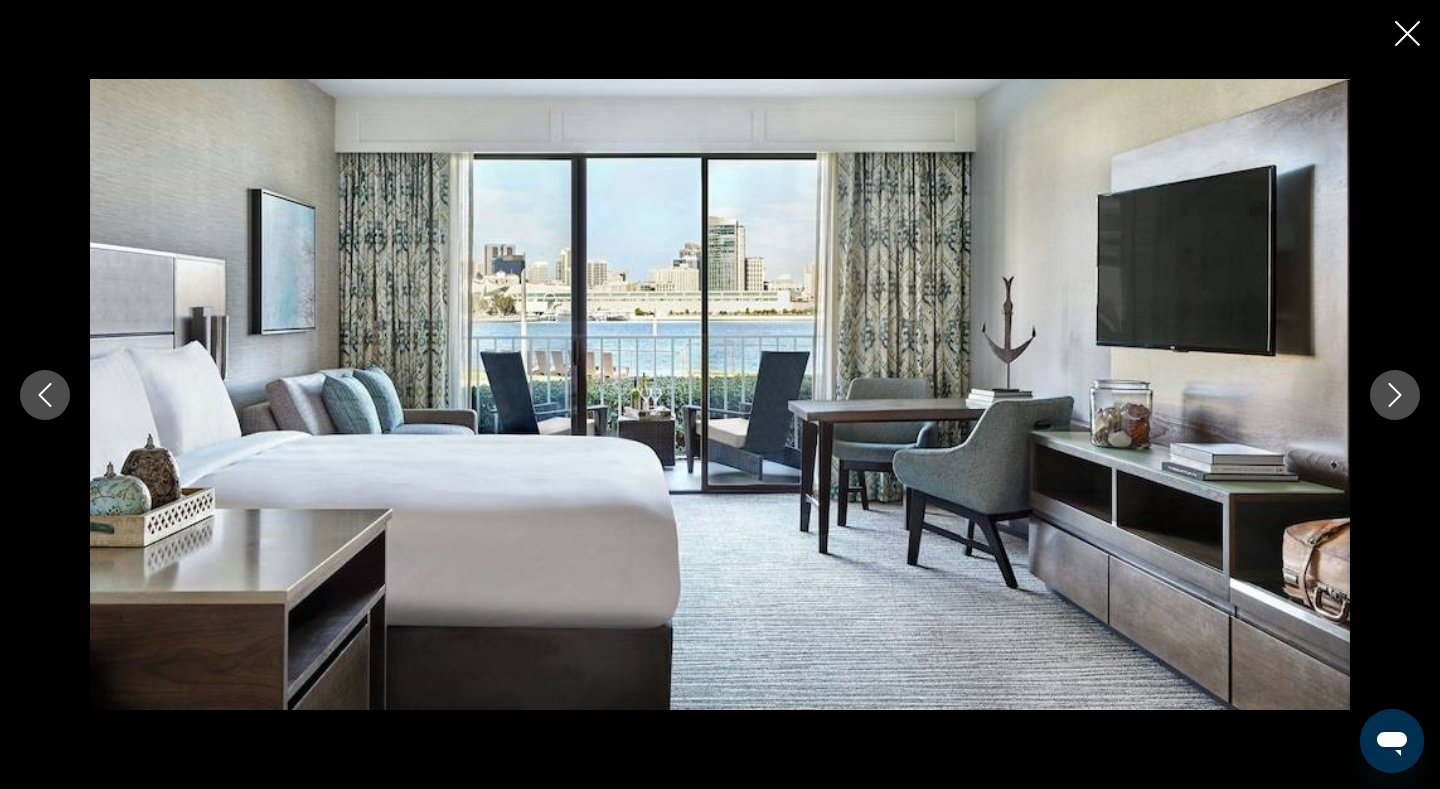 click 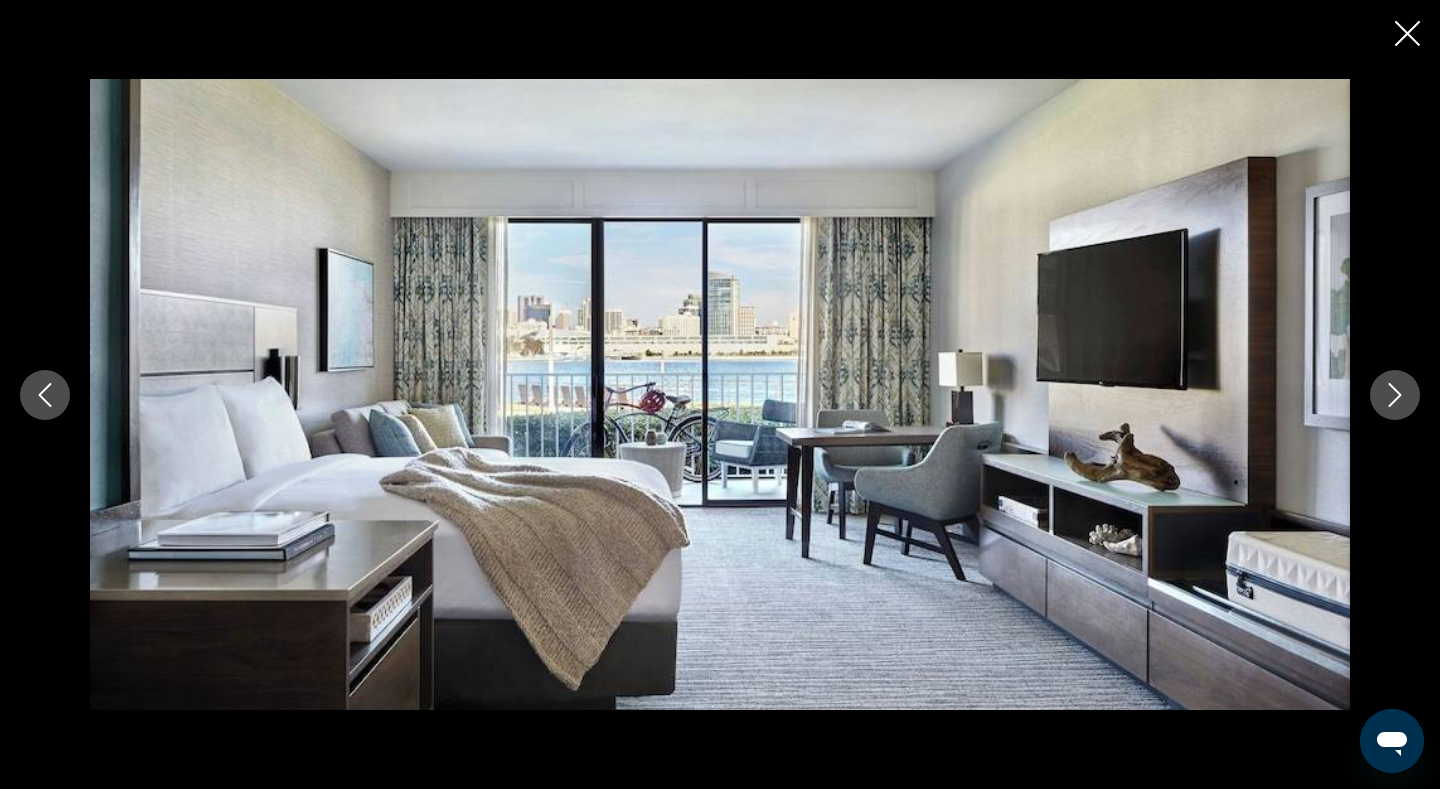 click 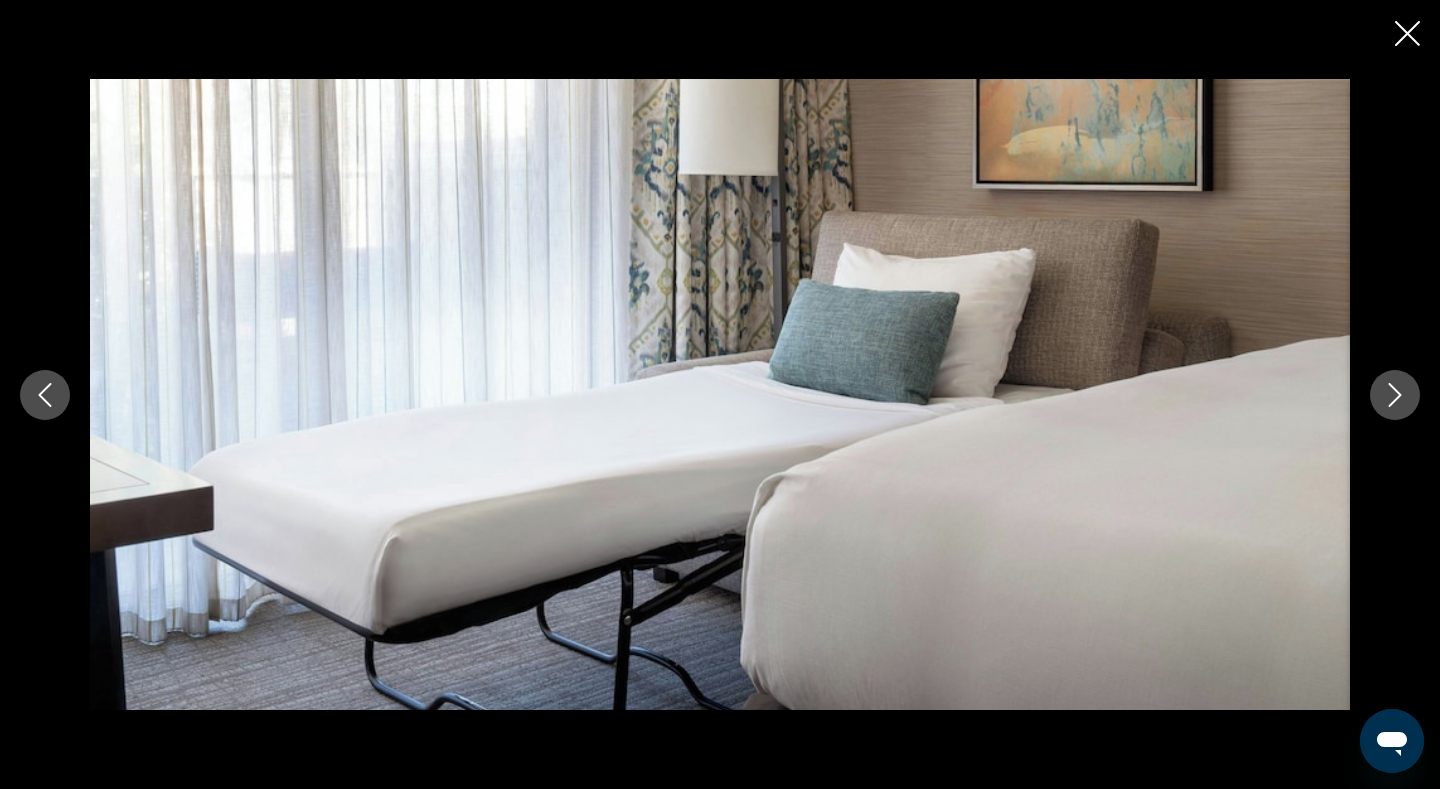 click 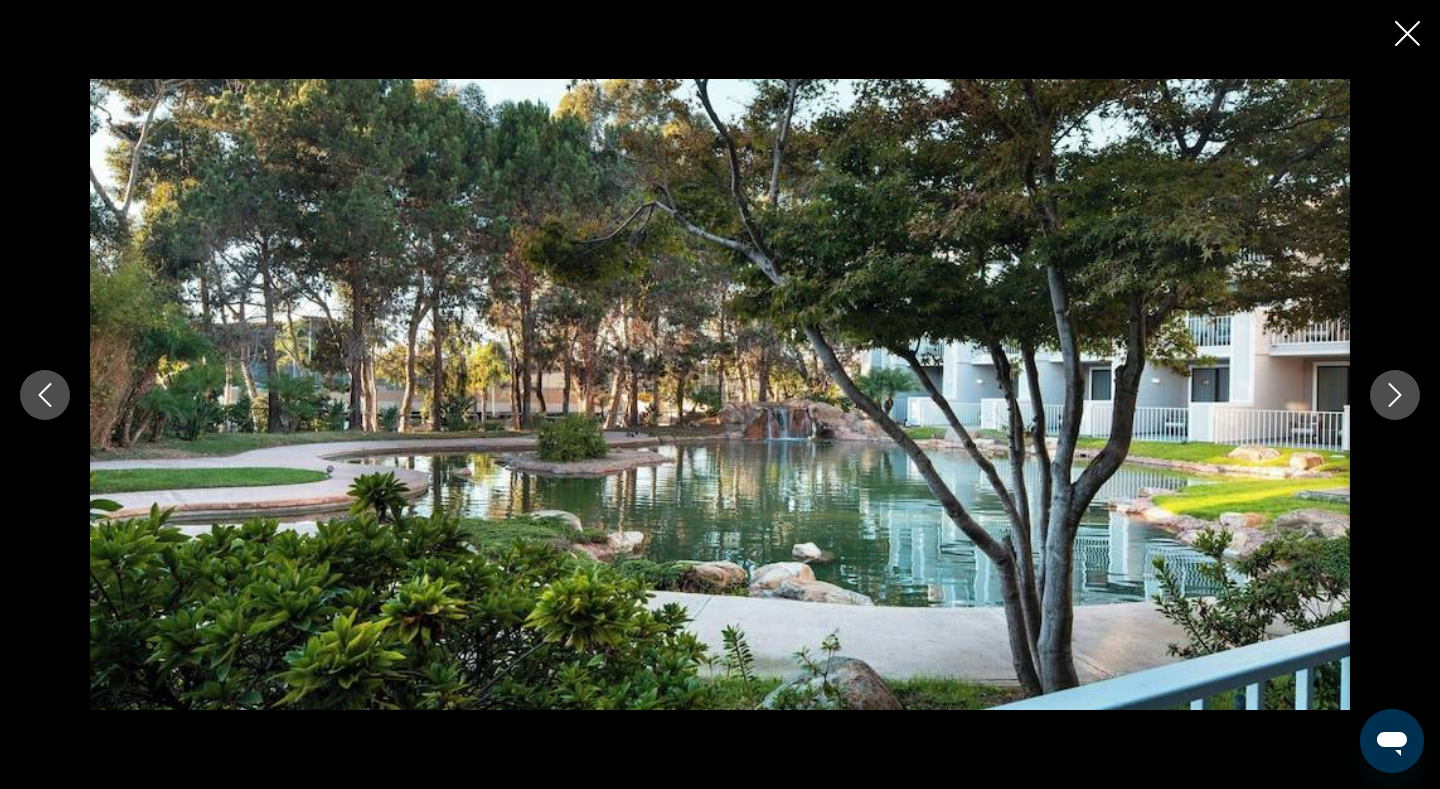 click 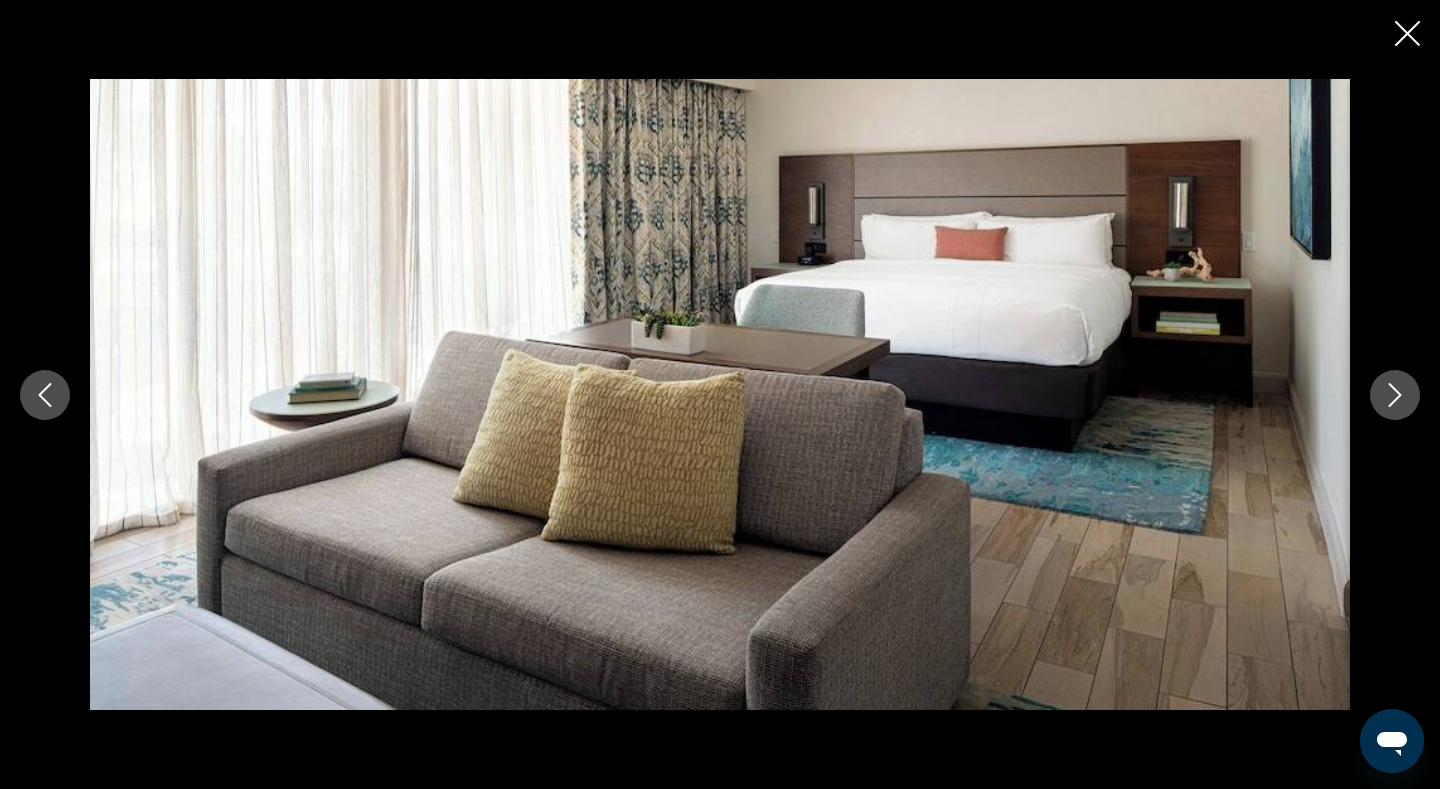 click 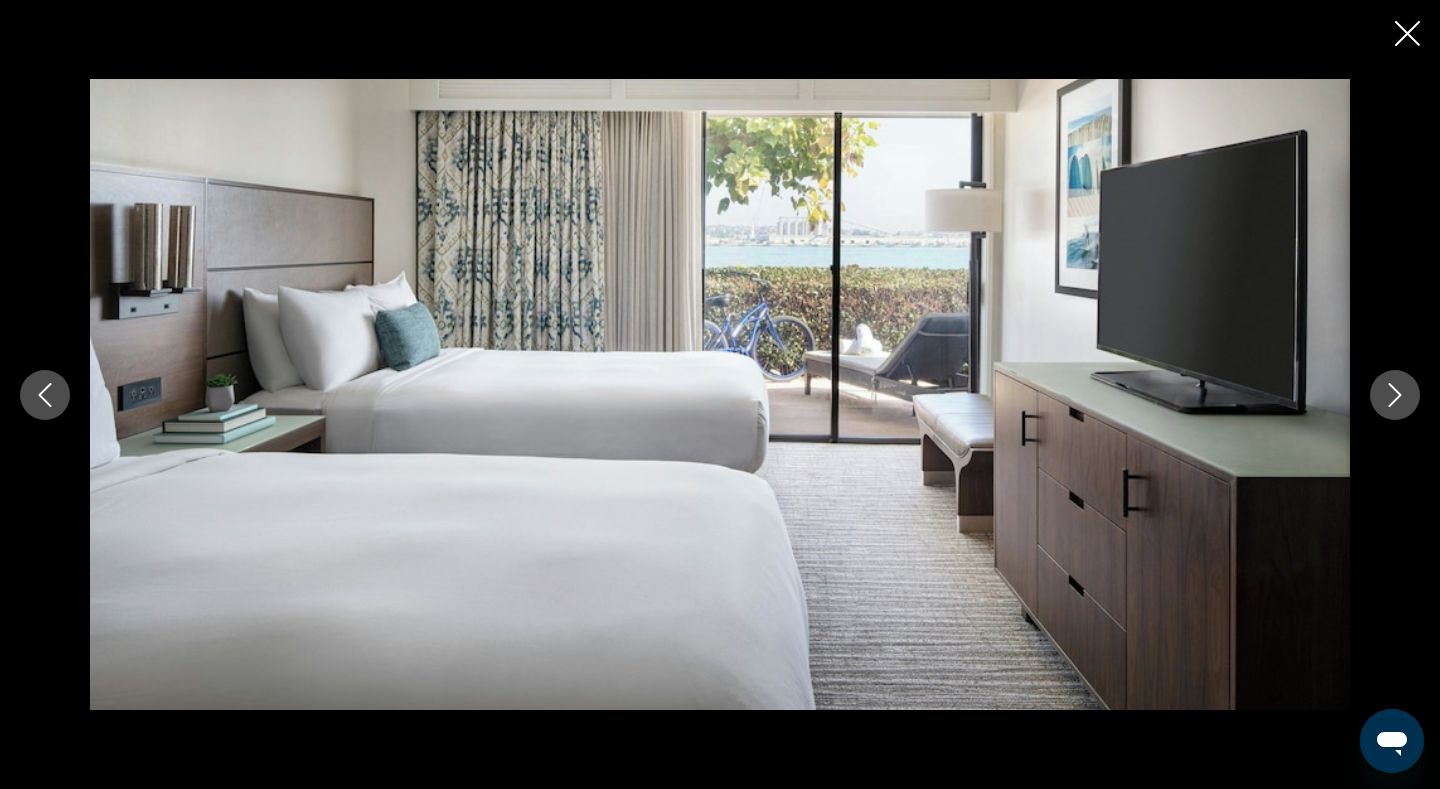 click 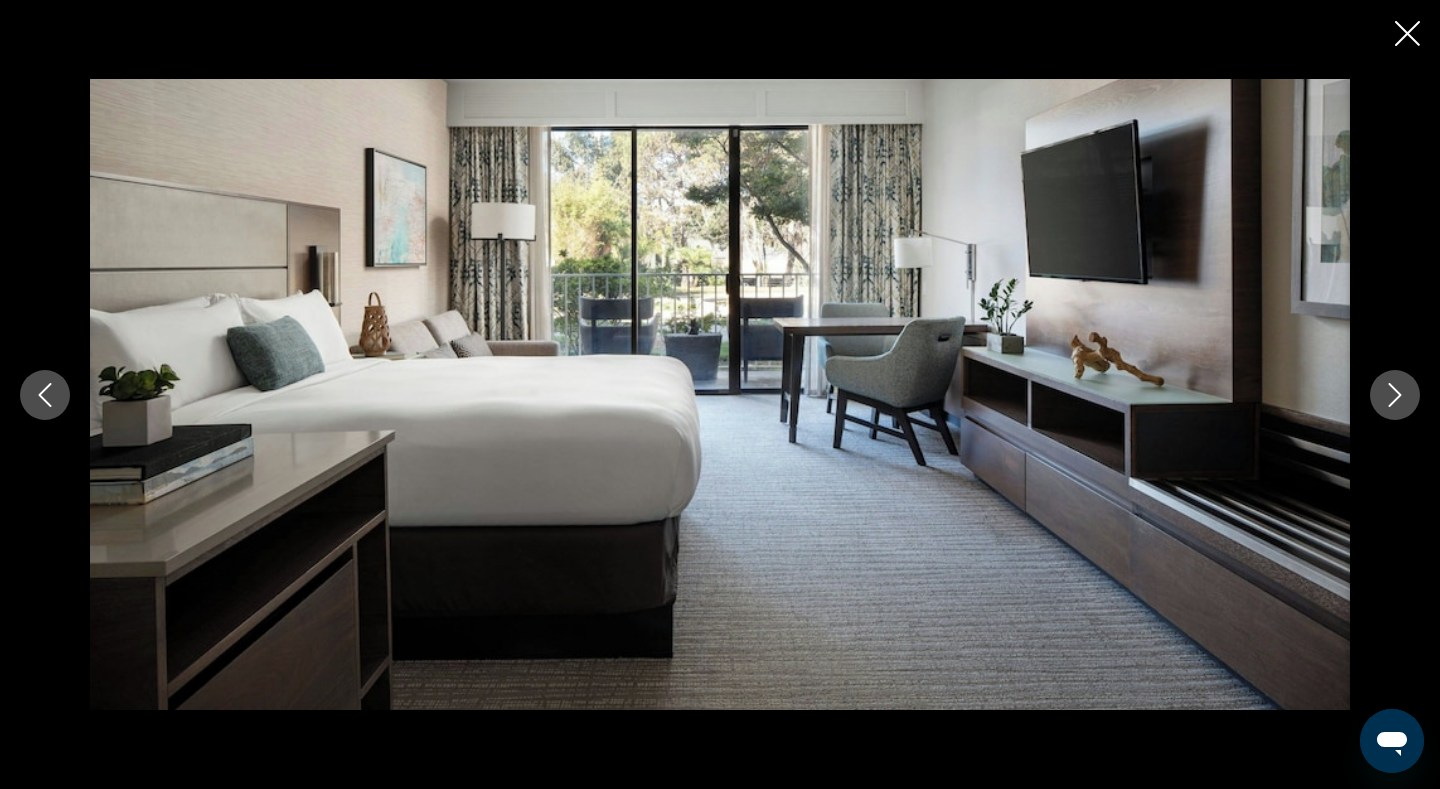 click 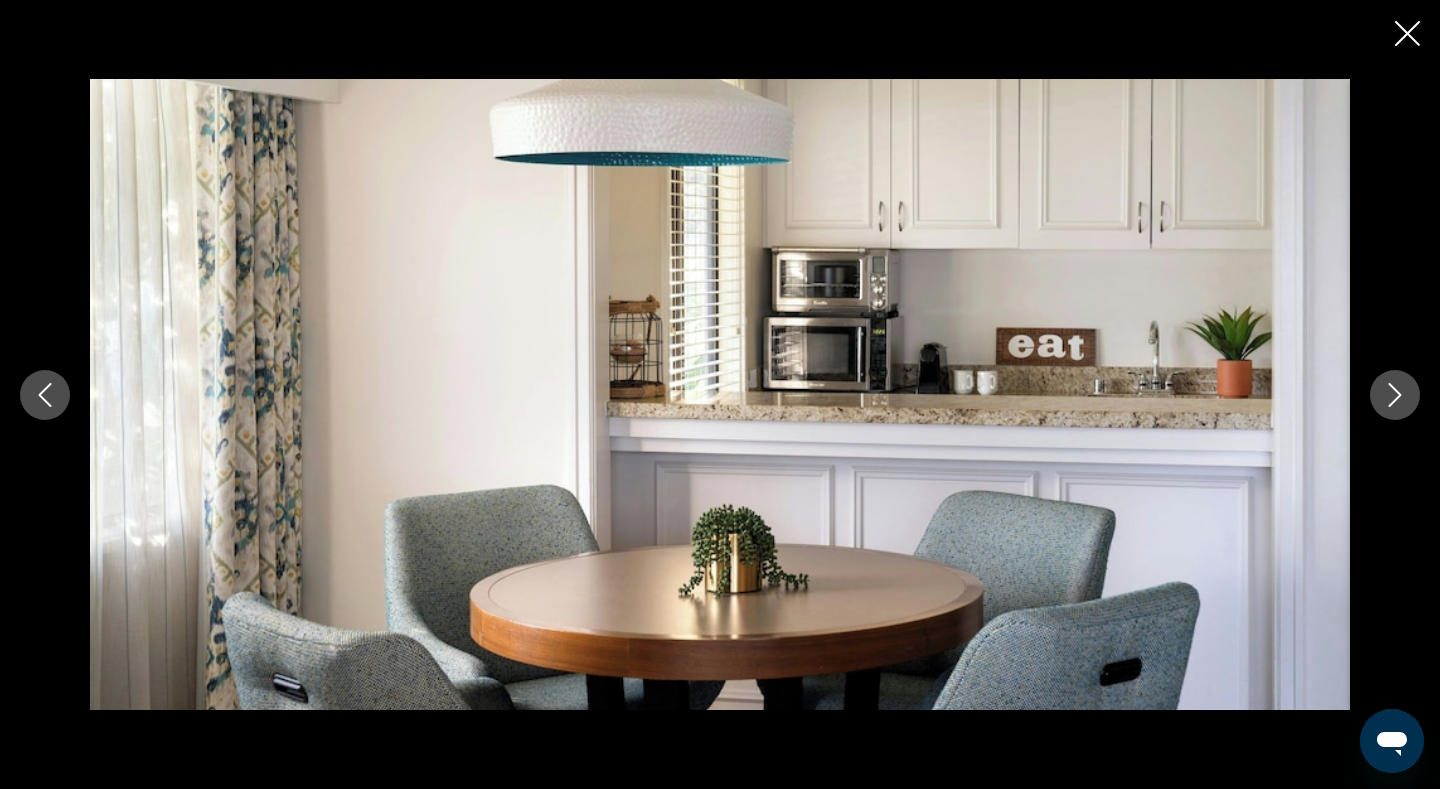click 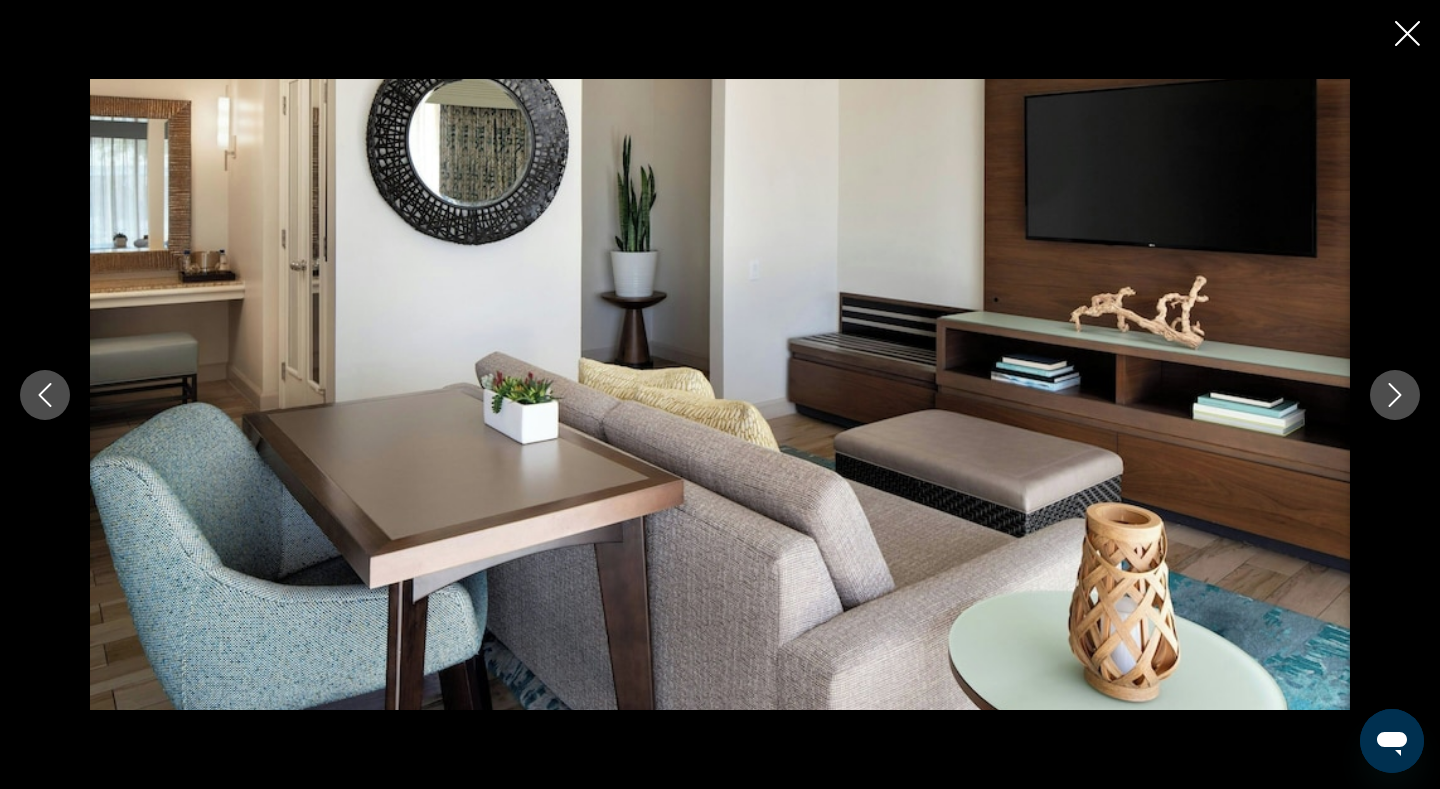 click 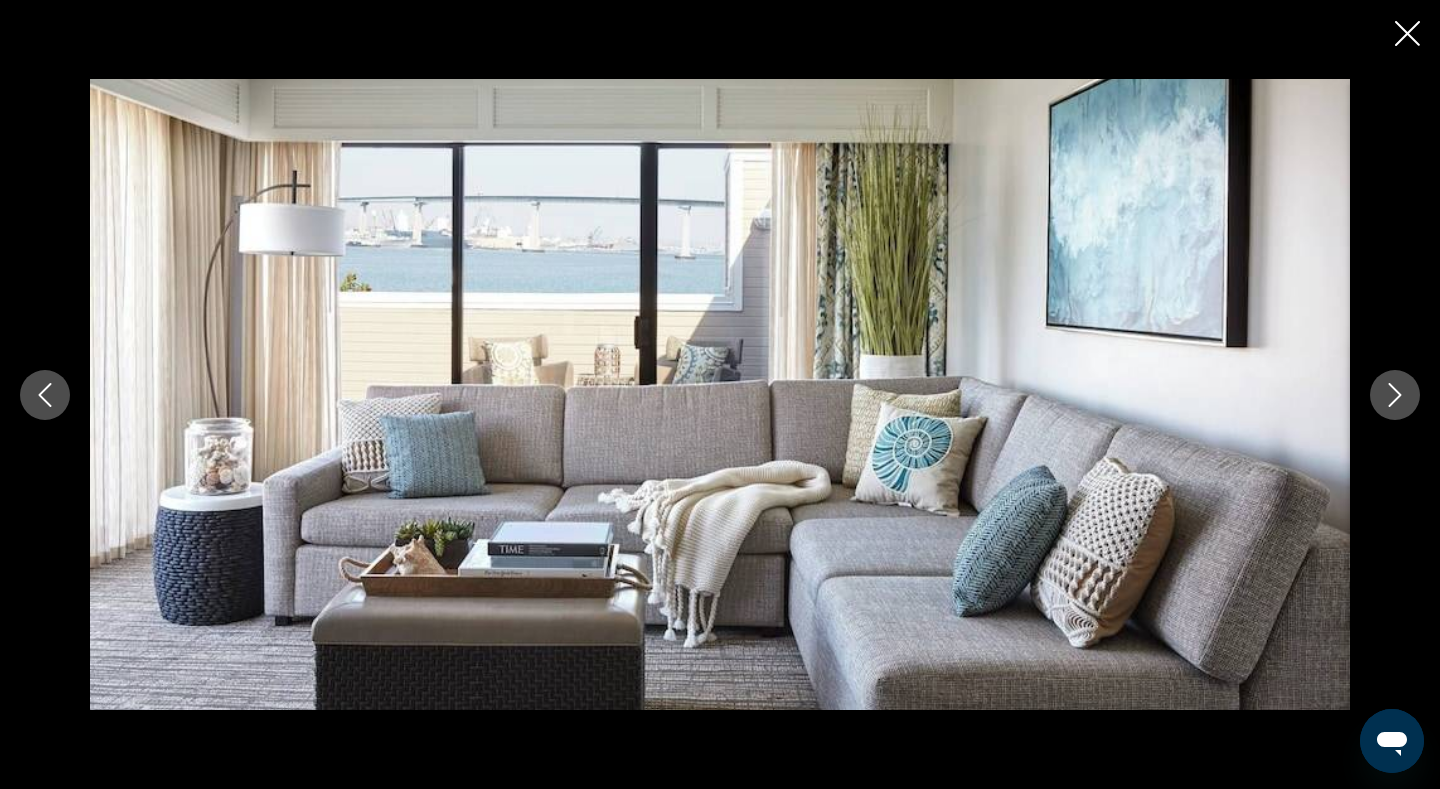 click 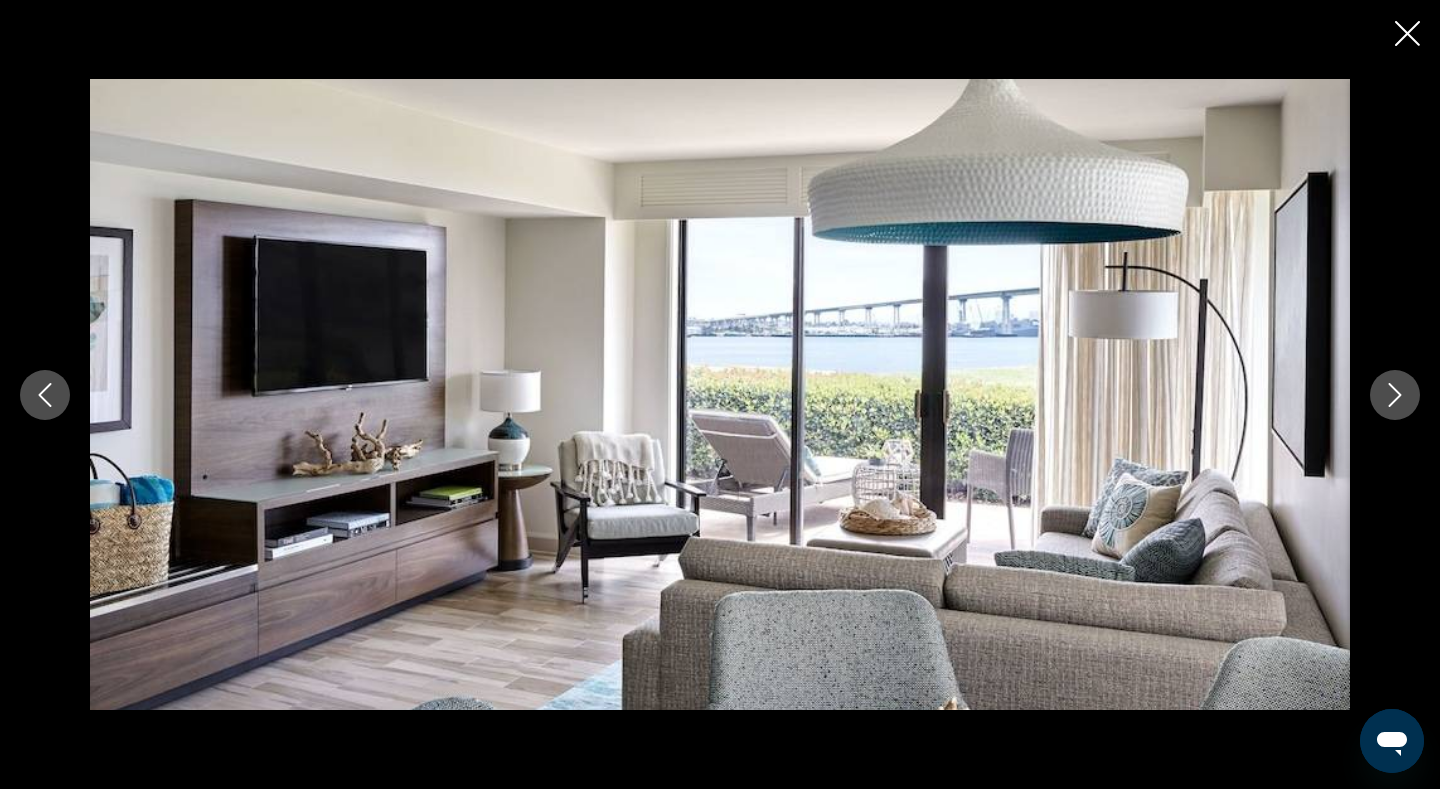 click 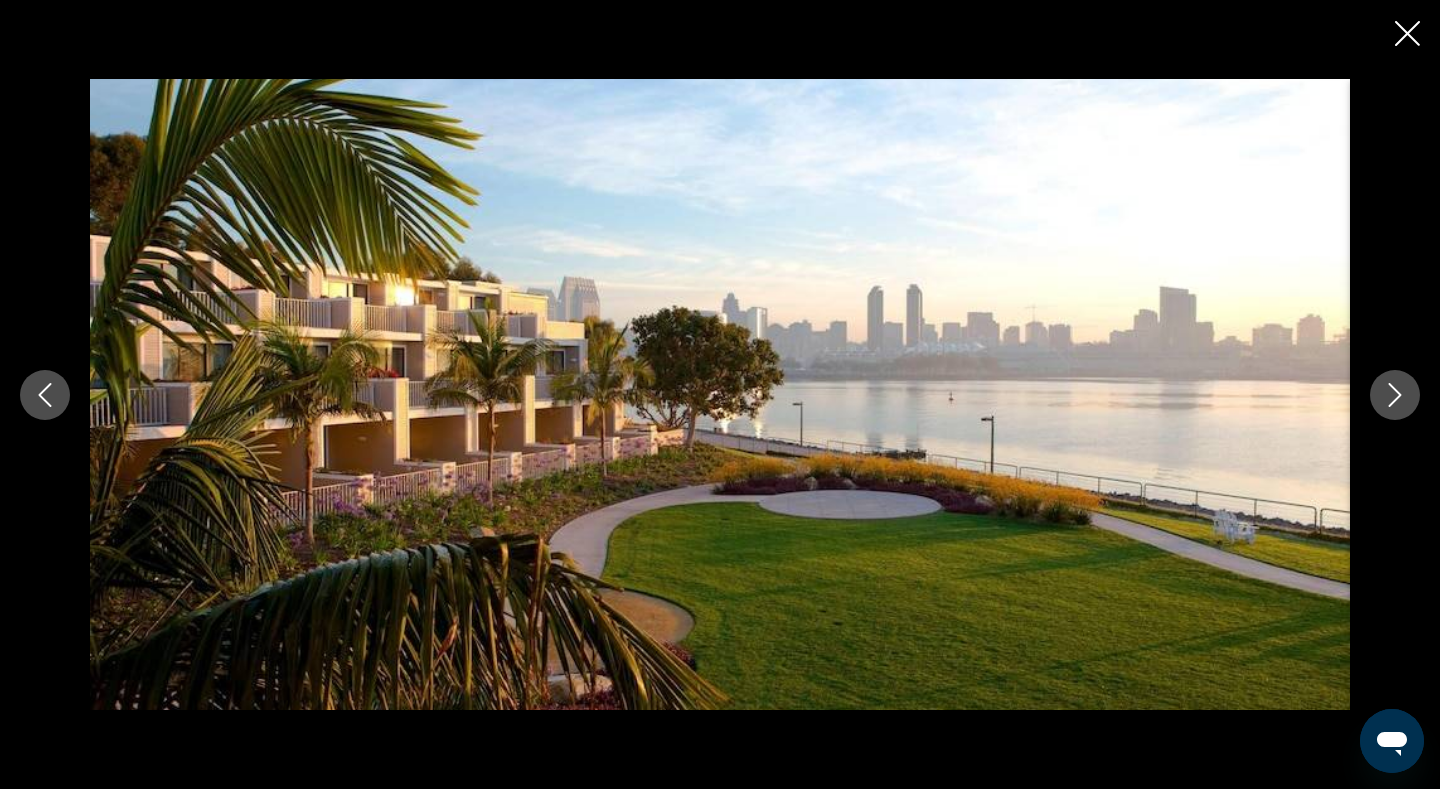 click 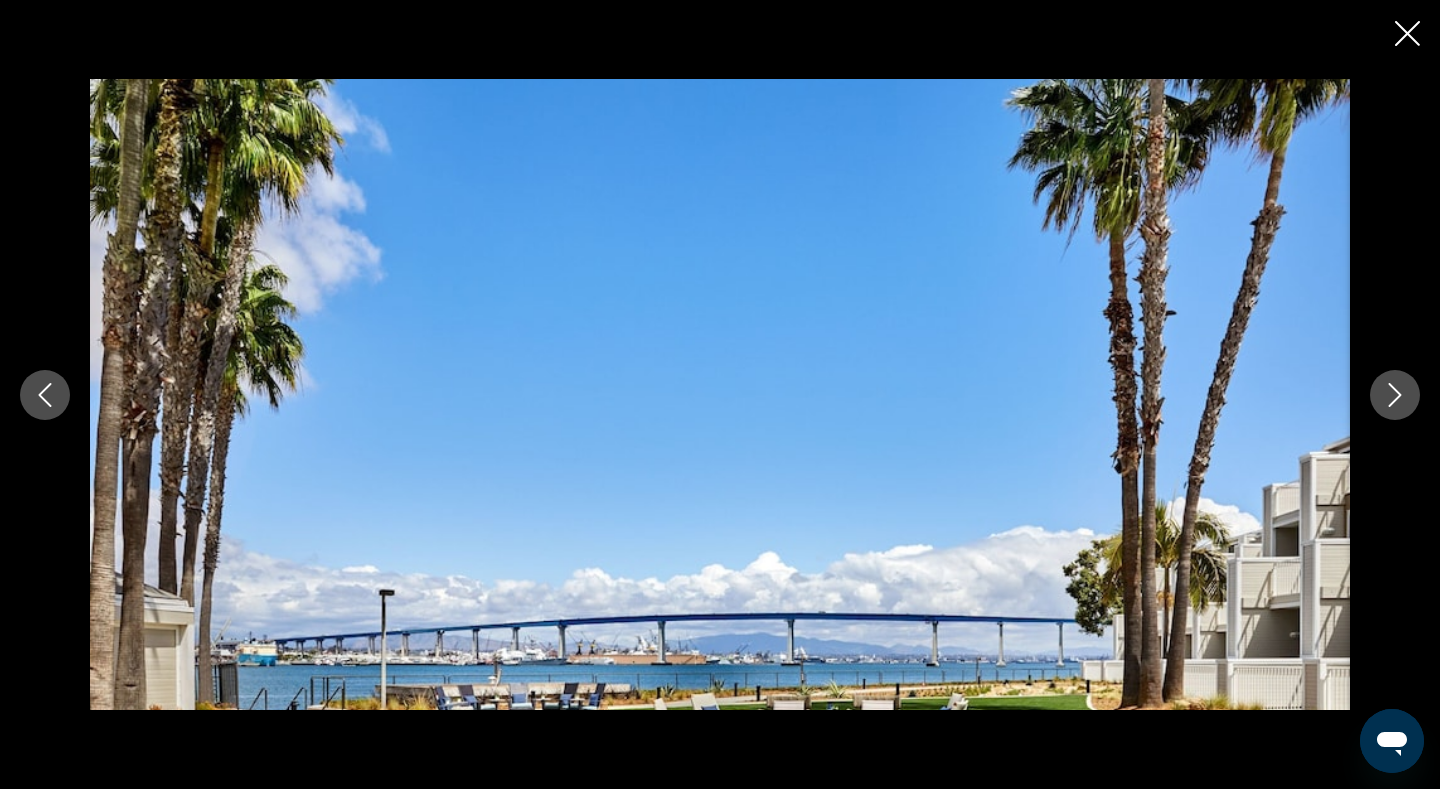 click 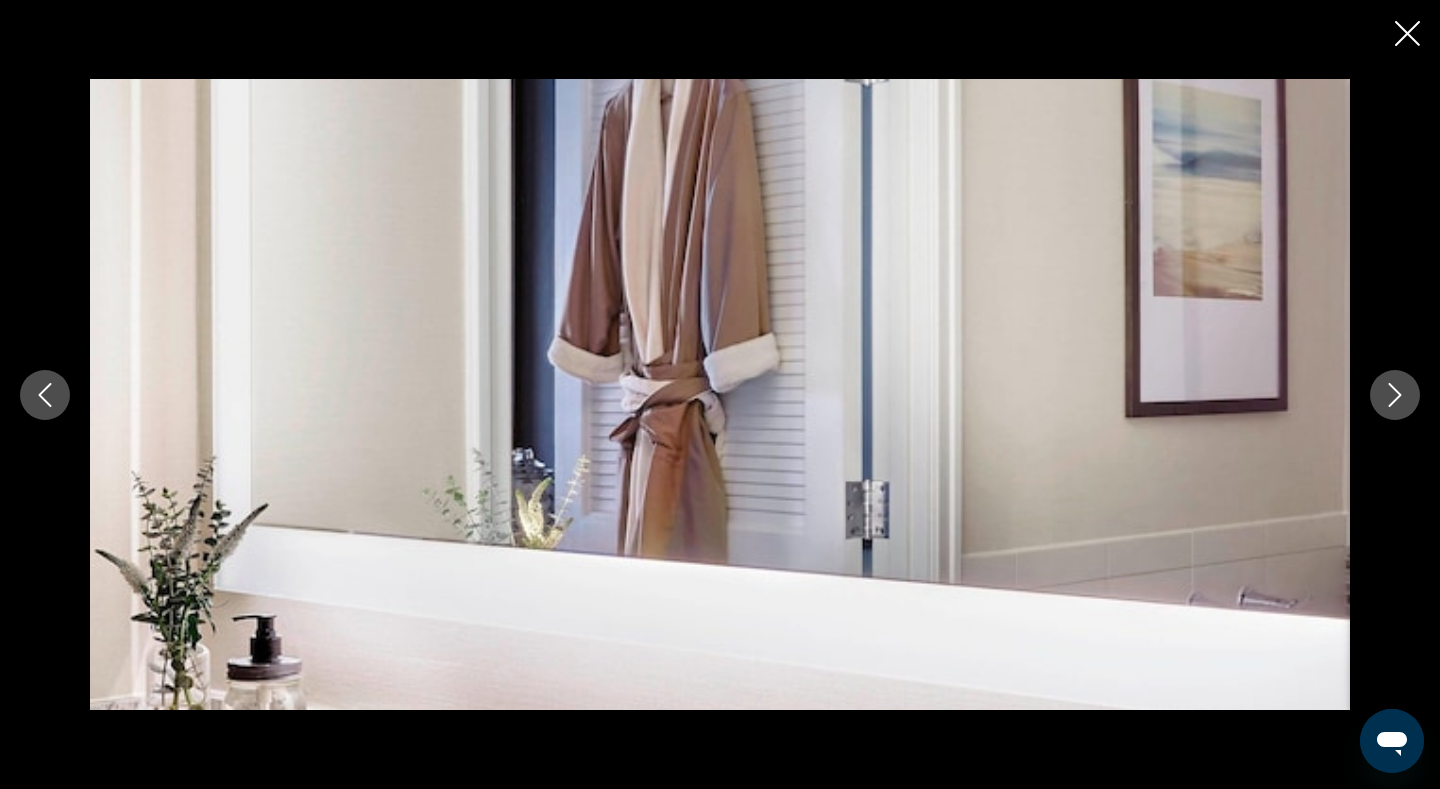 click 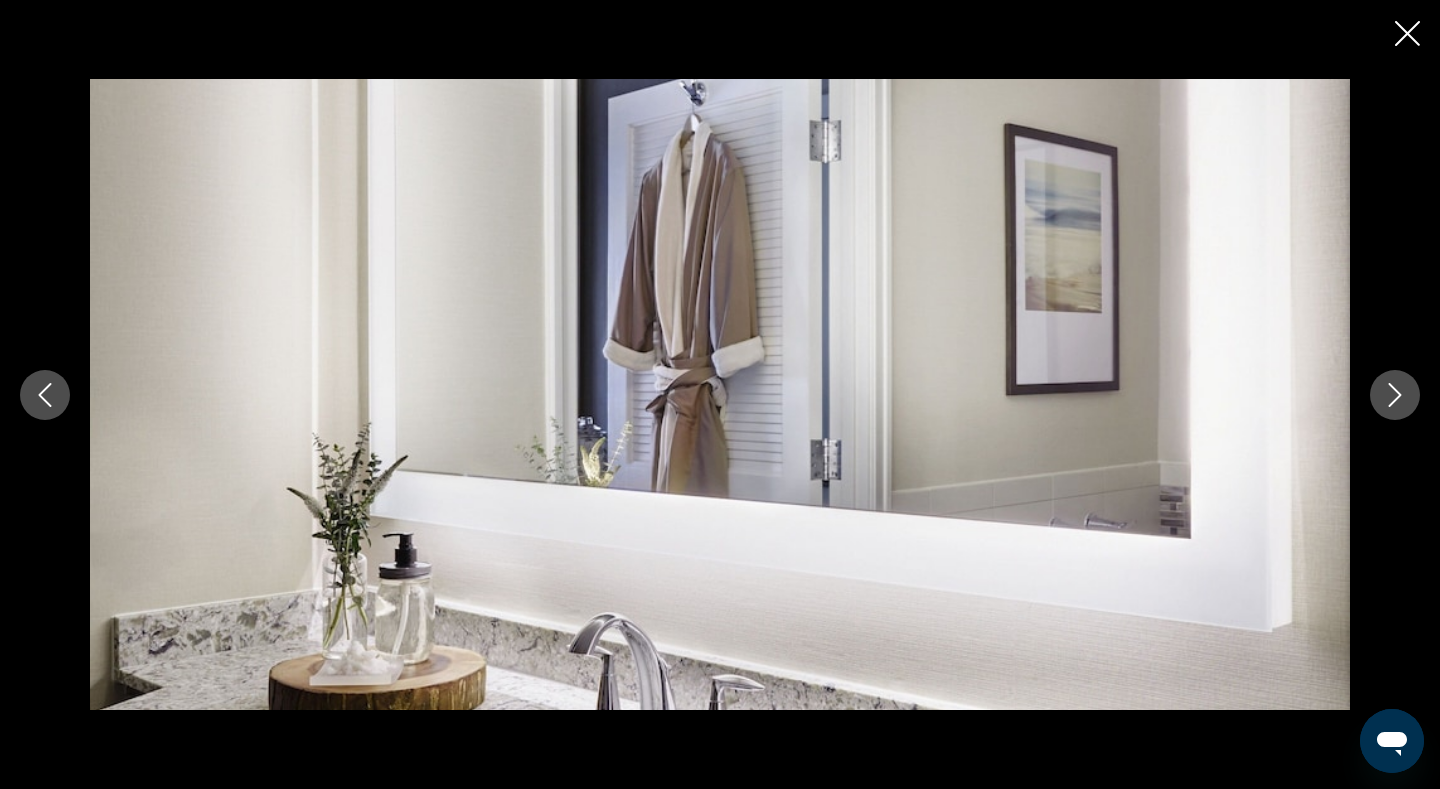 click 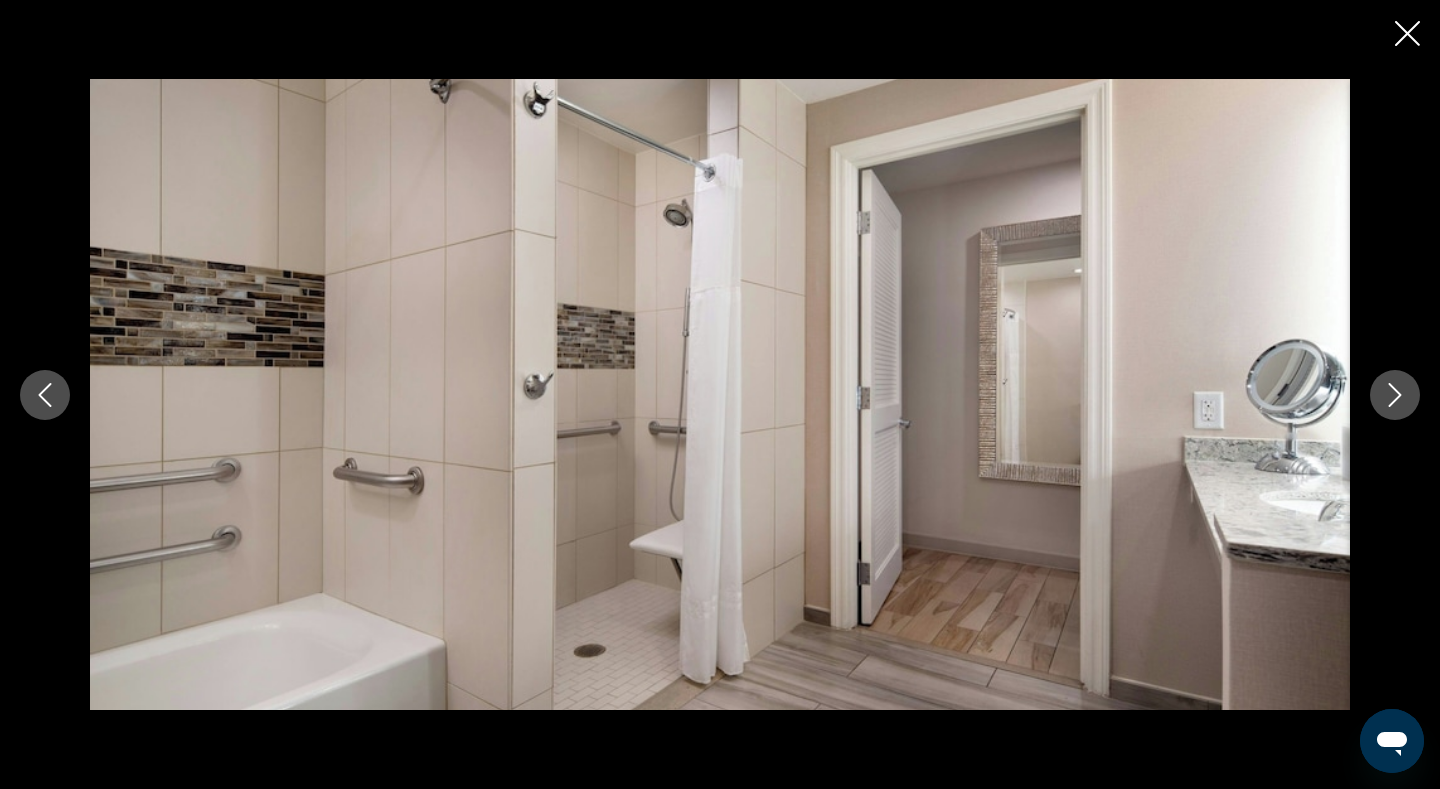 click 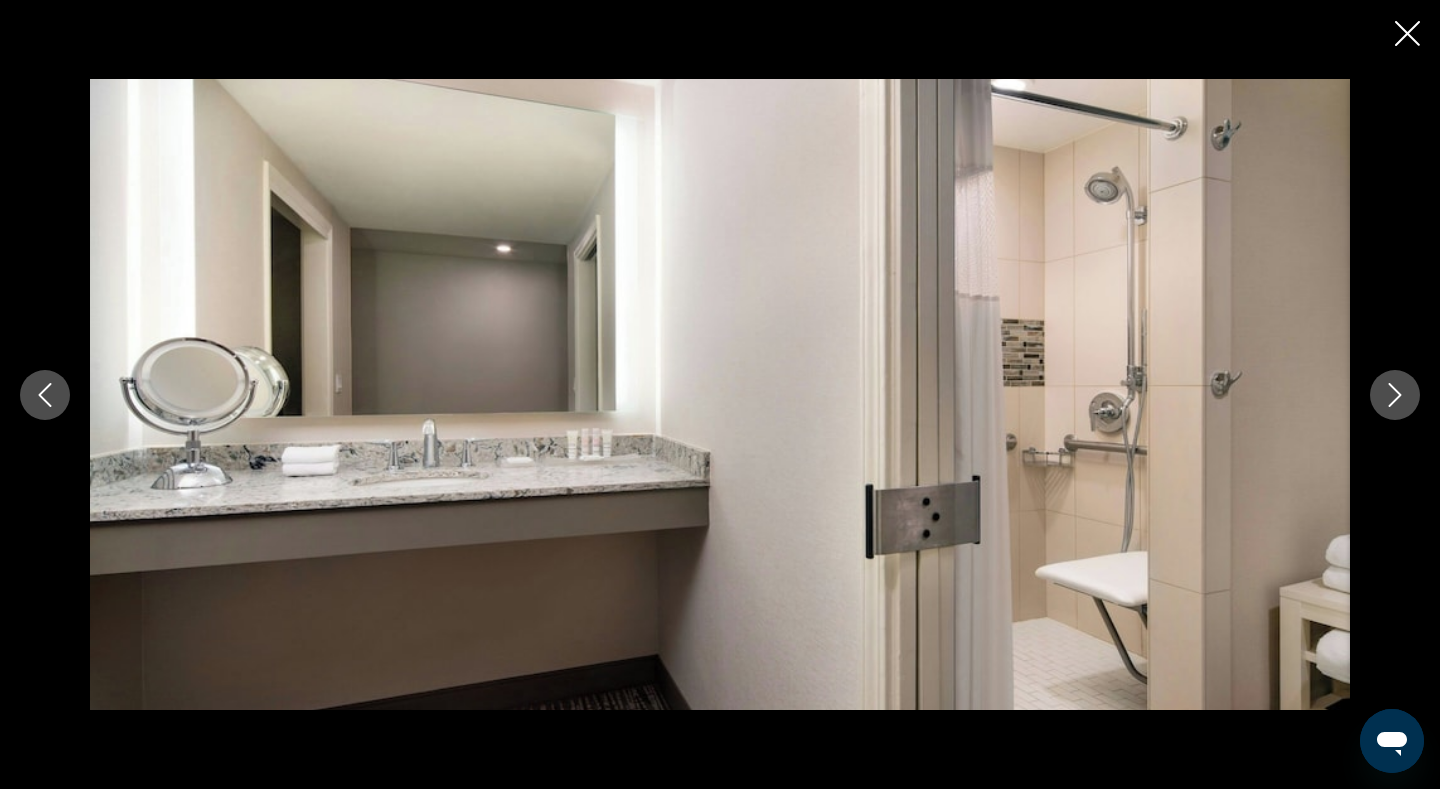 click 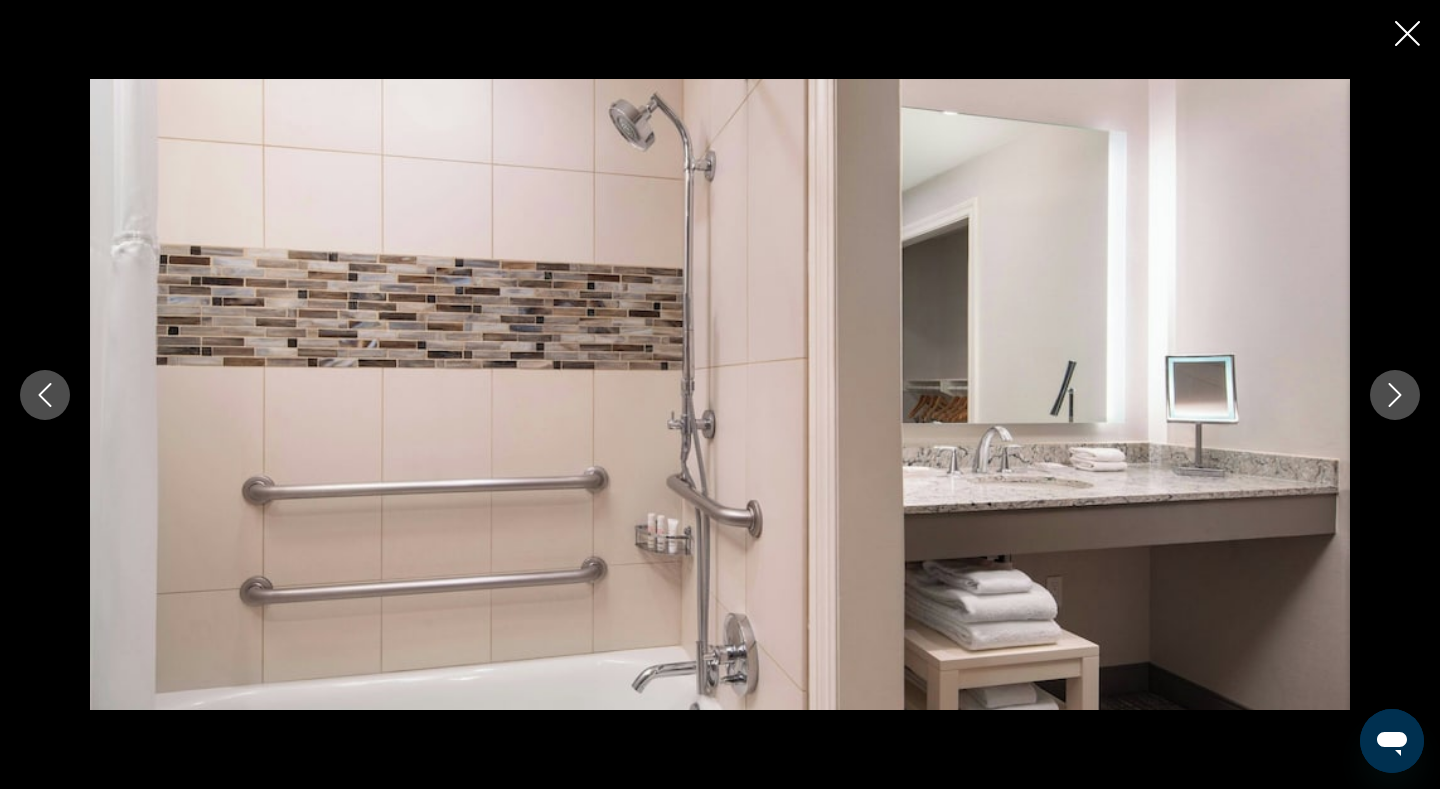 click 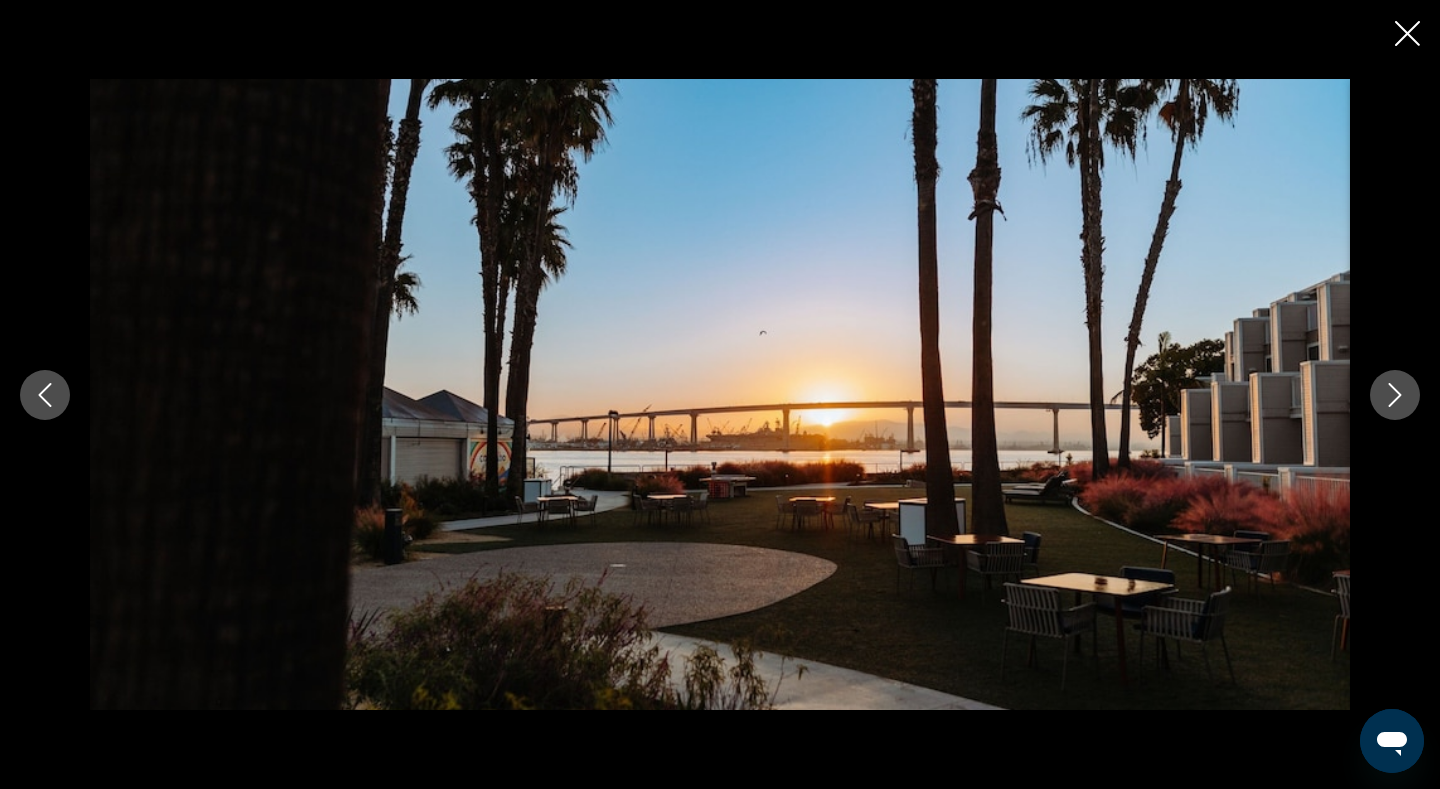 click 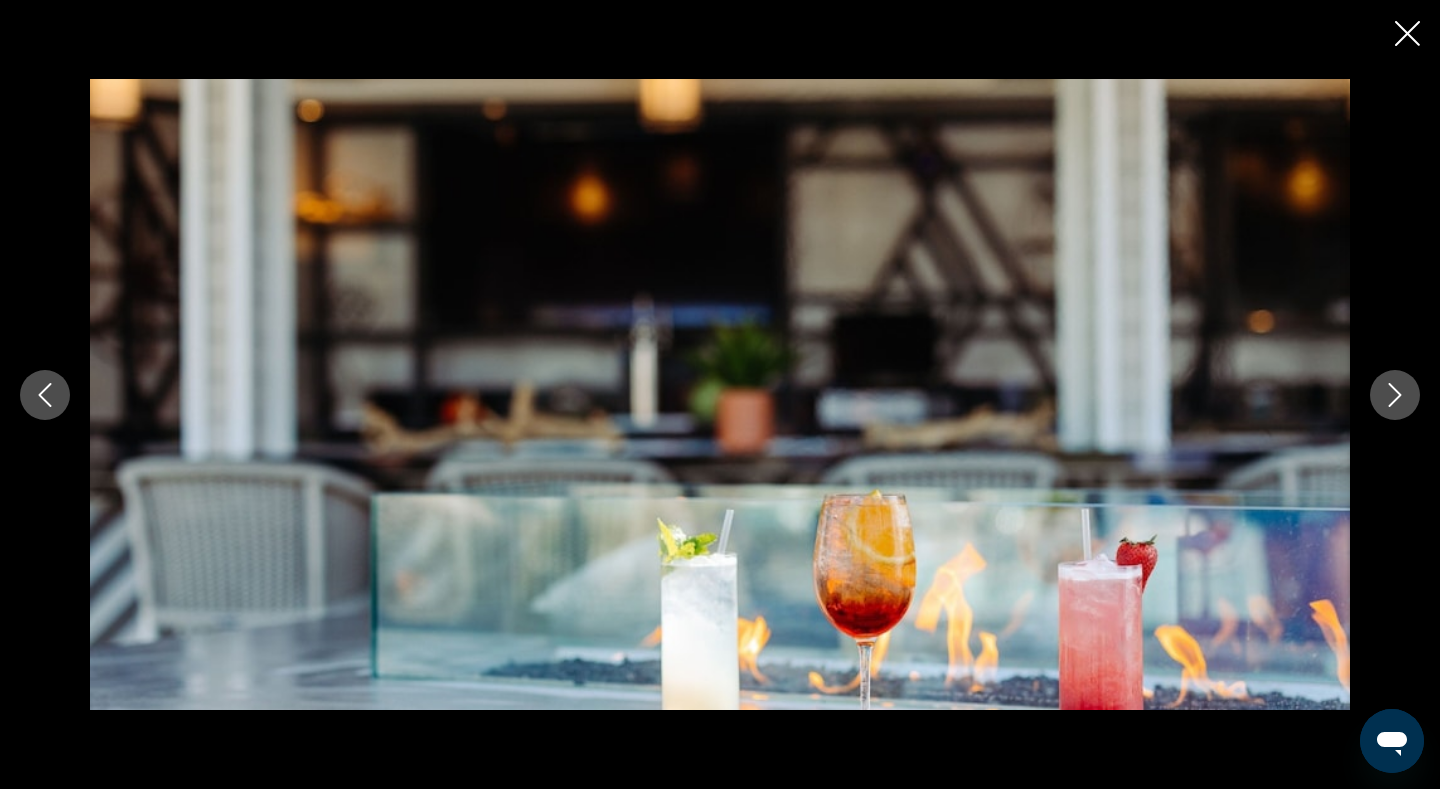 click 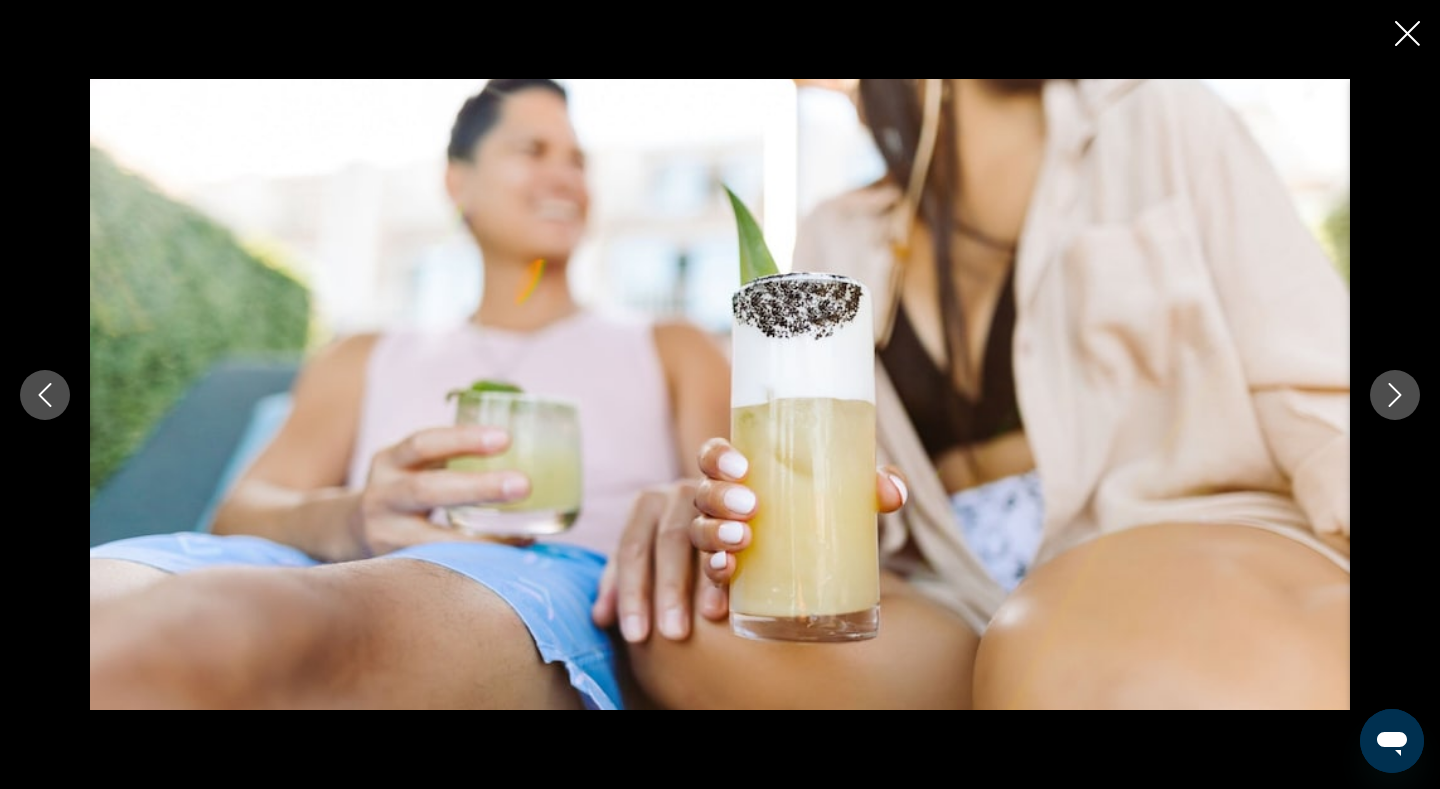 click 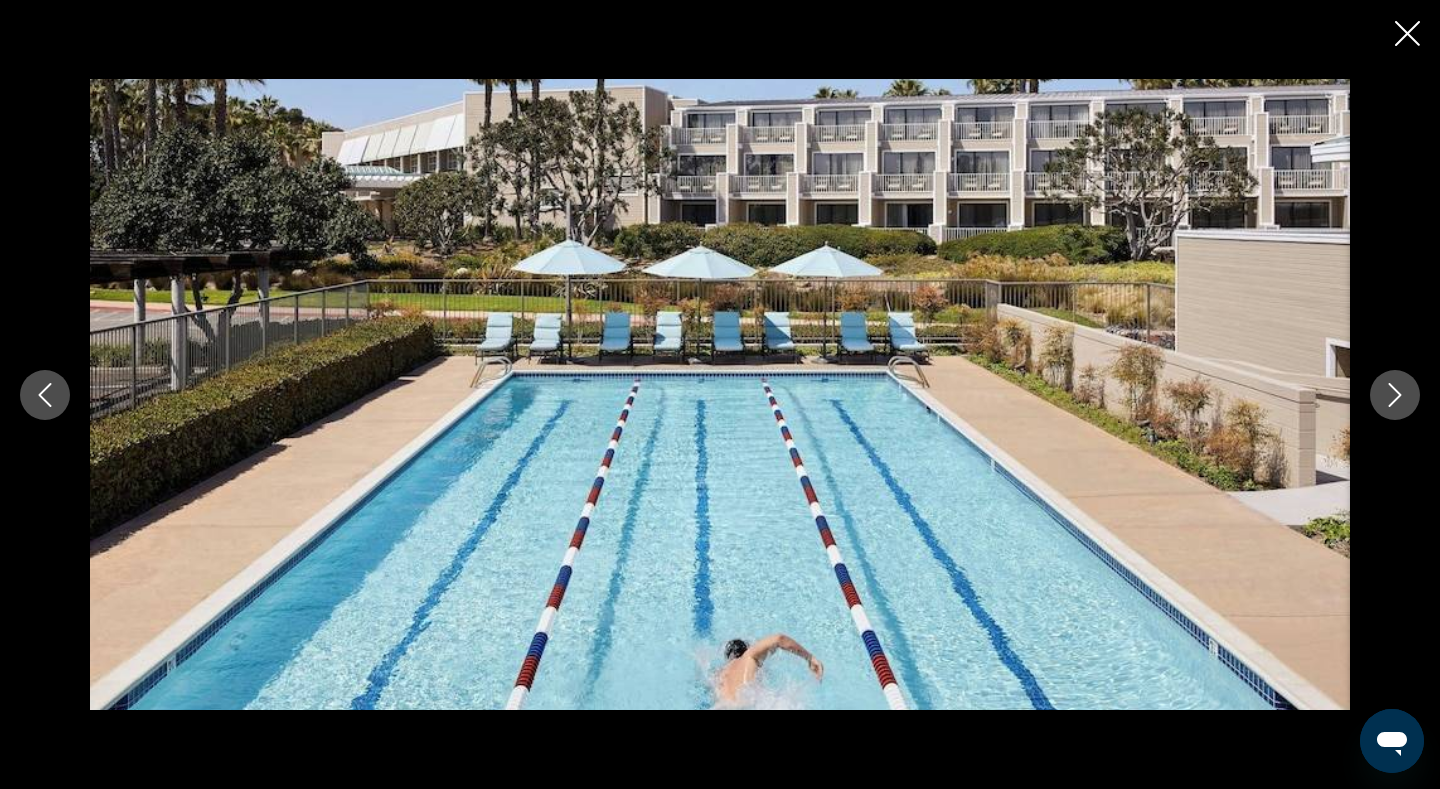click 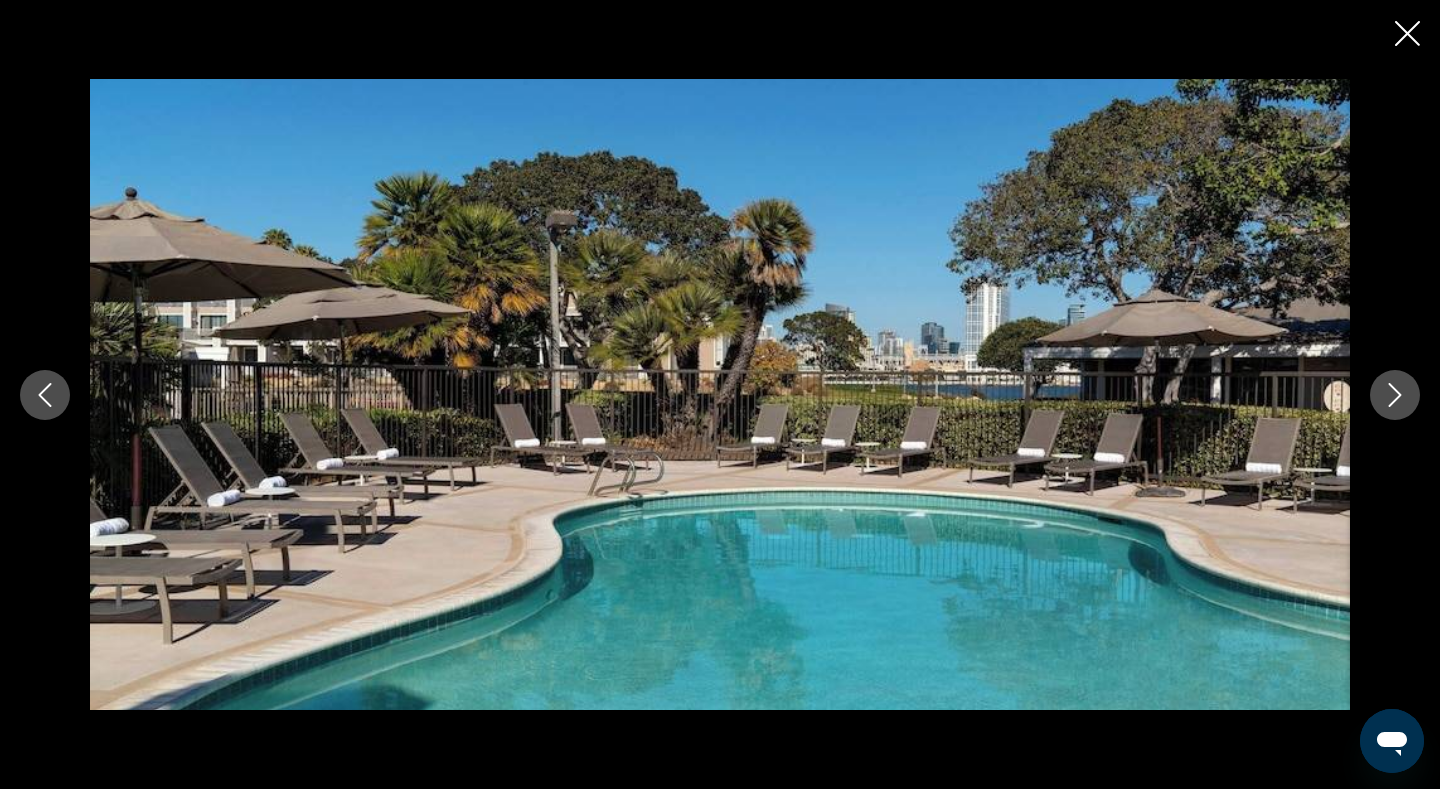 click 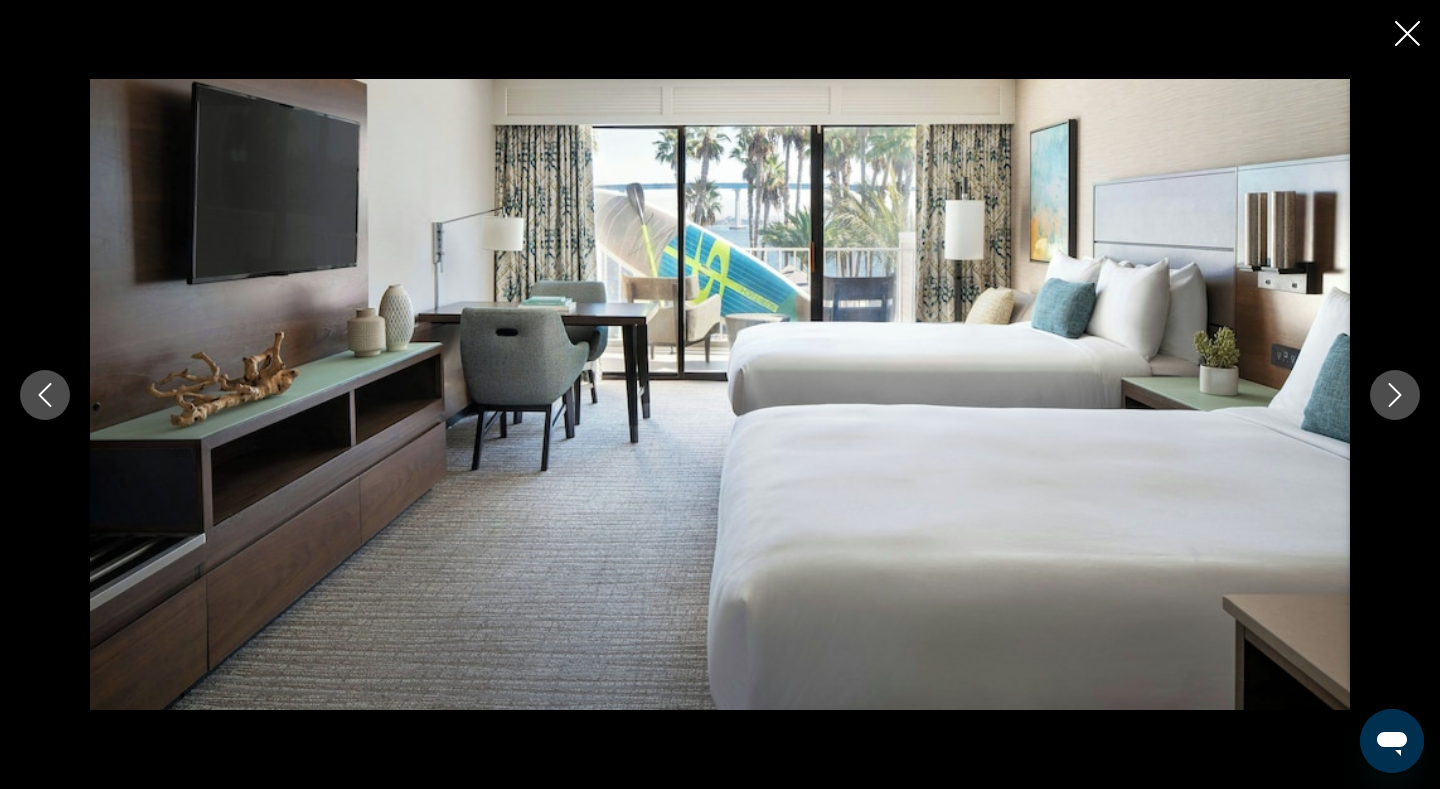 click 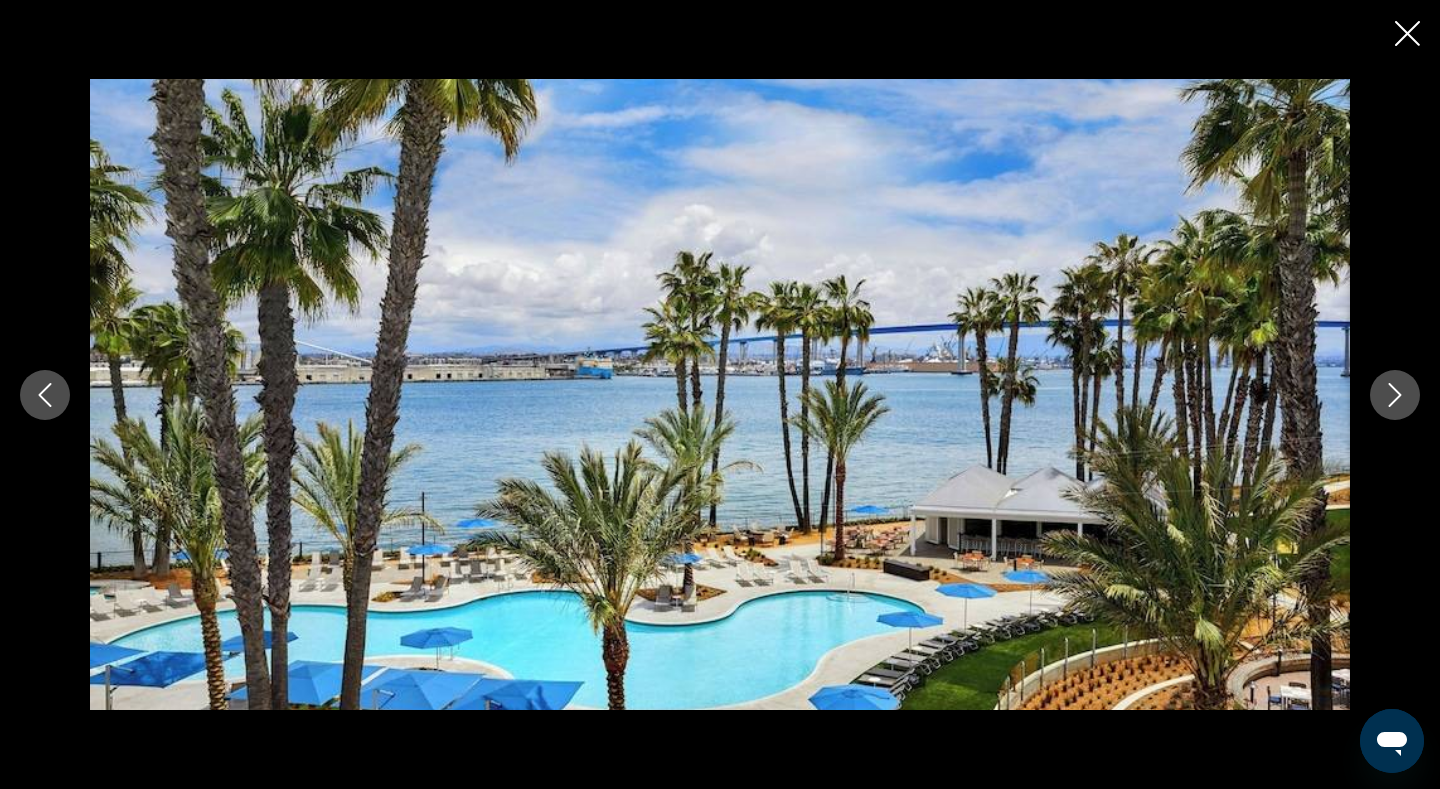 click 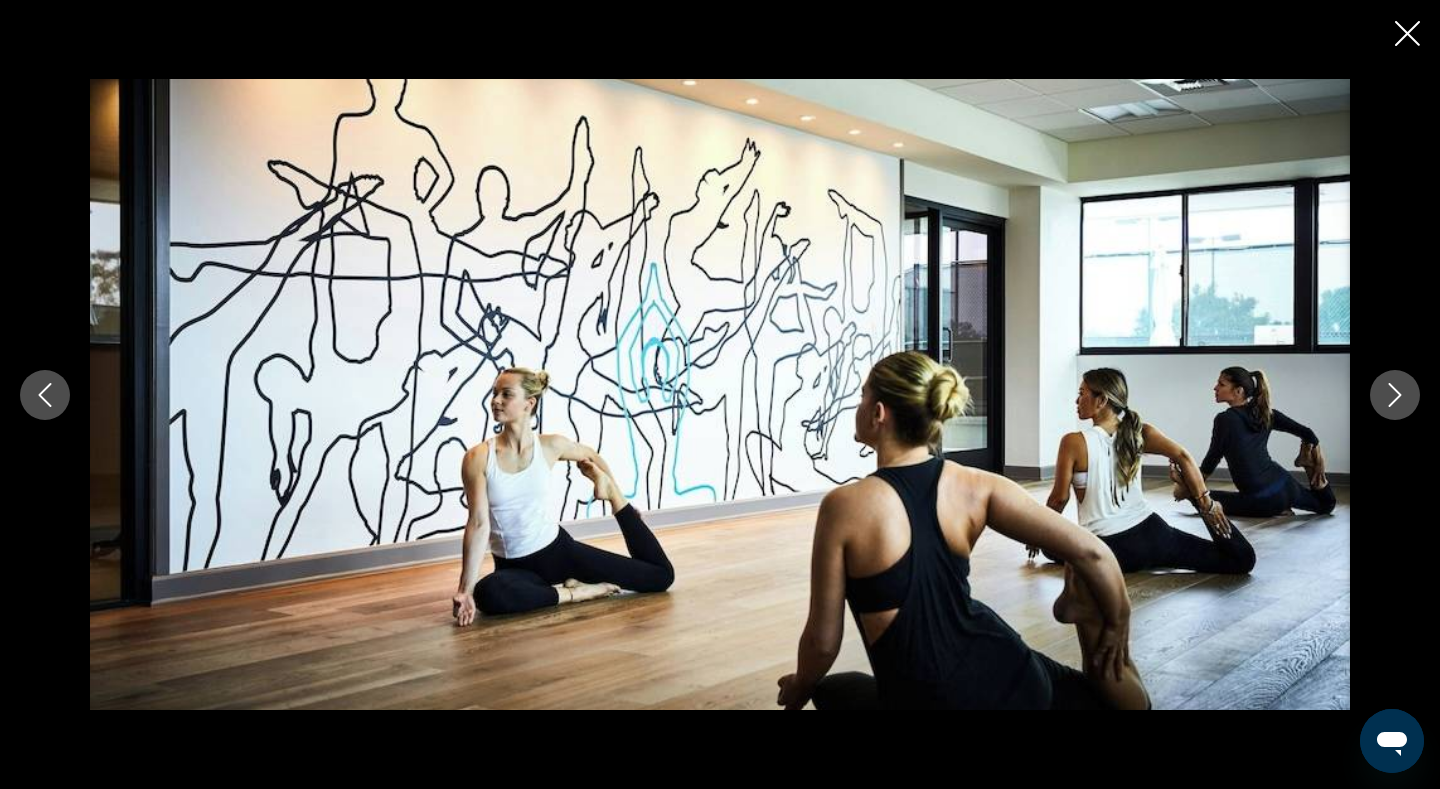click 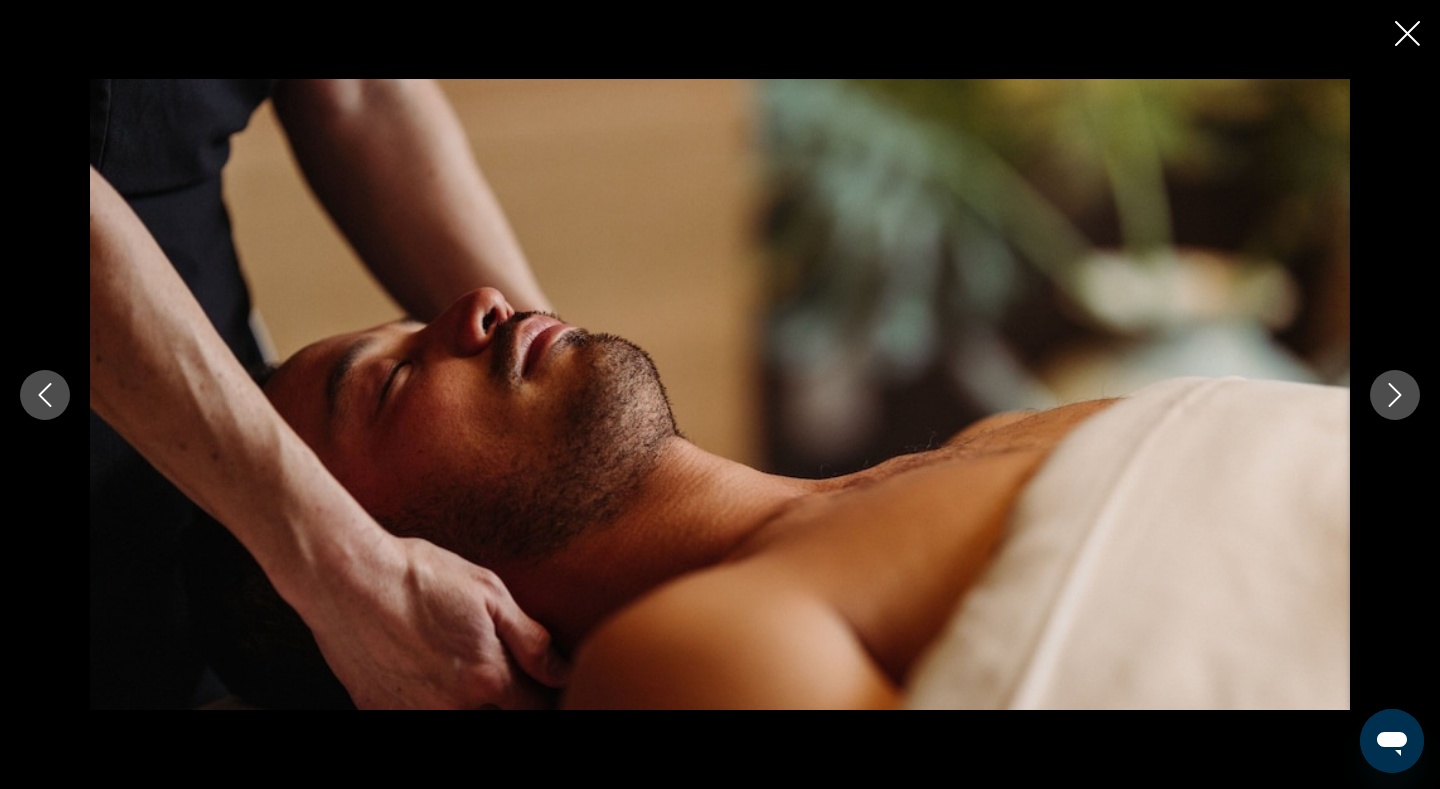 click 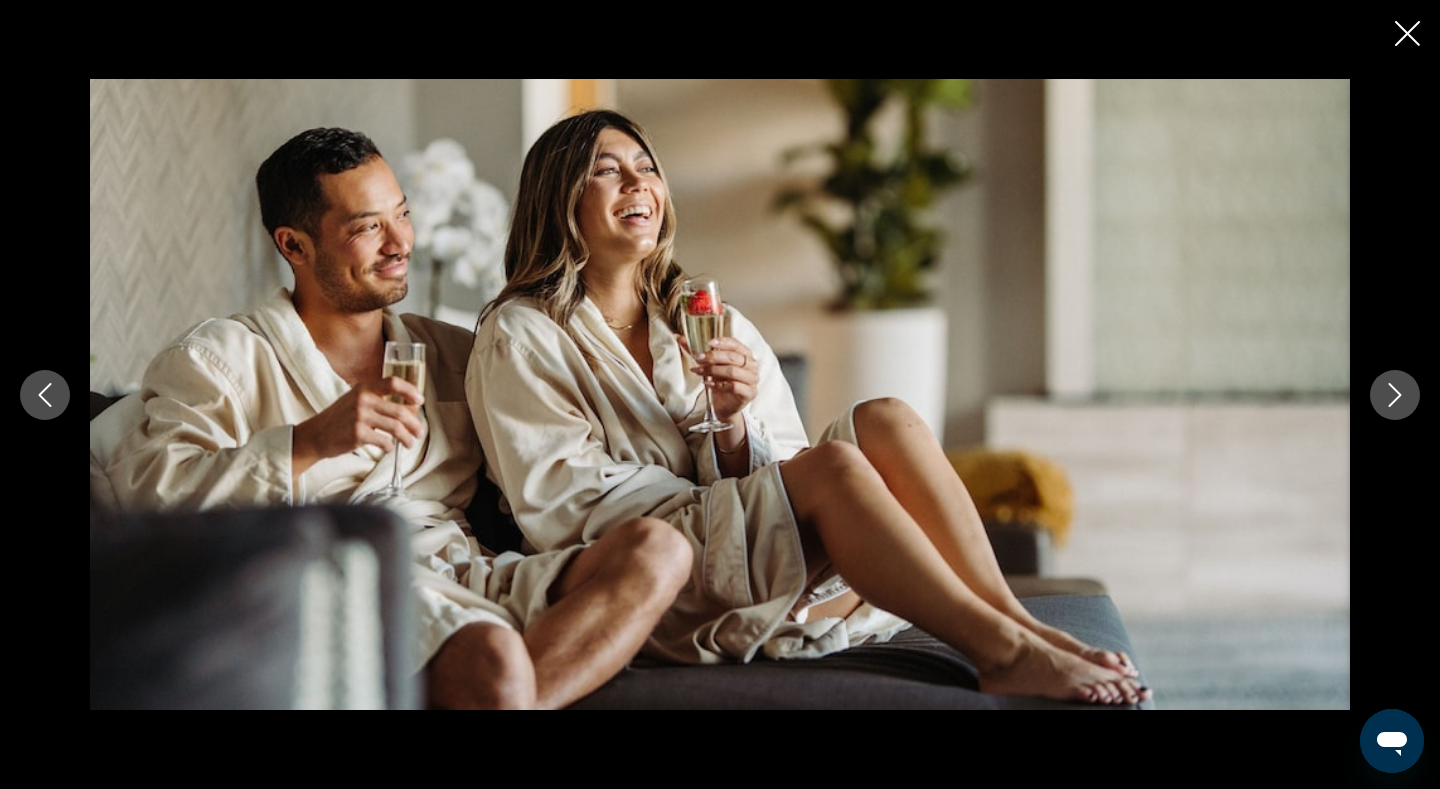 click 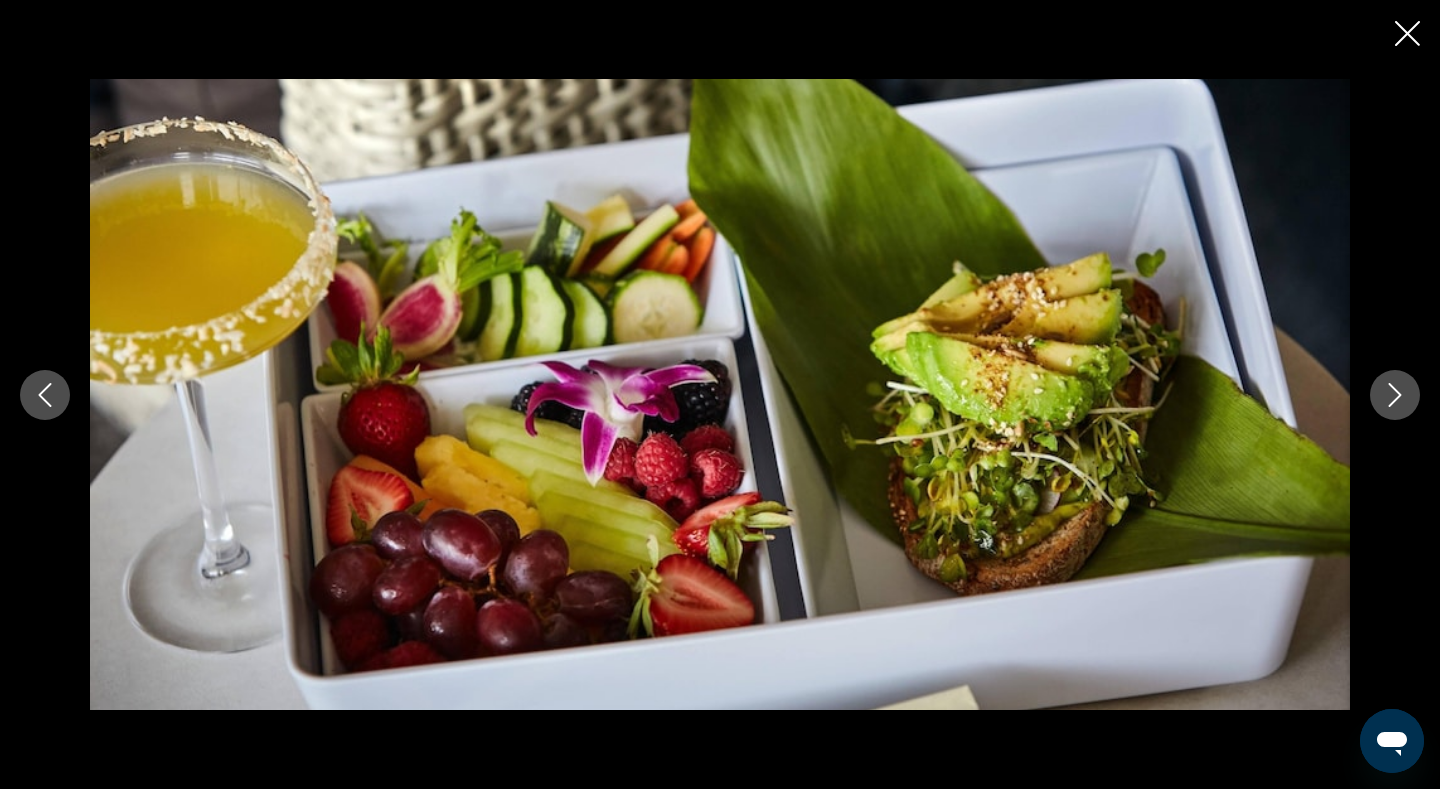 click 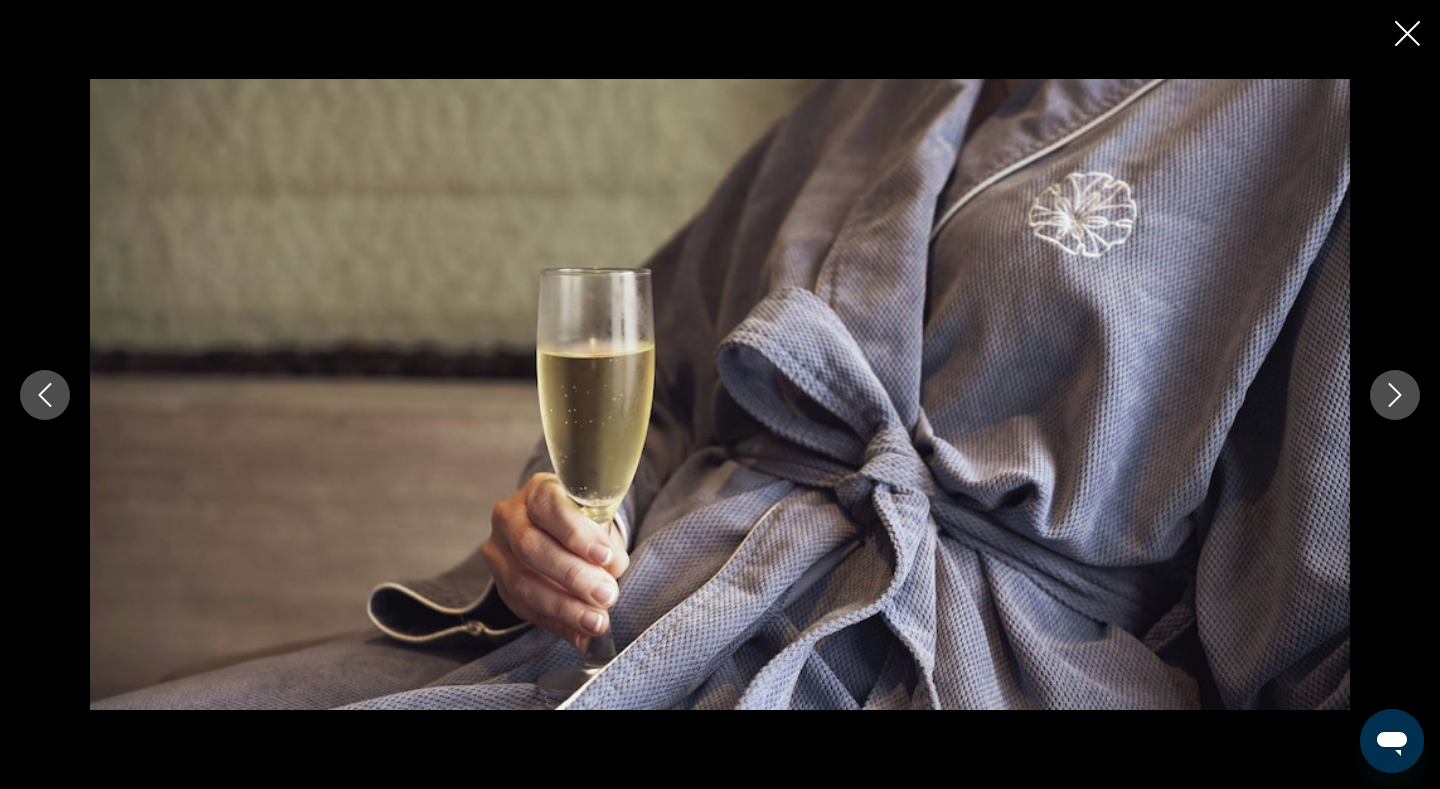 click 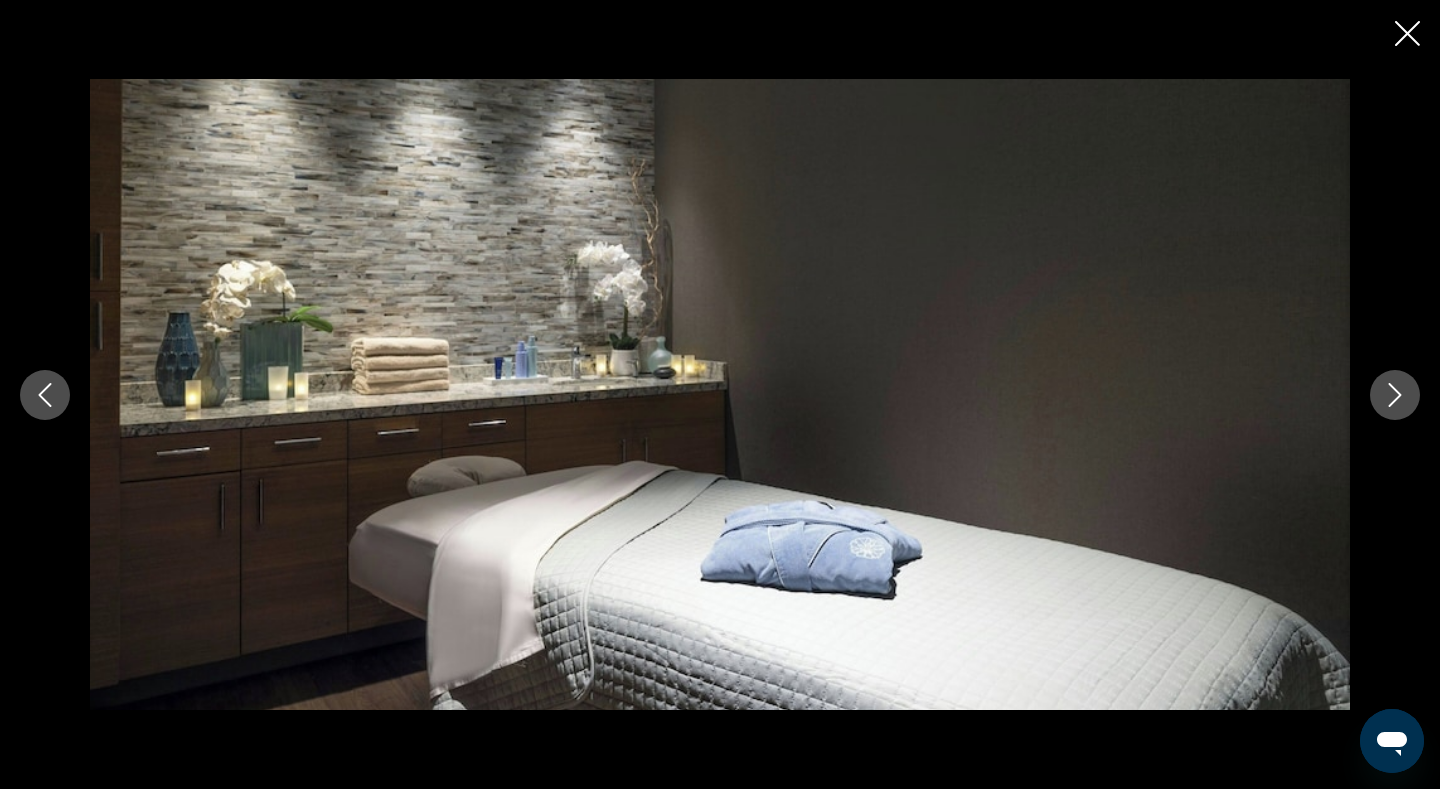 click 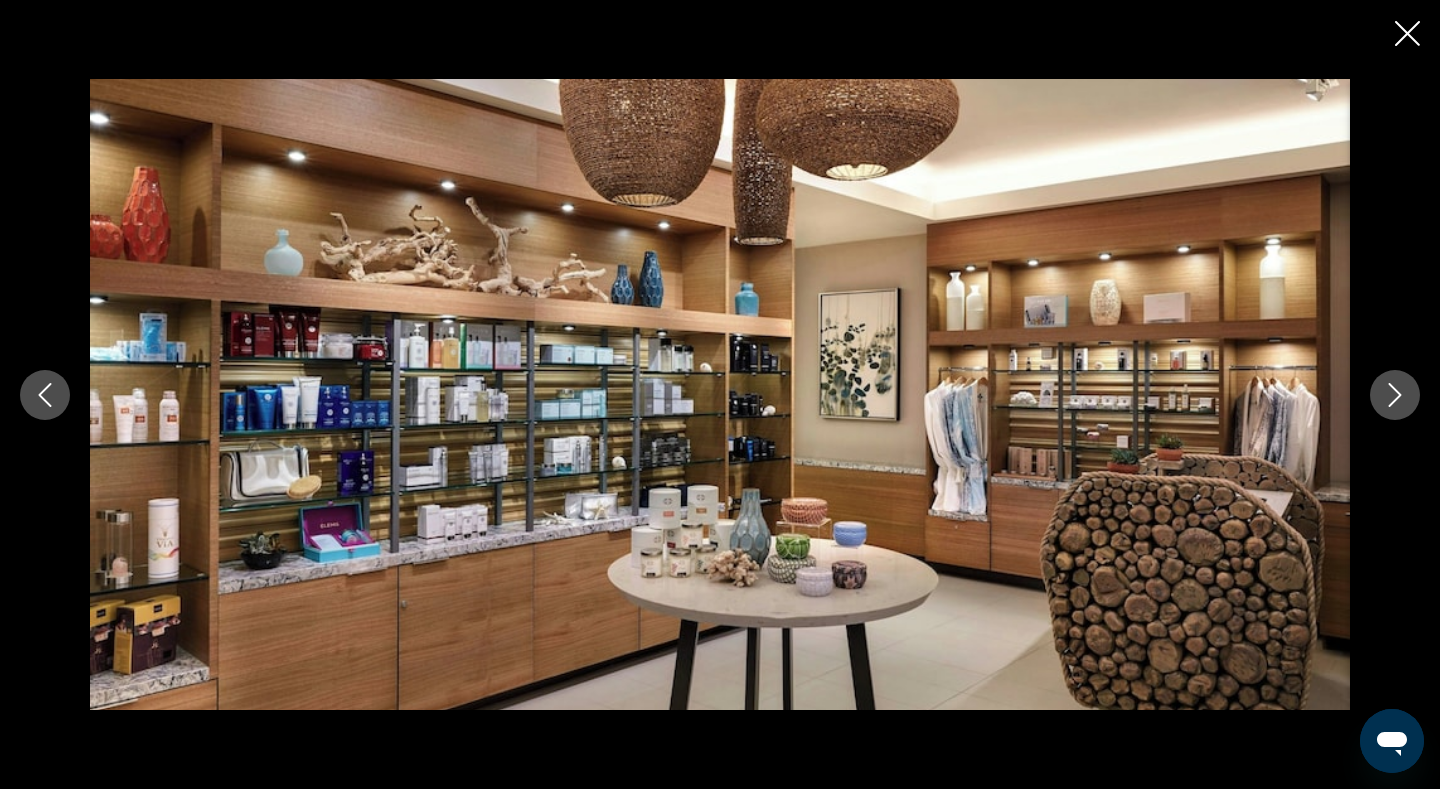 click 